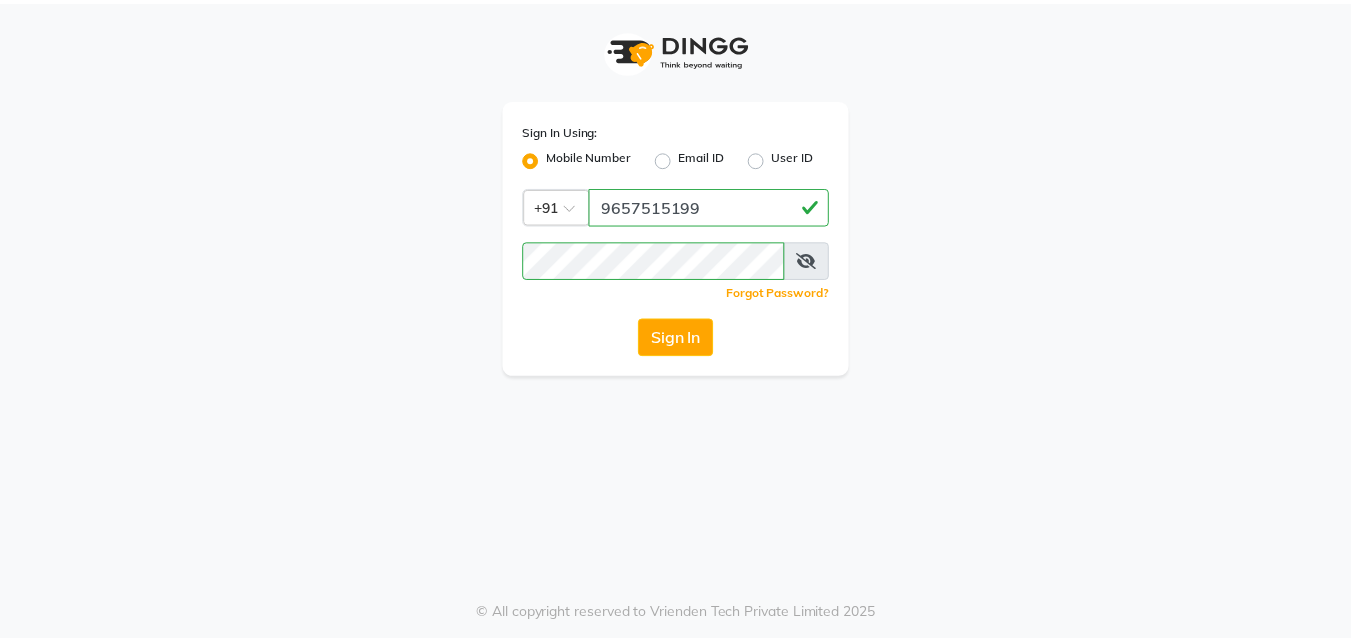 scroll, scrollTop: 0, scrollLeft: 0, axis: both 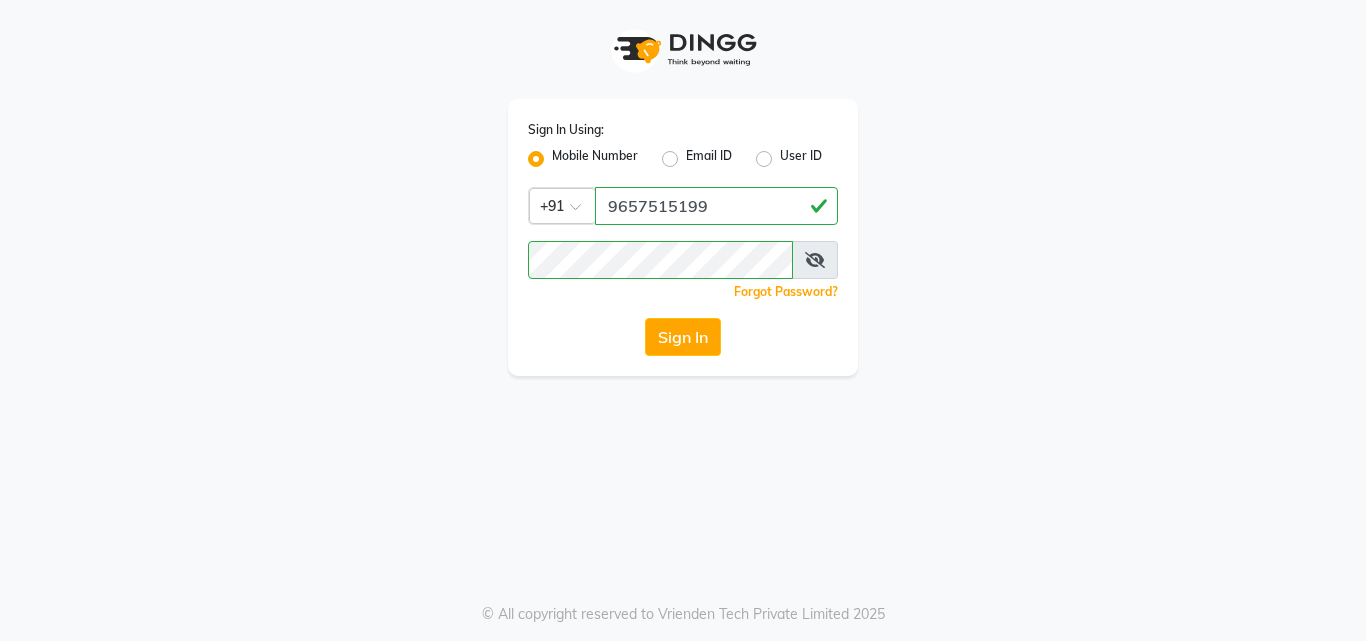 click on "Sign In Using: Mobile Number Email ID User ID Country Code × +91 9657515199  Remember me Forgot Password?  Sign In   © All copyright reserved to Vrienden Tech Private Limited 2025" at bounding box center (683, 320) 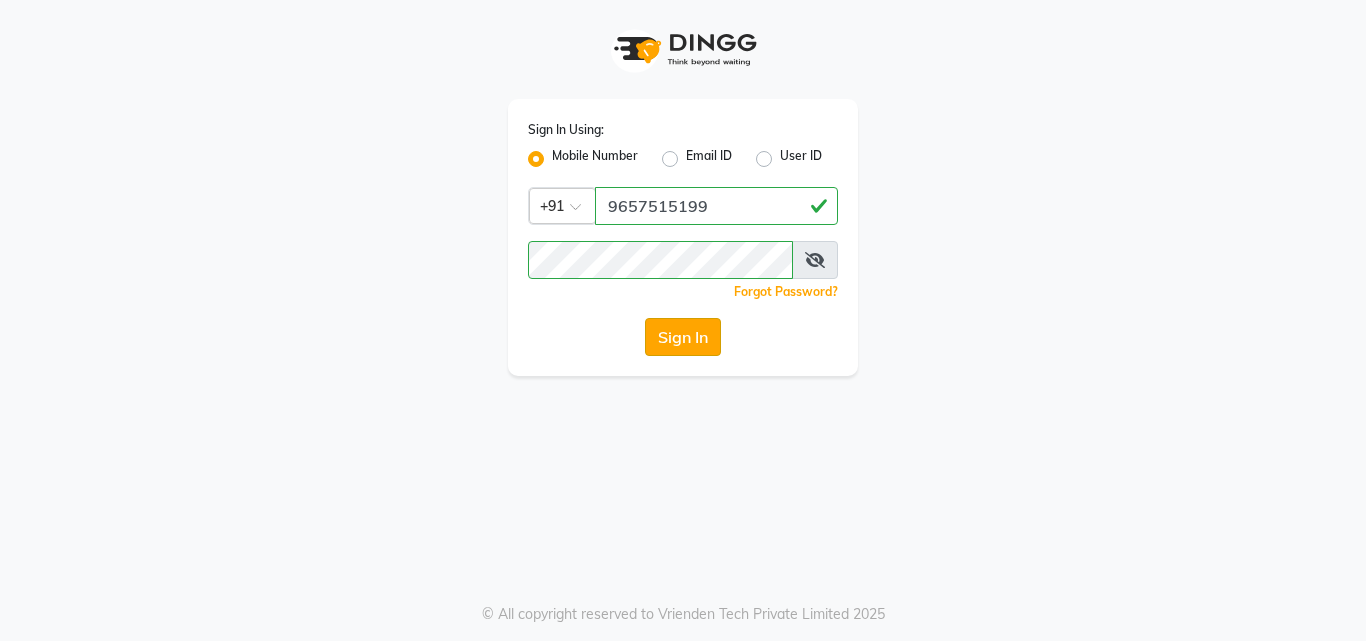 click on "Sign In" 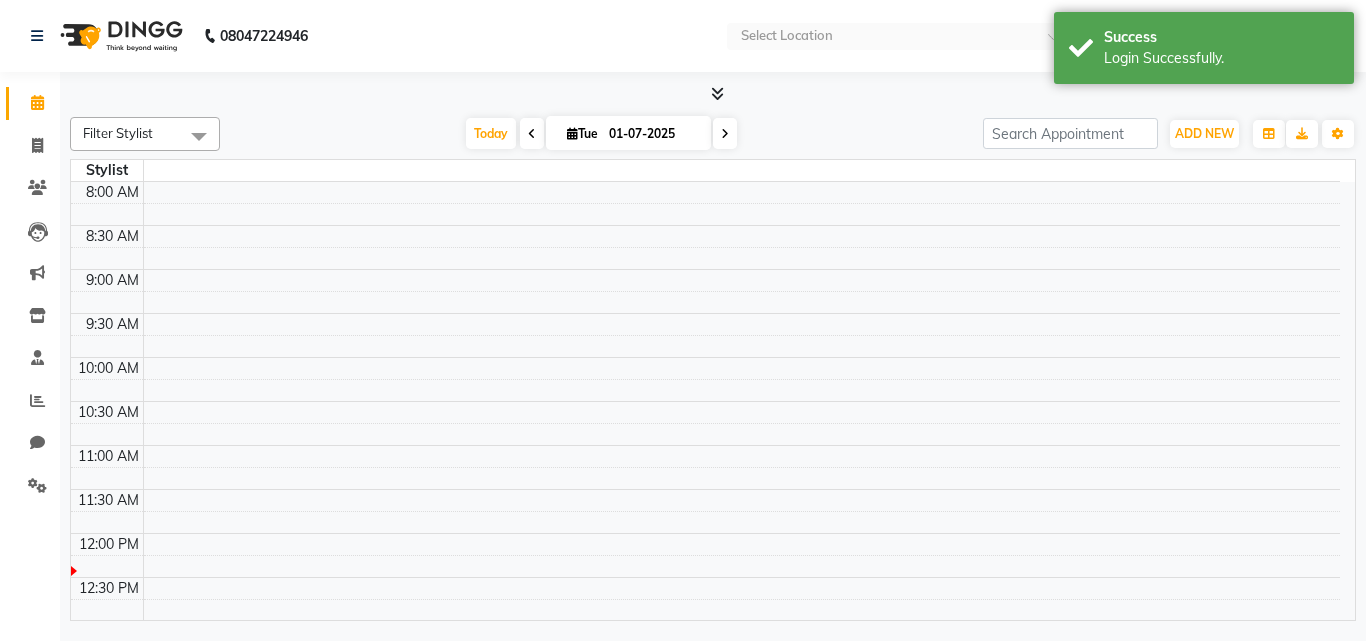 select on "en" 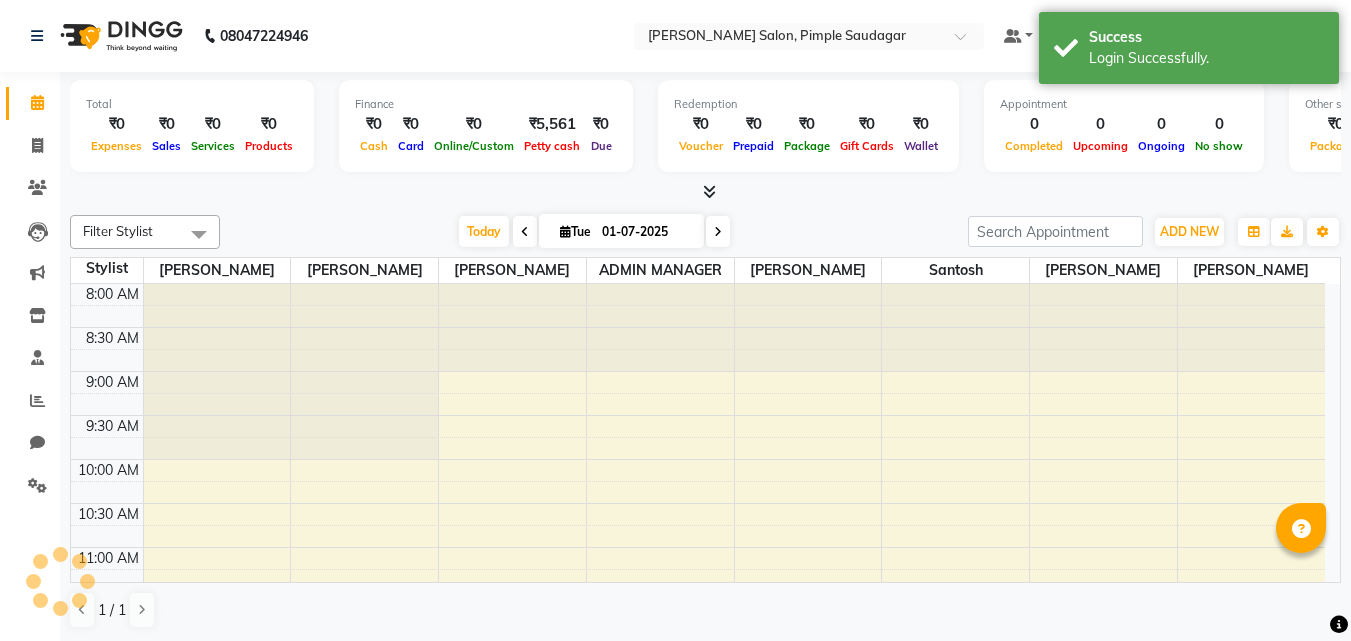 scroll, scrollTop: 0, scrollLeft: 0, axis: both 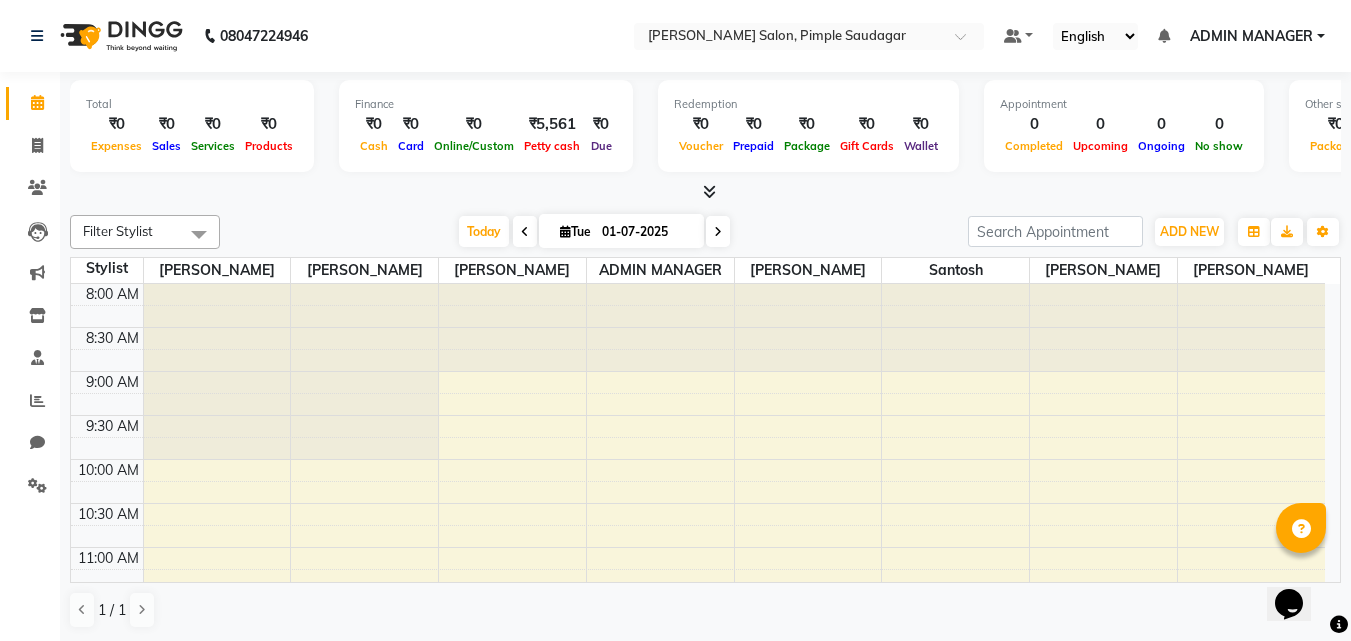 click at bounding box center [705, 192] 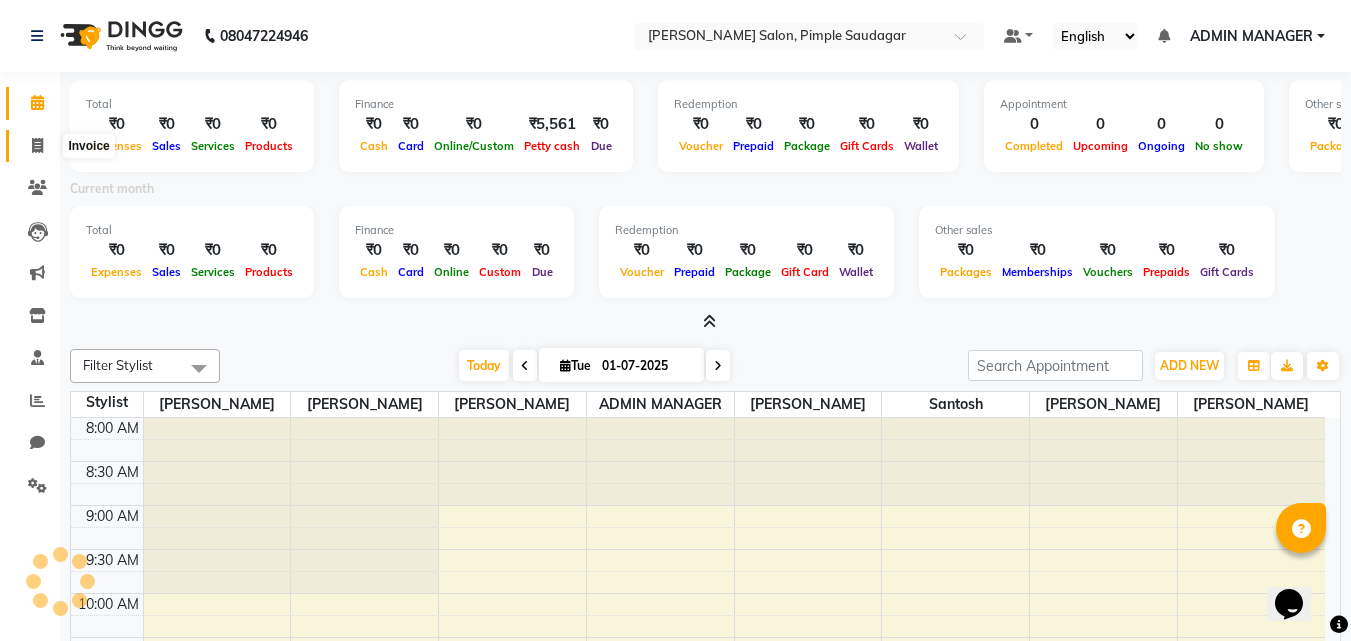 click 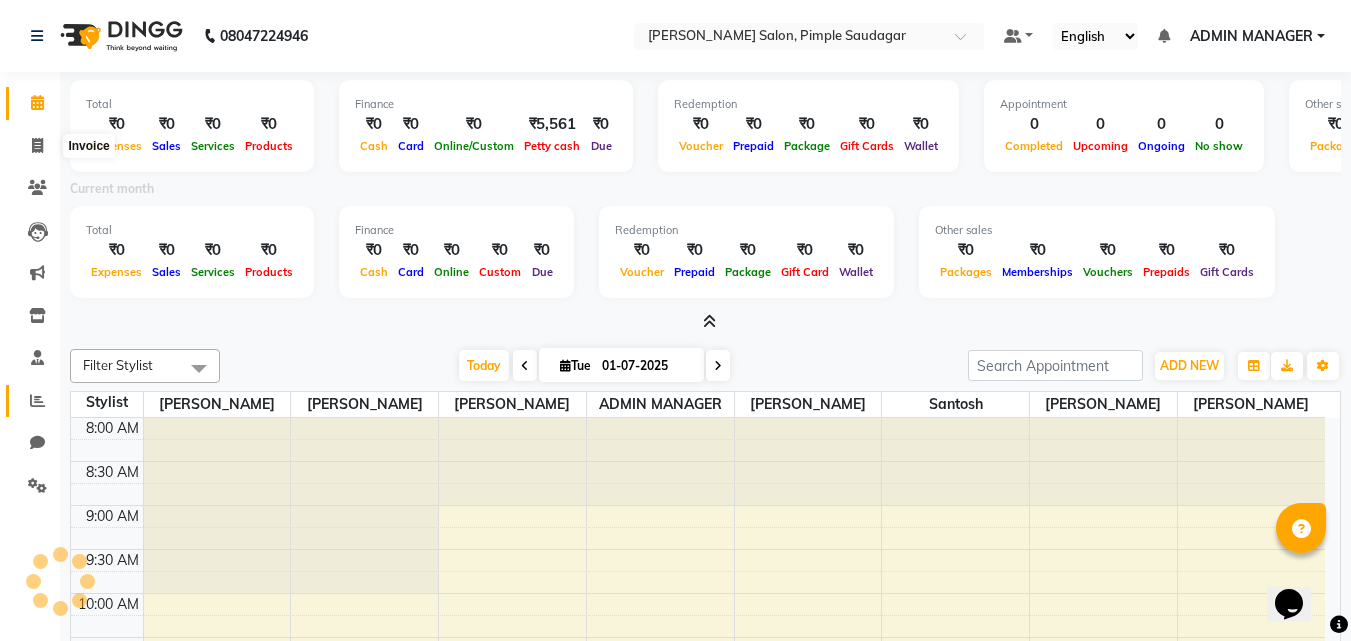 click on "Chat" 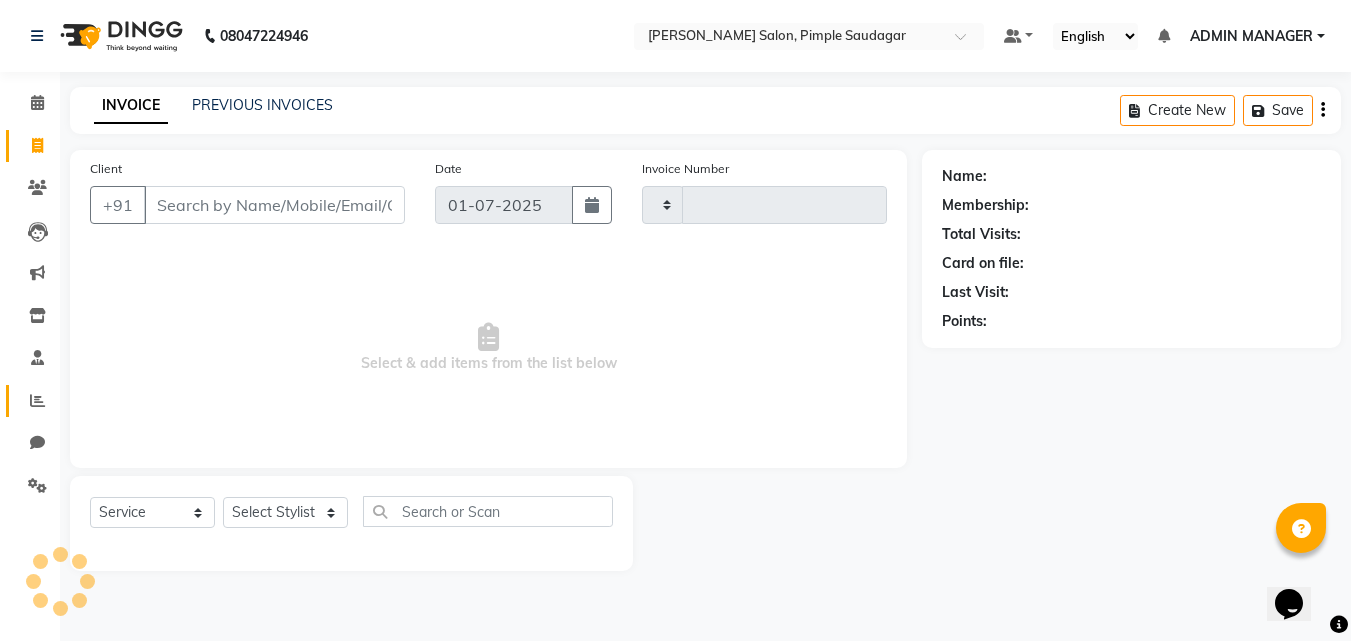 click 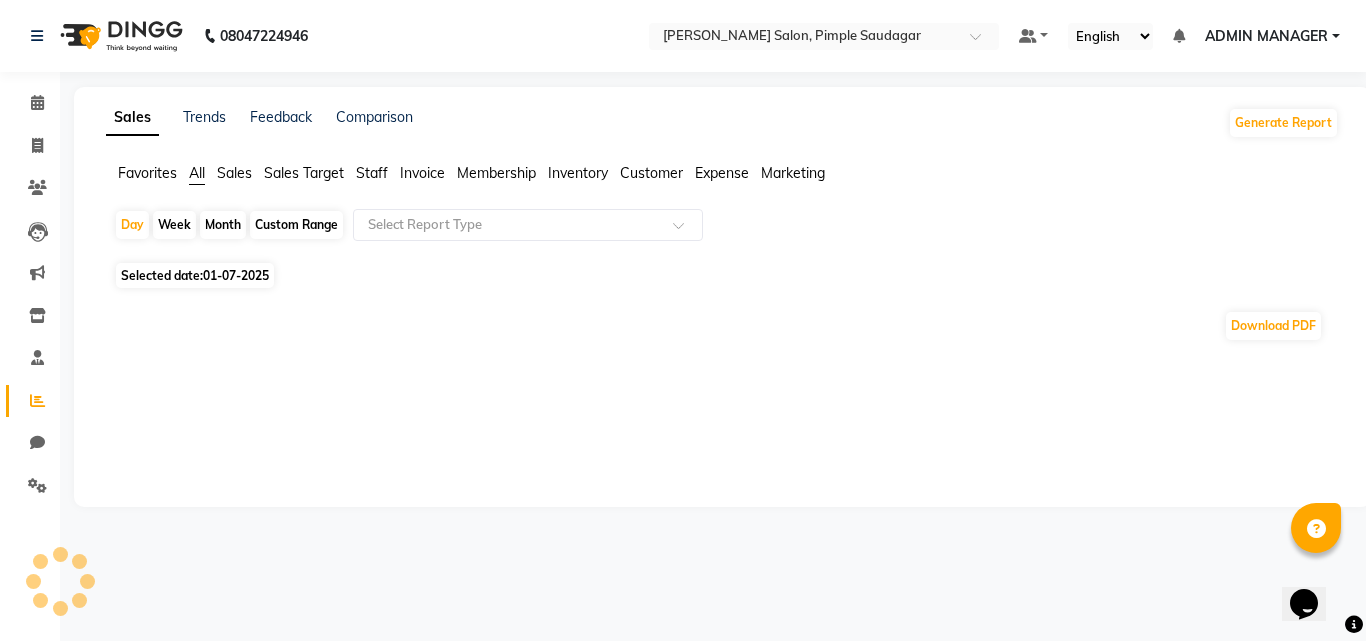 click on "Sales Trends Feedback Comparison Generate Report Favorites All Sales Sales Target Staff Invoice Membership Inventory Customer Expense Marketing  Day   Week   Month   Custom Range  Select Report Type Selected date:  01-07-2025  Download PDF ★ Mark as Favorite  Choose how you'd like to save "" report to favorites  Save to Personal Favorites:   Only you can see this report in your favorites tab. Share with Organization:   Everyone in your organization can see this report in their favorites tab.  Save to Favorites" 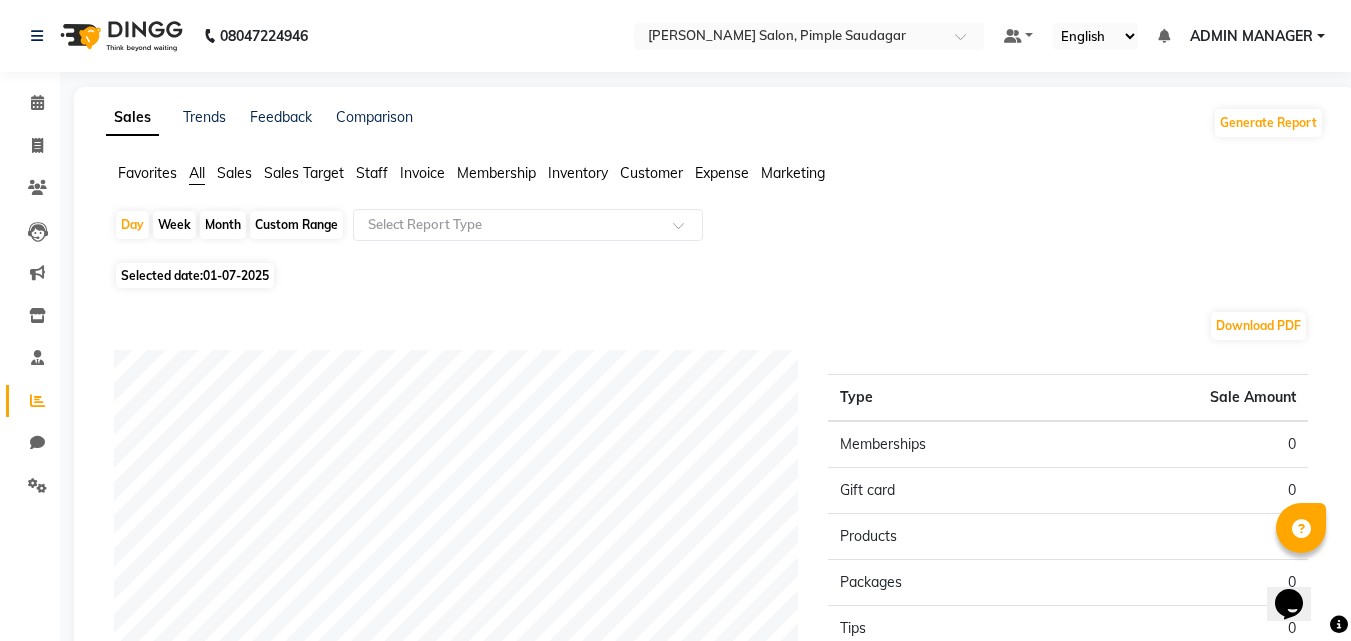 click on "Month" 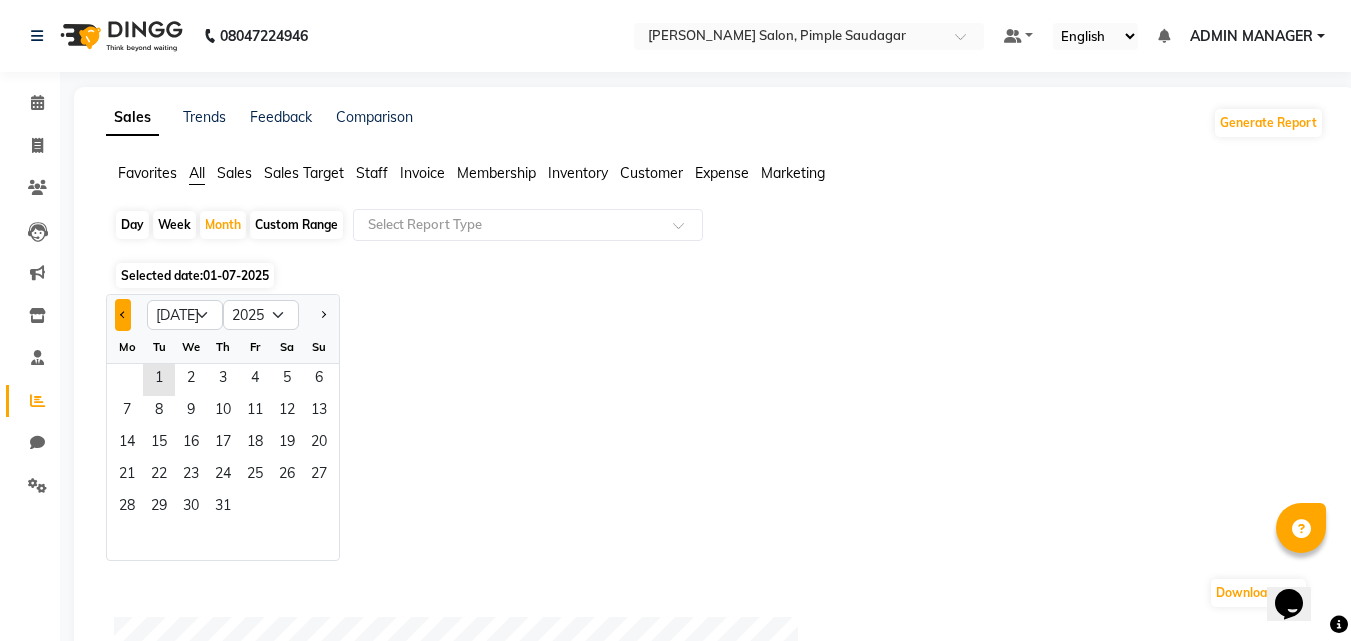 click 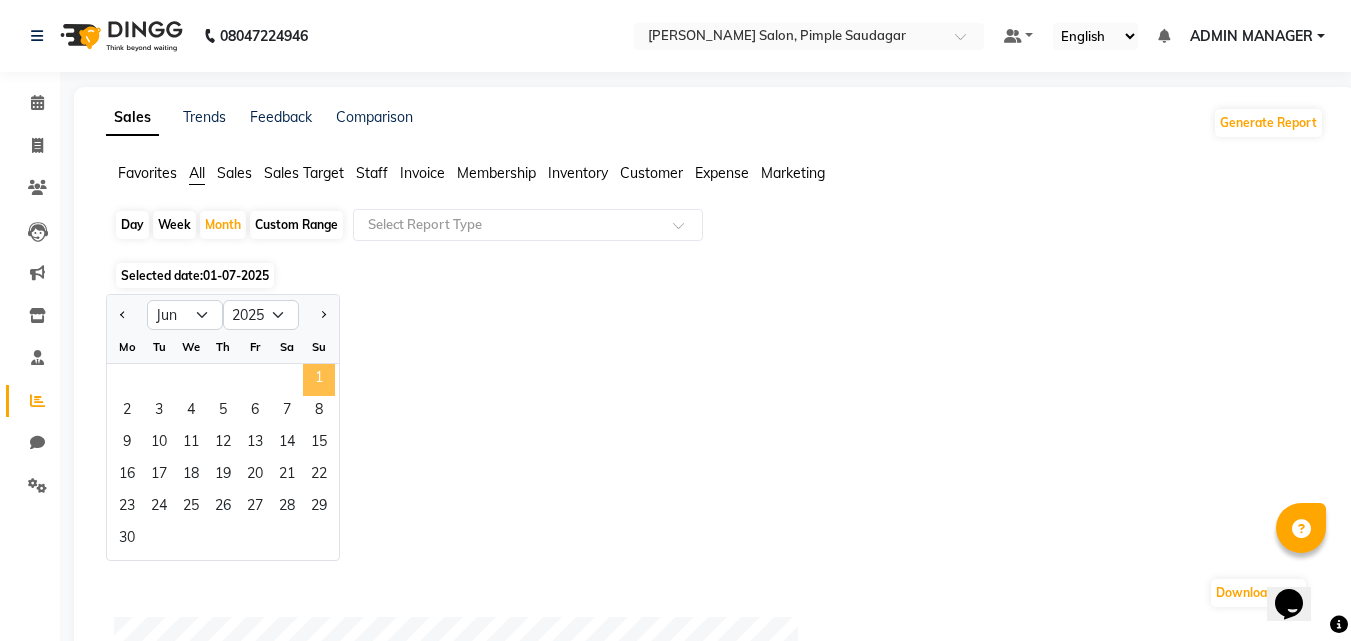 click on "1" 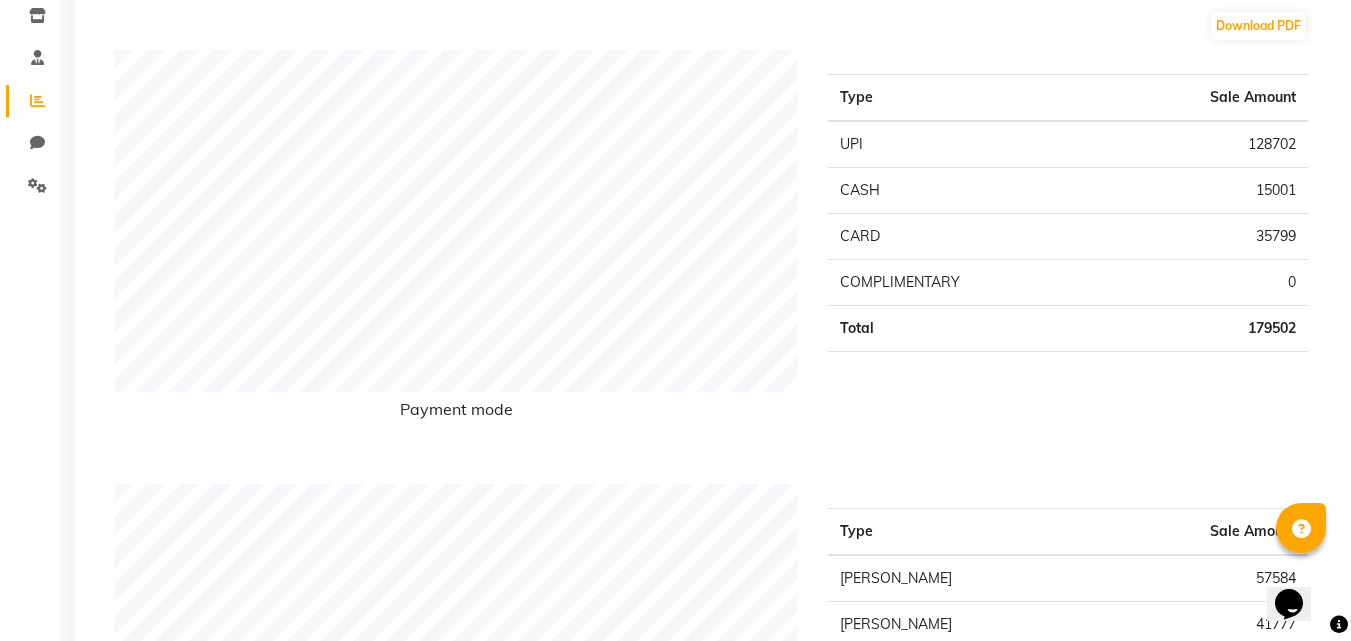 scroll, scrollTop: 0, scrollLeft: 0, axis: both 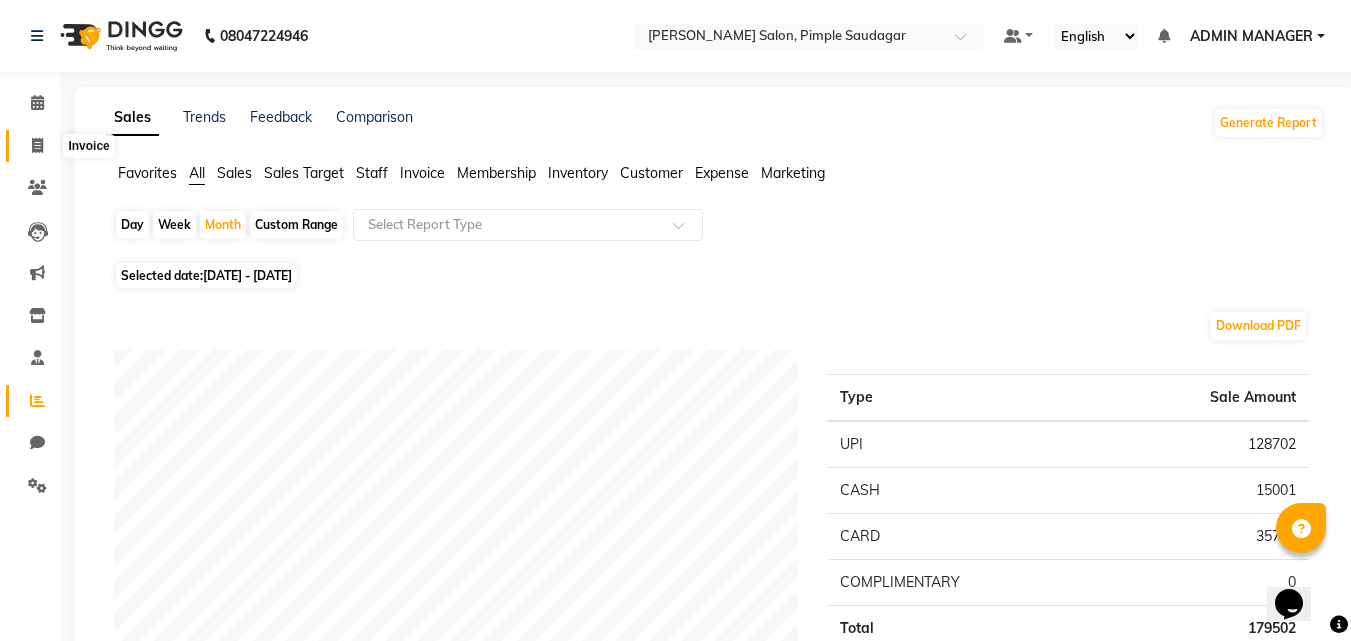 click 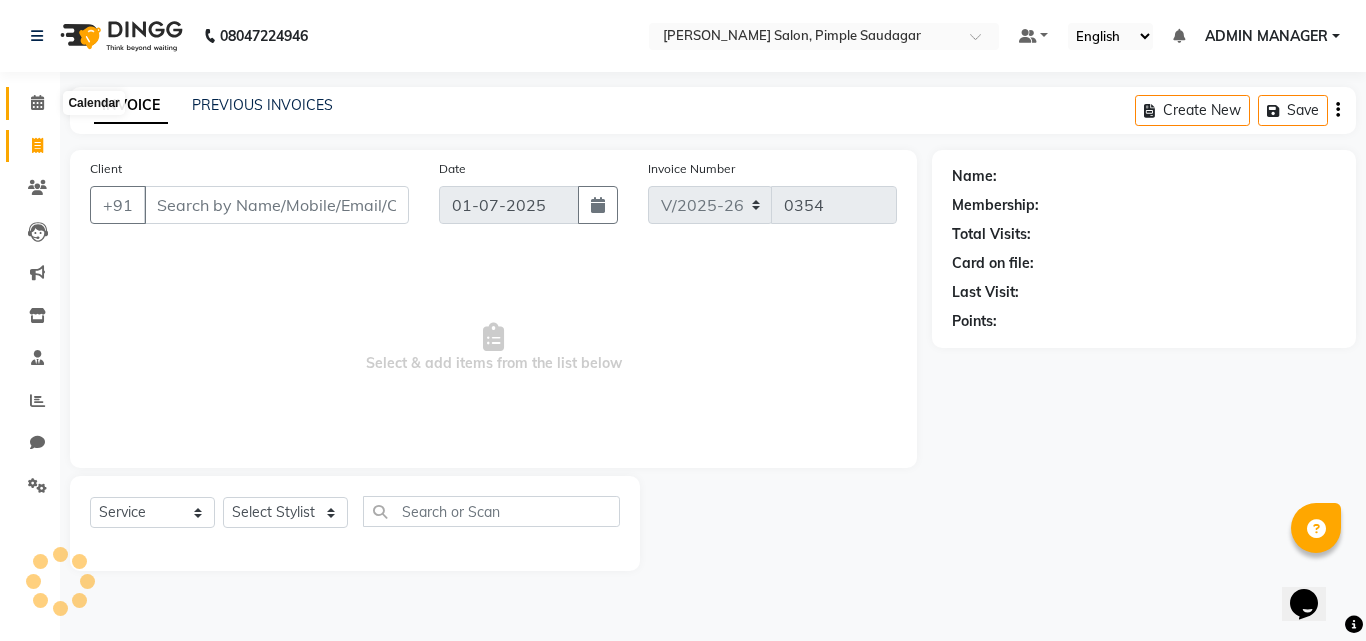click on "Calendar" 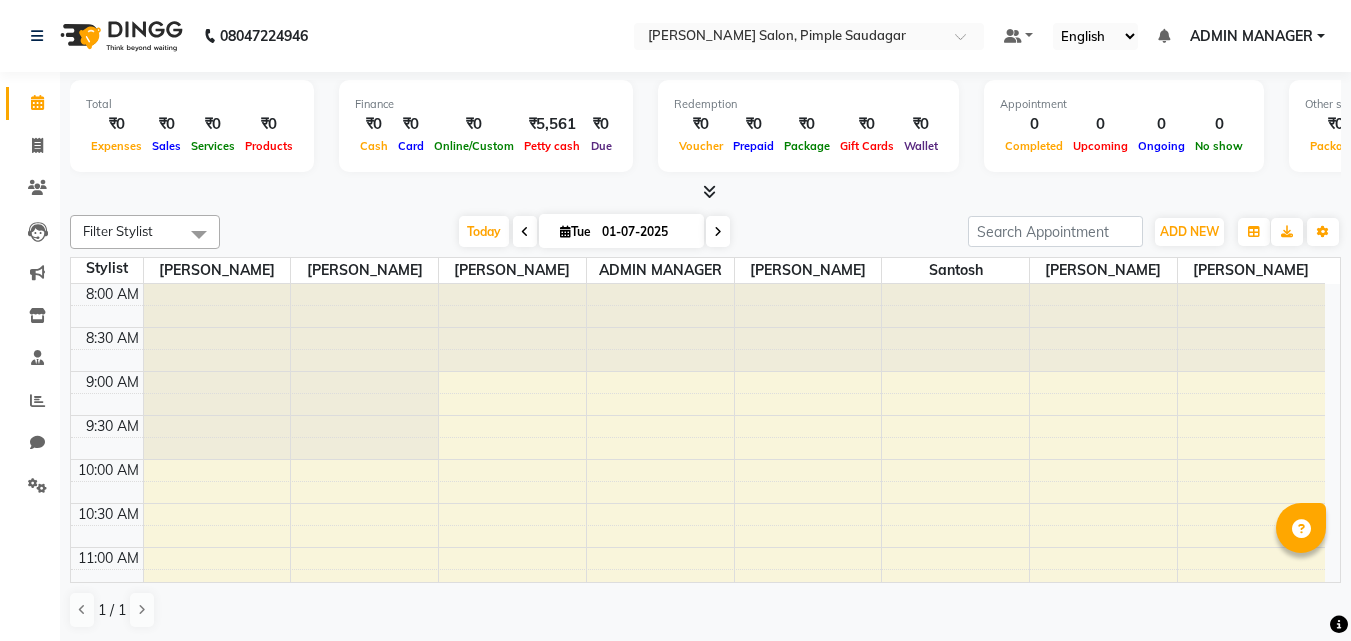 scroll, scrollTop: 0, scrollLeft: 0, axis: both 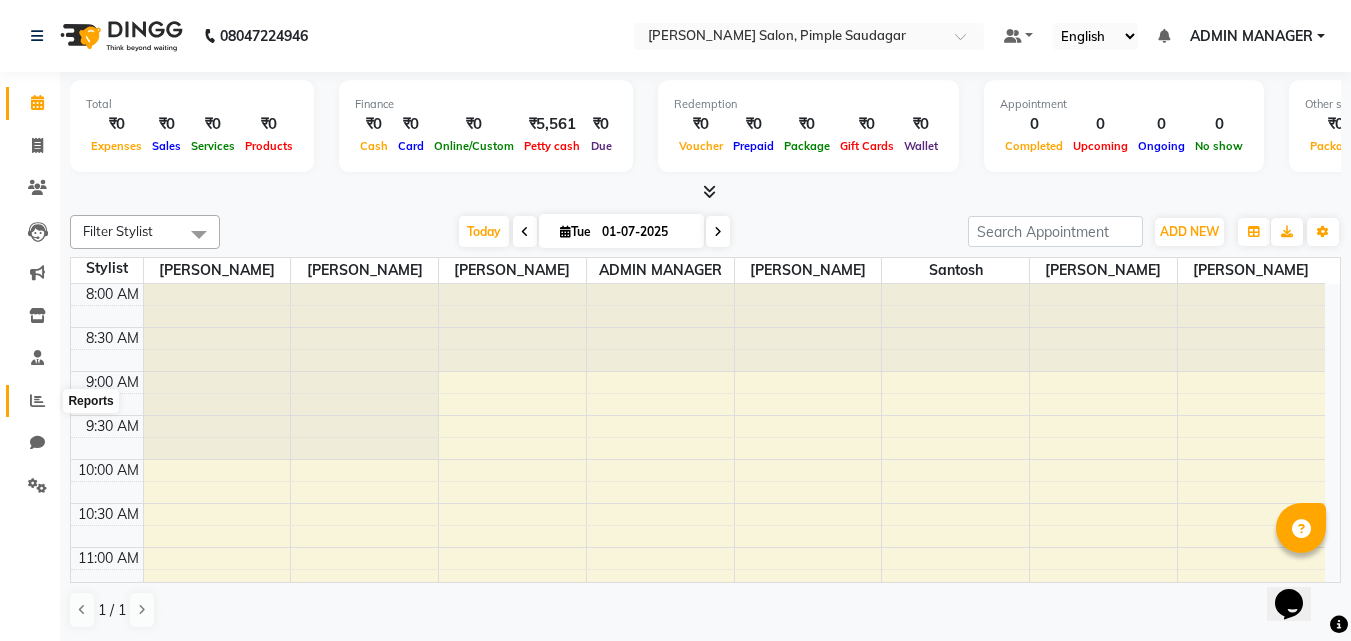 click 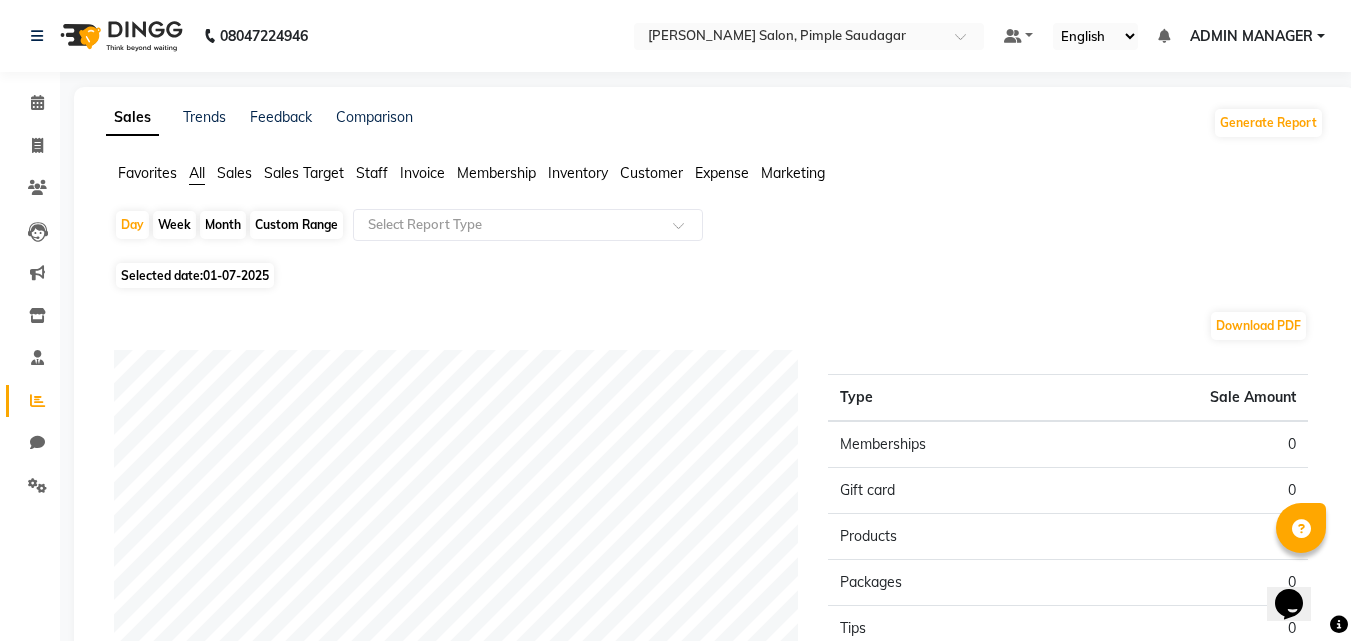 click on "01-07-2025" 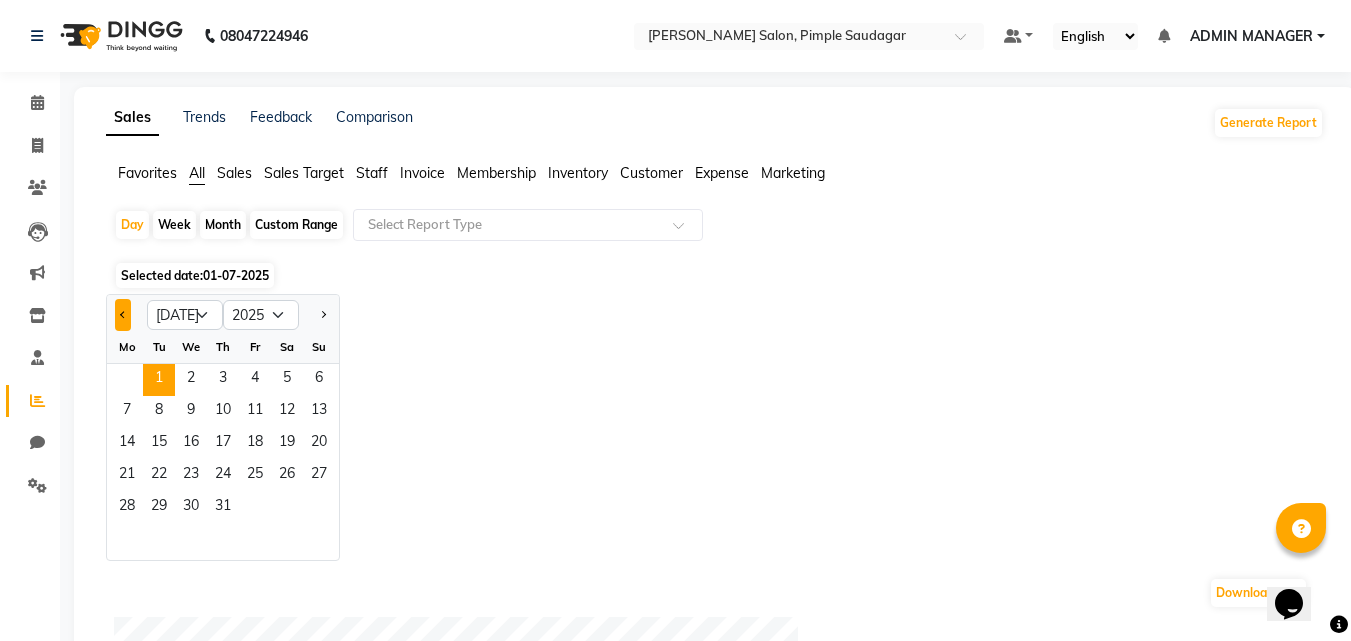 click 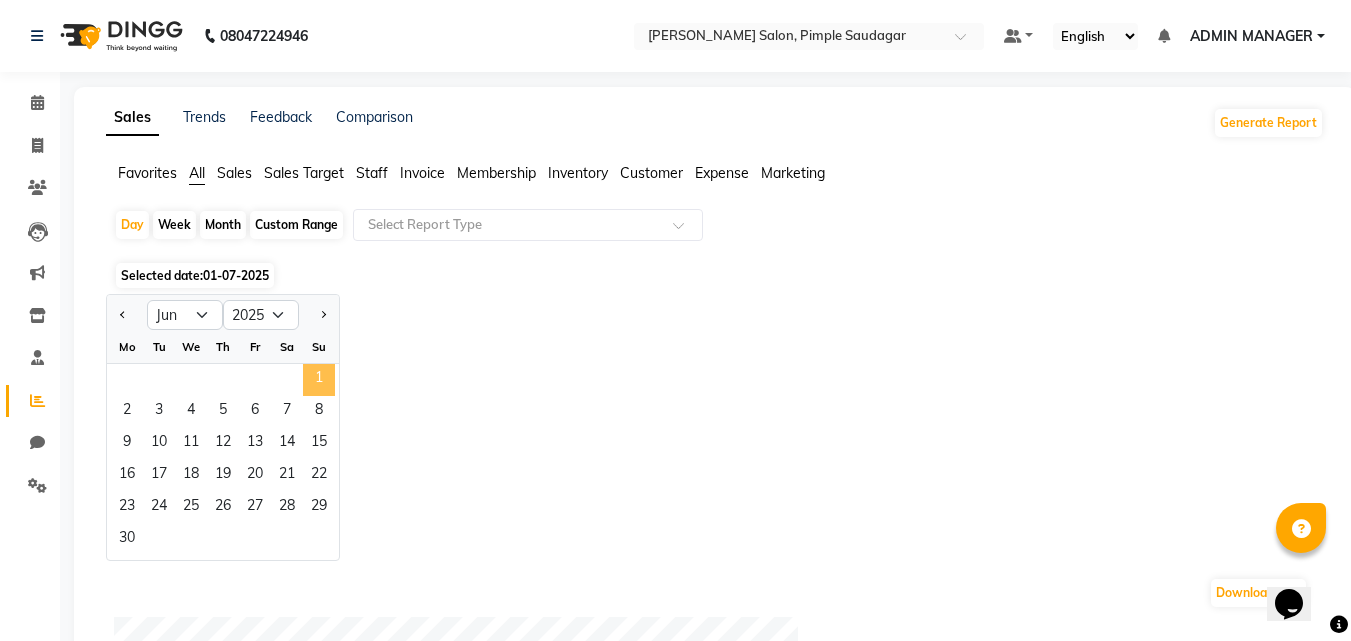 click on "1" 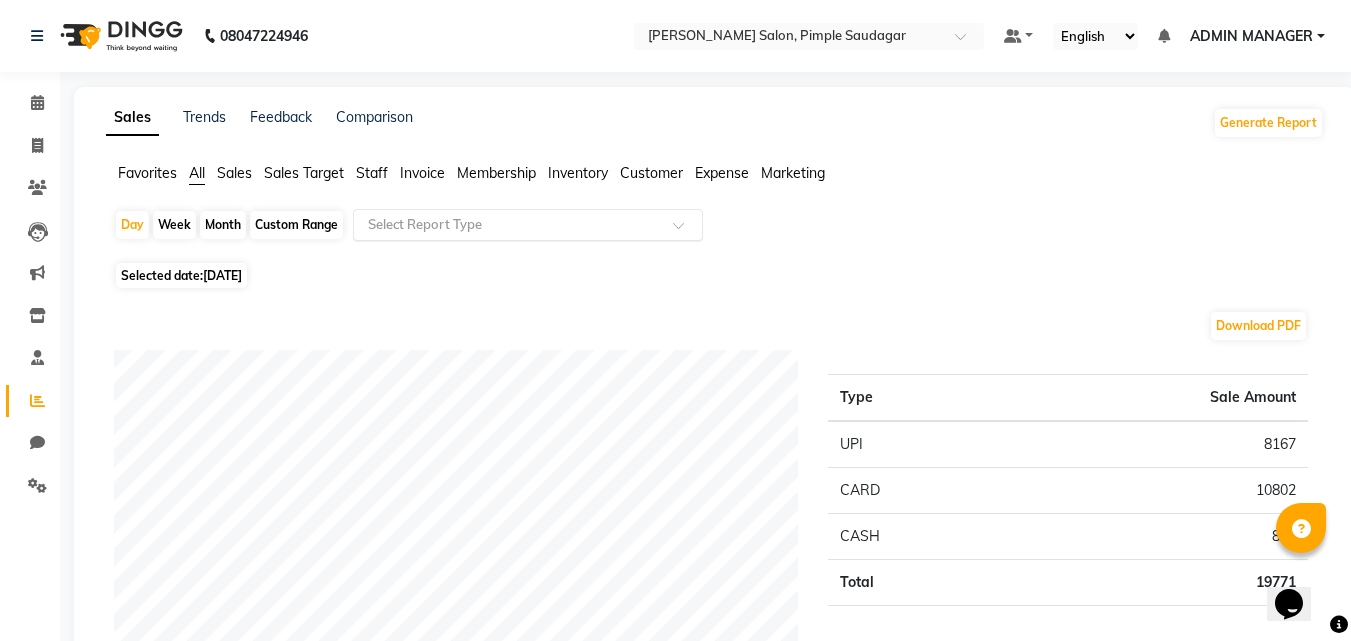 click 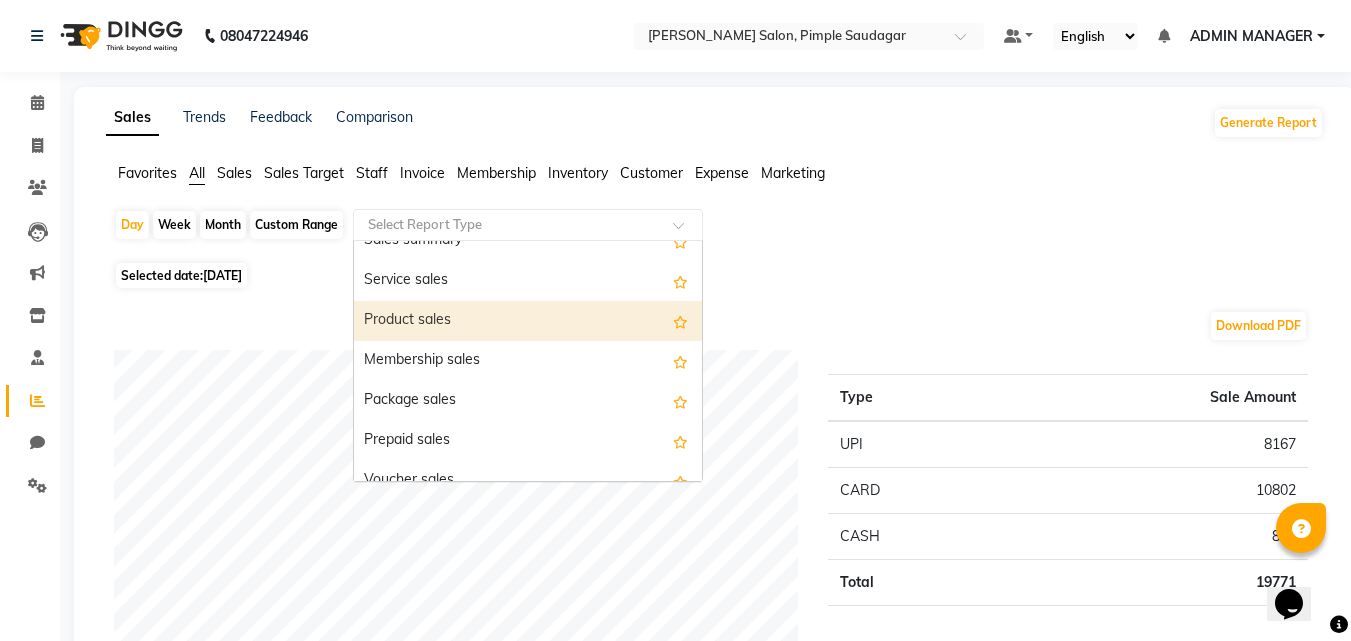 scroll, scrollTop: 0, scrollLeft: 0, axis: both 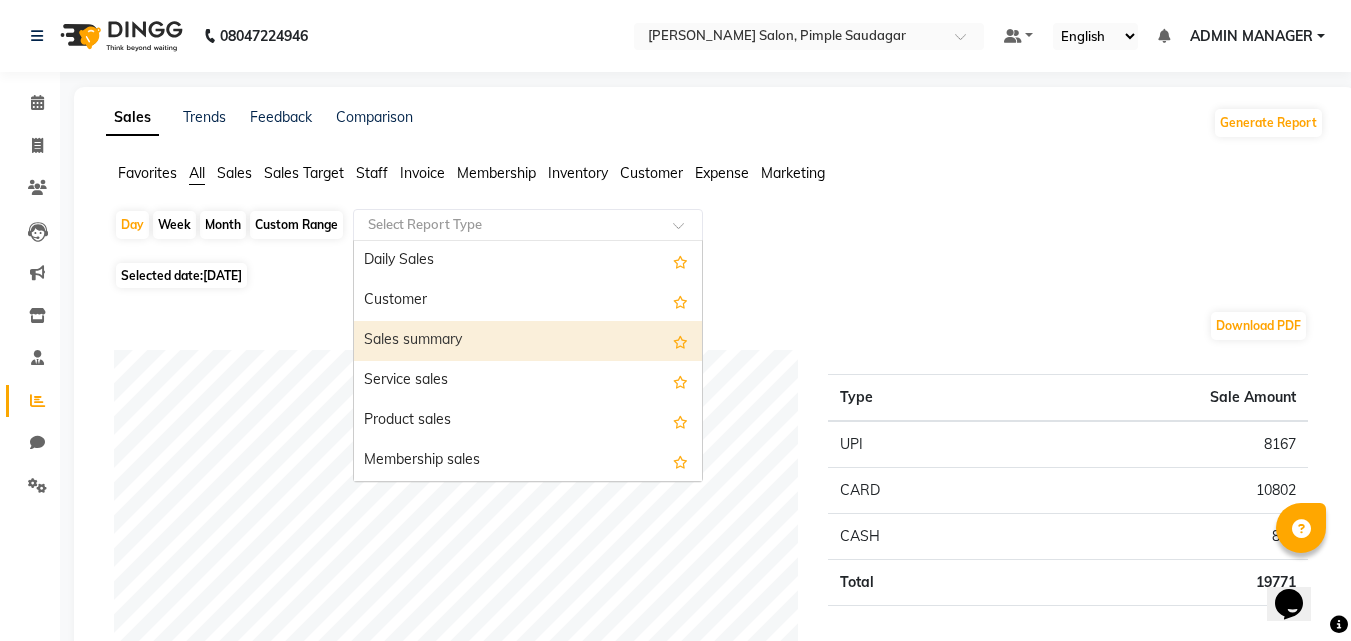 click on "Sales summary" at bounding box center (528, 341) 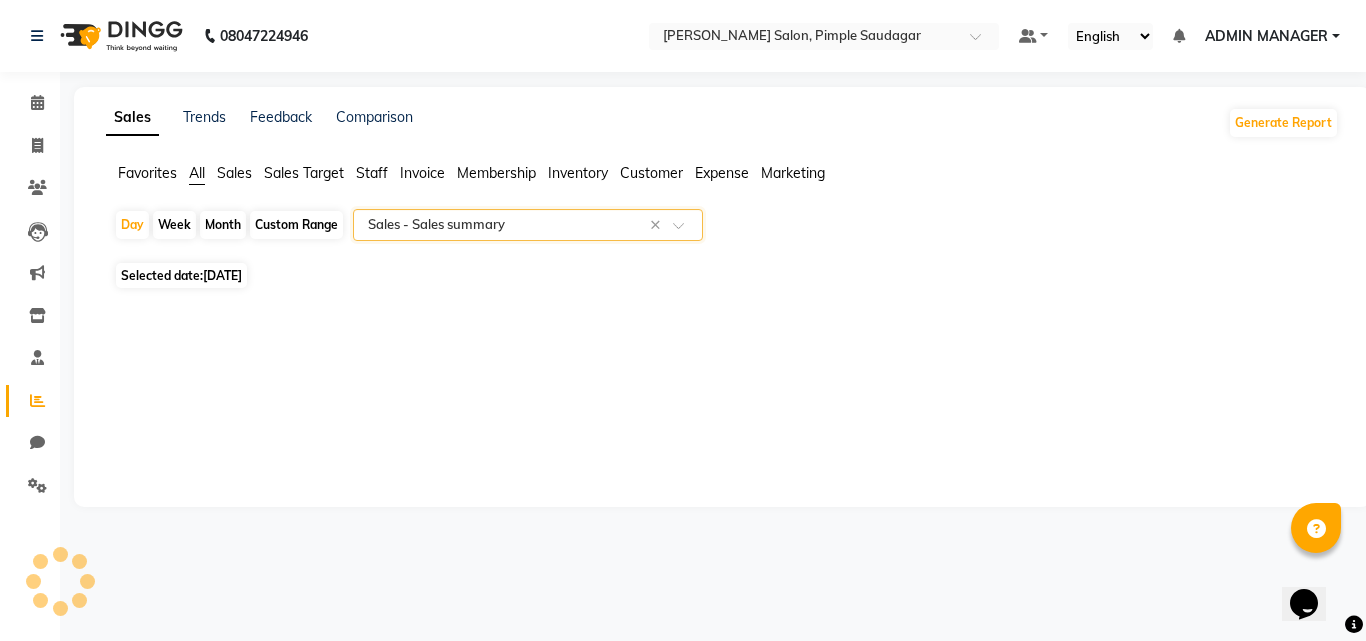 select on "full_report" 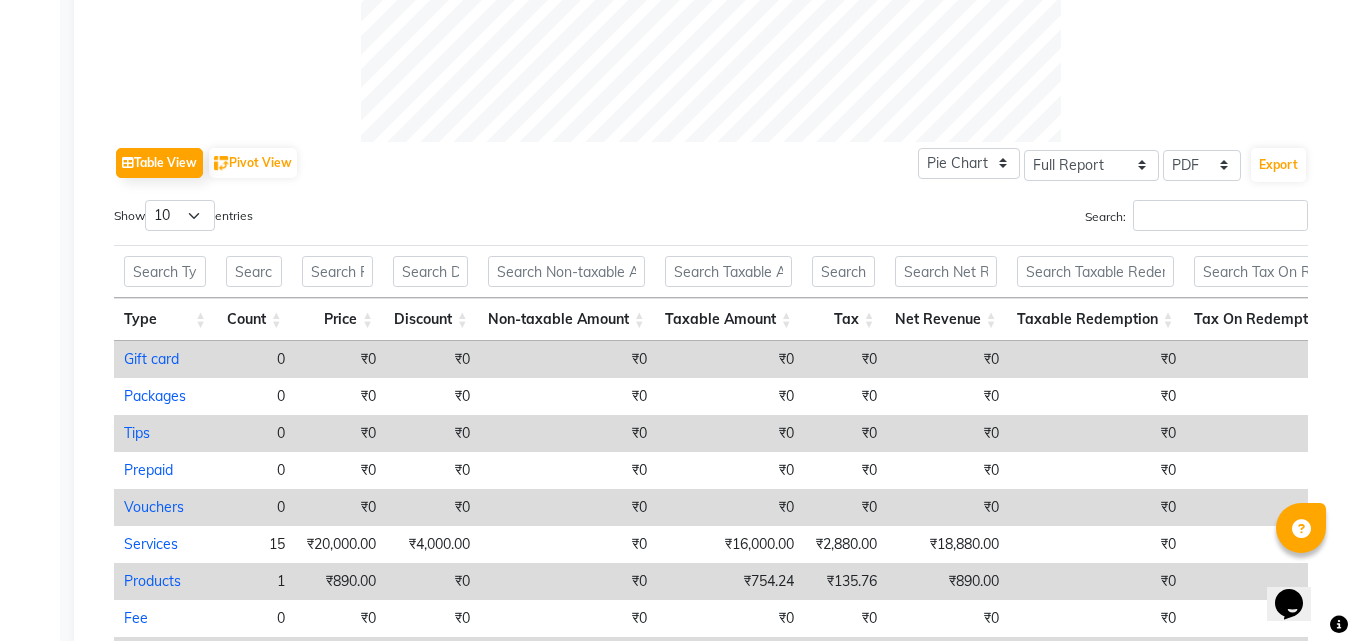 scroll, scrollTop: 900, scrollLeft: 0, axis: vertical 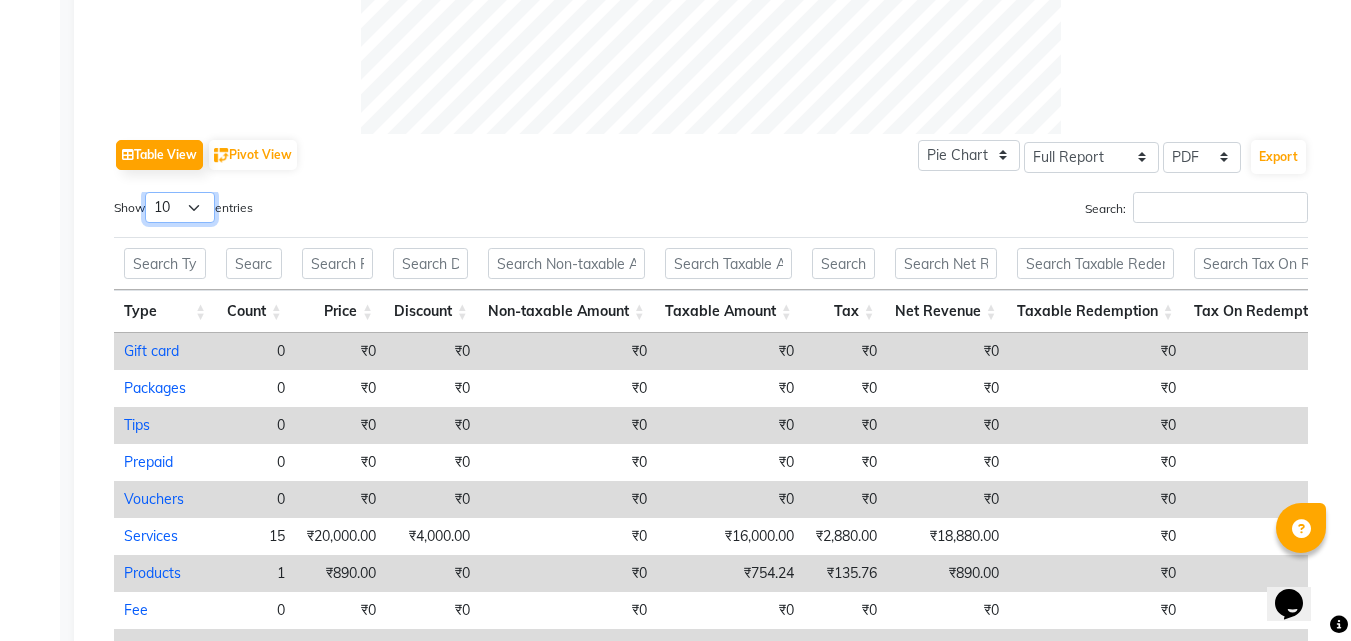 click on "10 25 50 100" at bounding box center (180, 207) 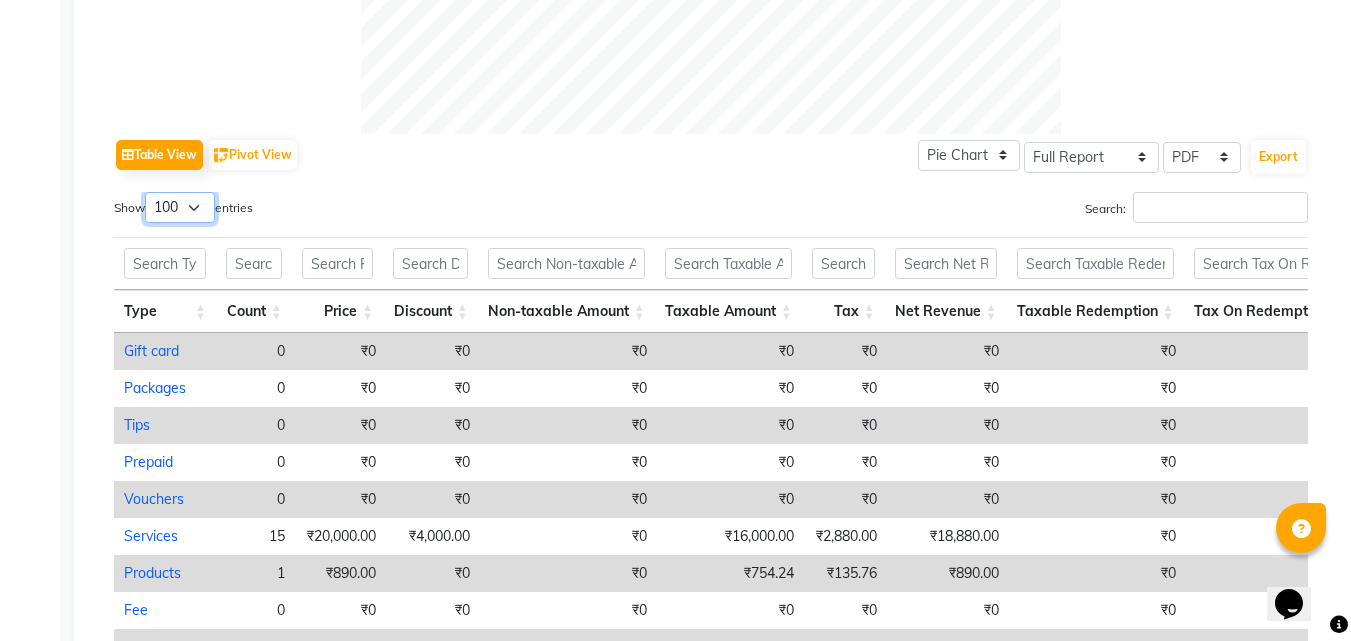 click on "10 25 50 100" at bounding box center [180, 207] 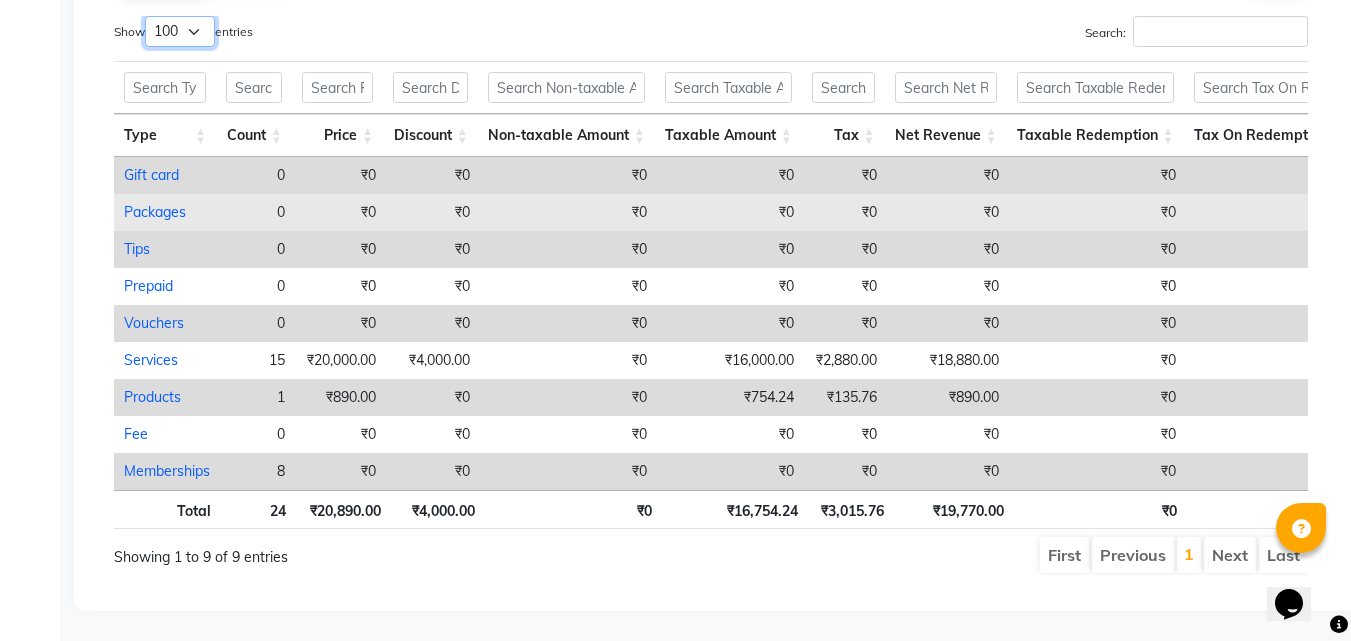 scroll, scrollTop: 1106, scrollLeft: 0, axis: vertical 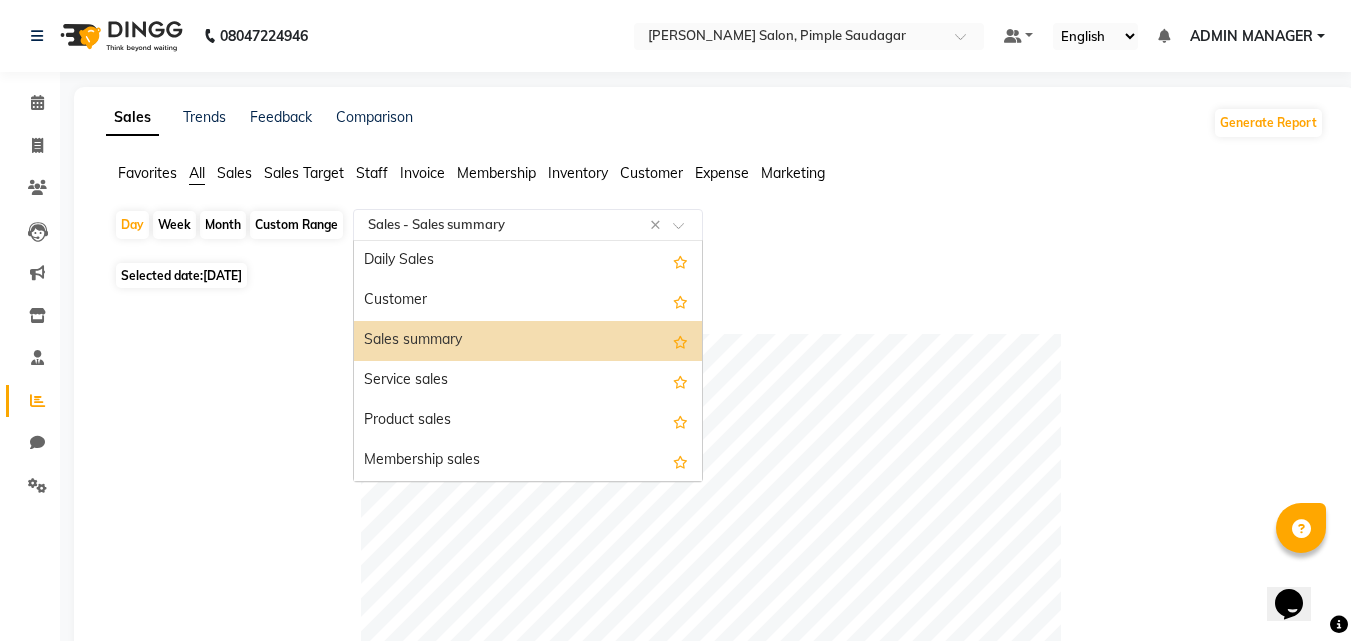click 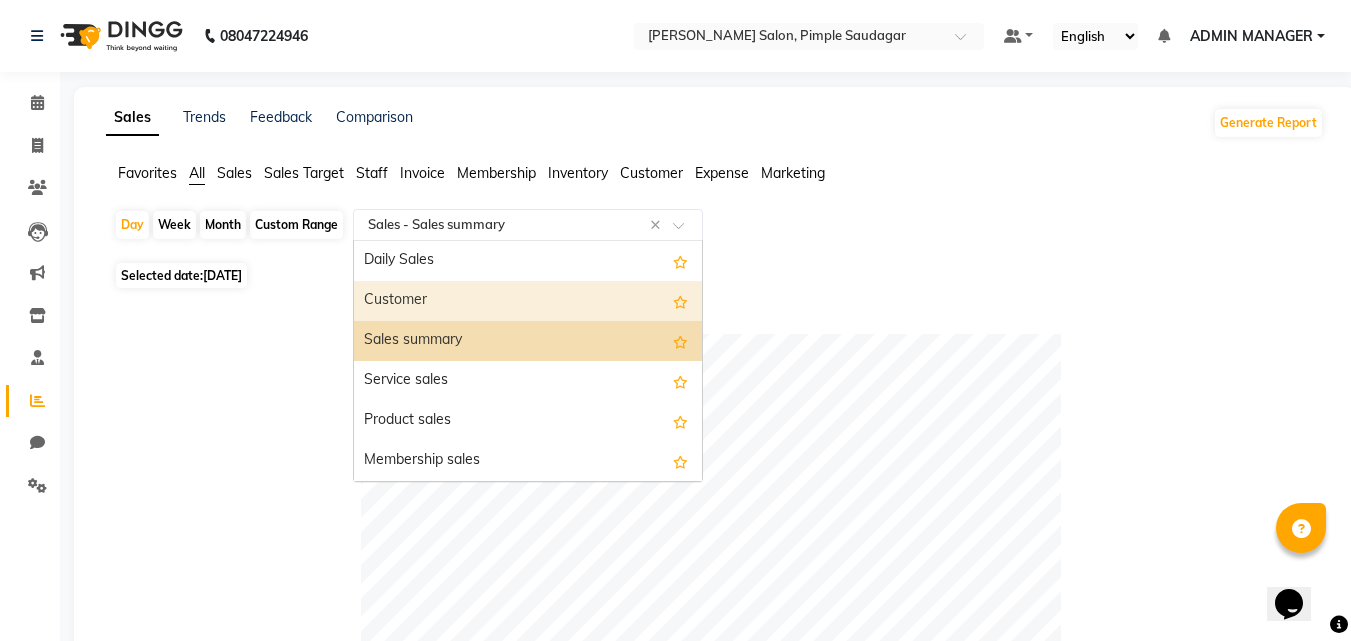 click on "Customer" at bounding box center (528, 301) 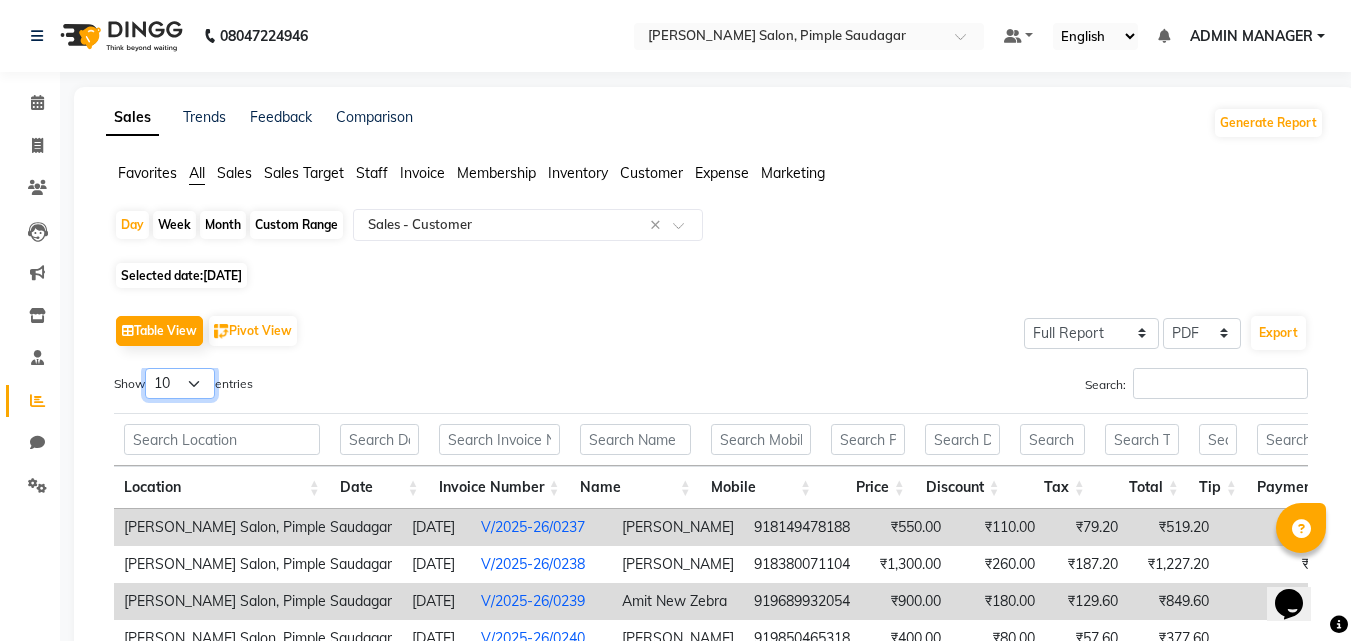 click on "10 25 50 100" at bounding box center (180, 383) 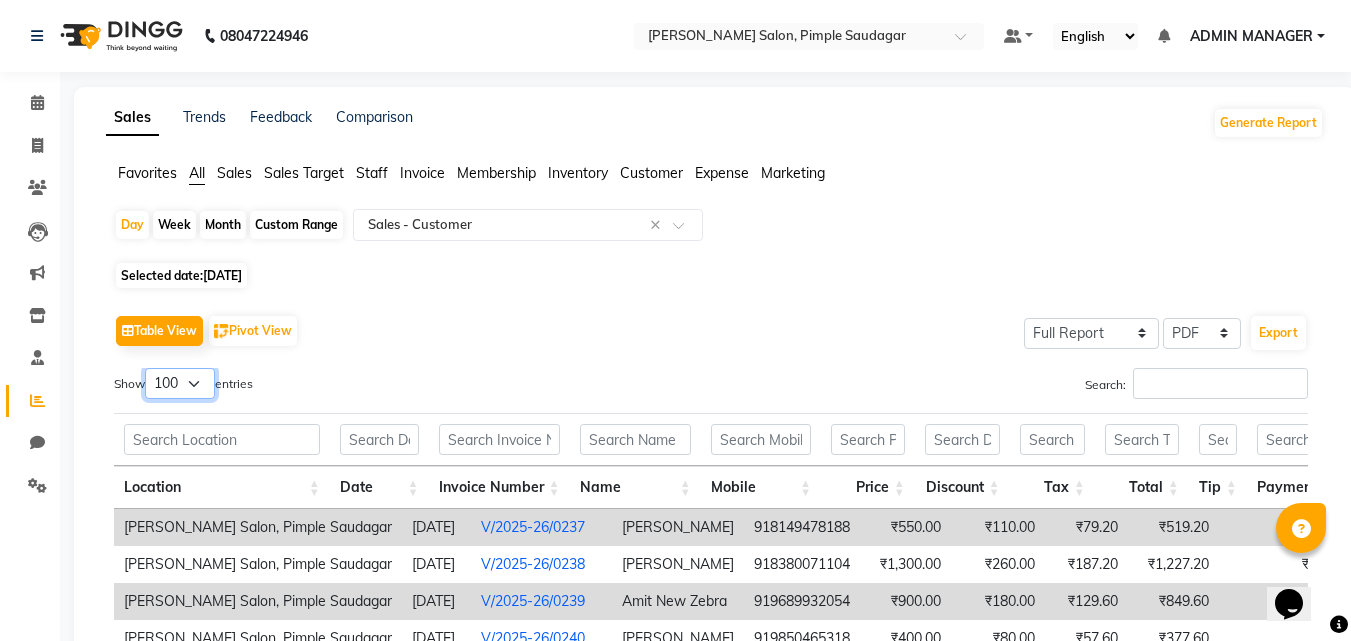 click on "10 25 50 100" at bounding box center (180, 383) 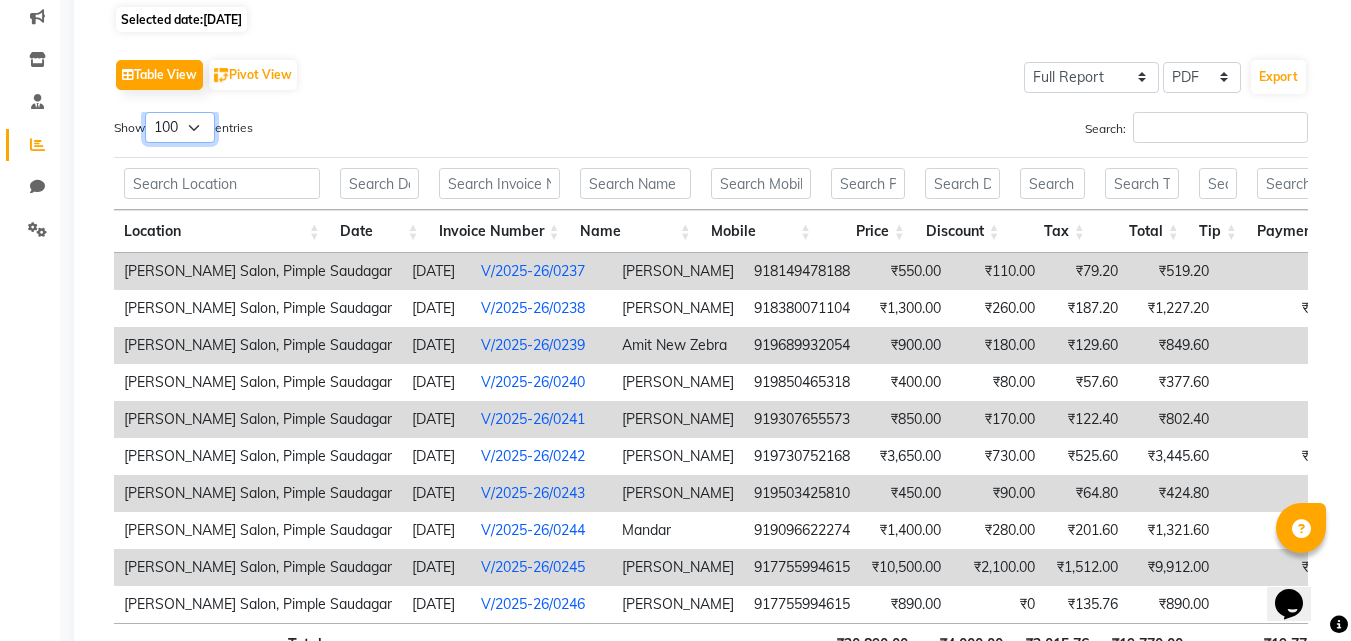 scroll, scrollTop: 419, scrollLeft: 0, axis: vertical 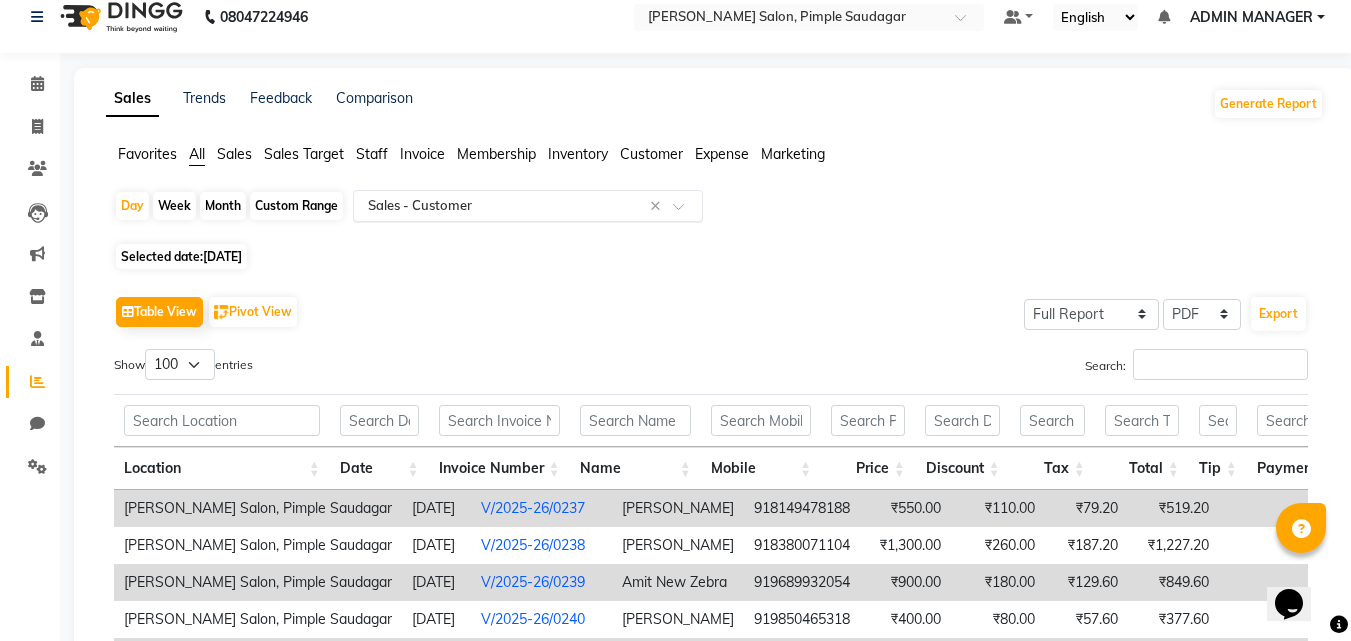 click 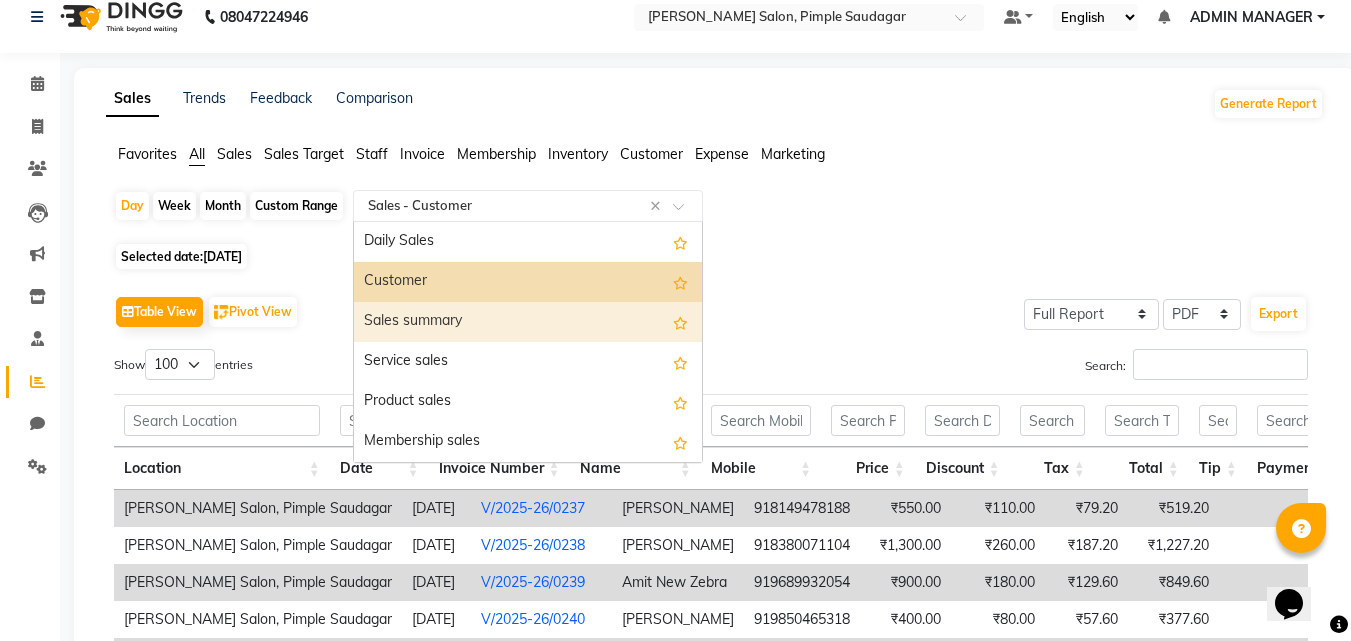 click on "Sales summary" at bounding box center (528, 322) 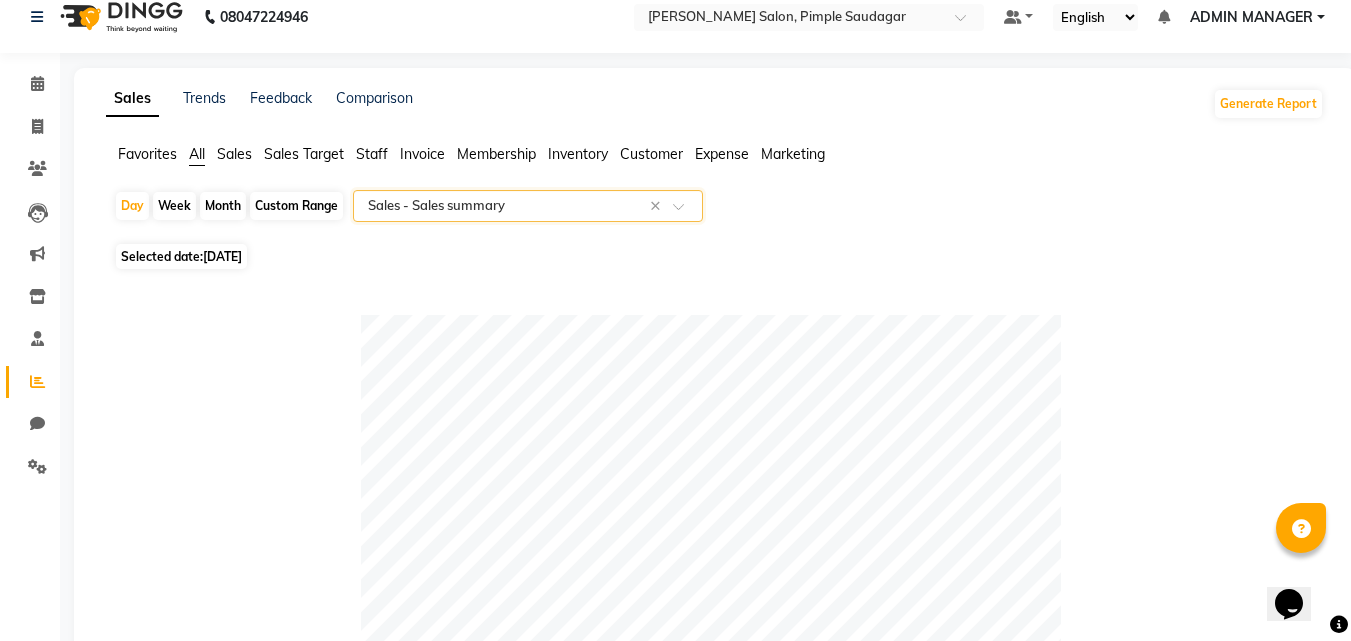 click on "Select Report Type × Sales -  Sales summary ×" 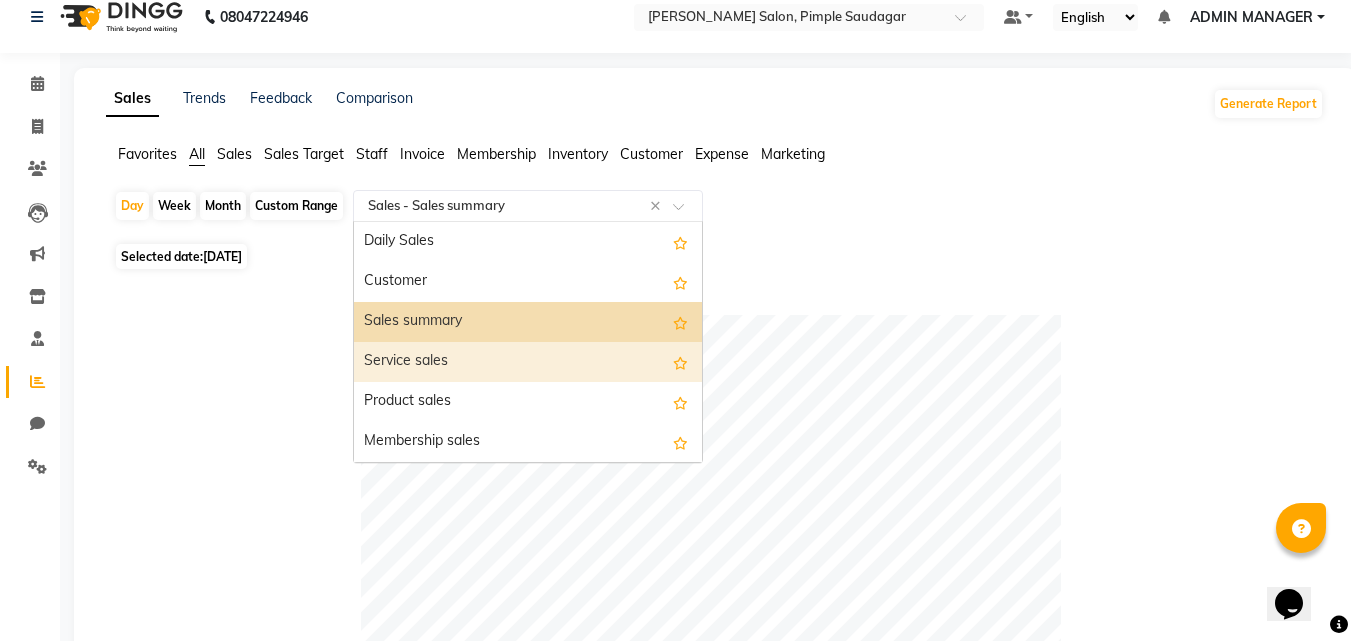 click on "Service sales" at bounding box center (528, 362) 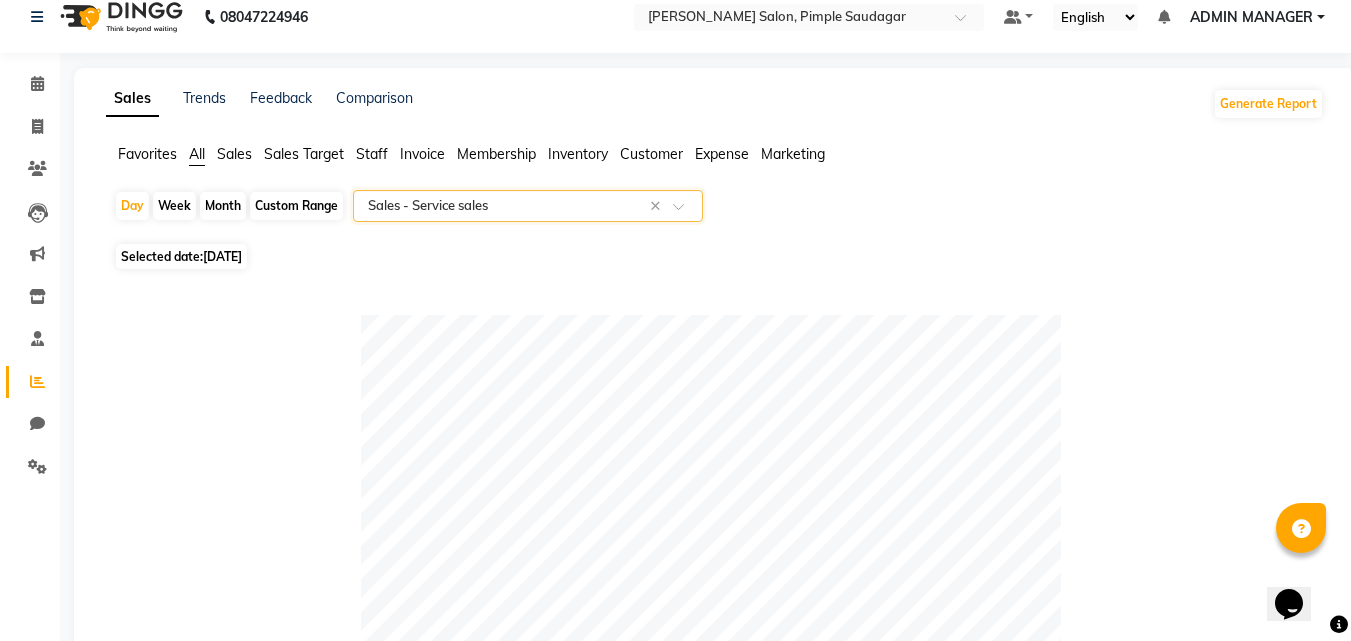 click on "Month" 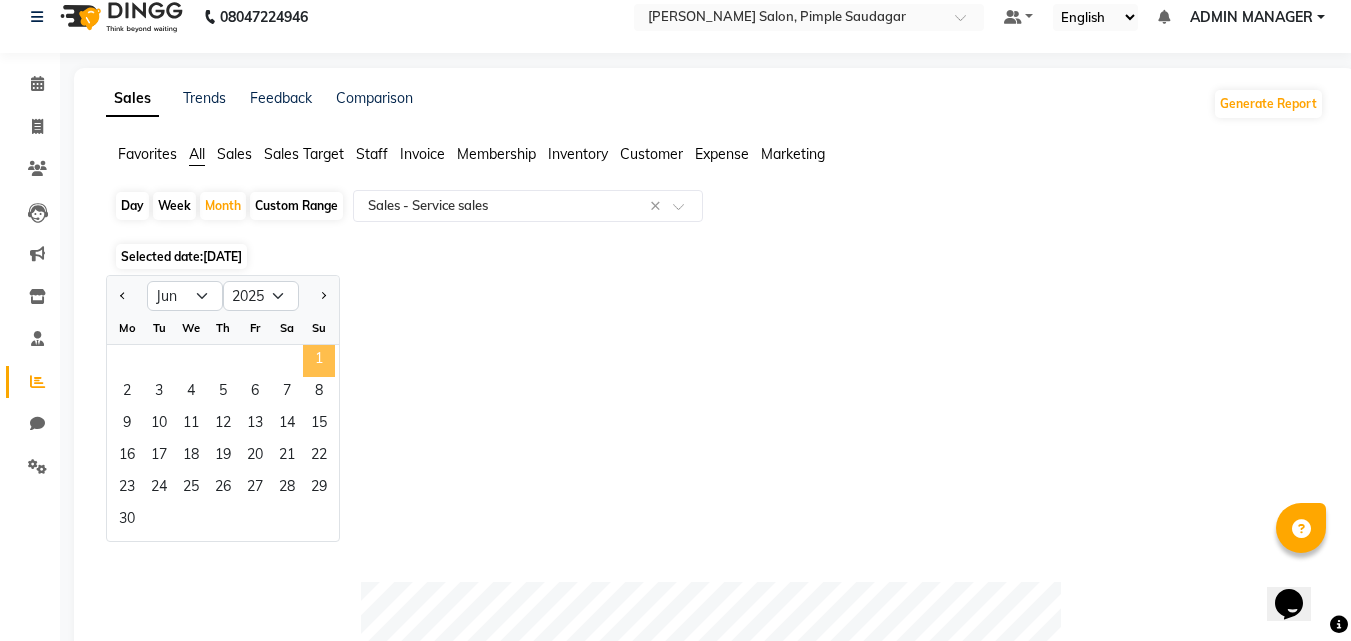click on "1" 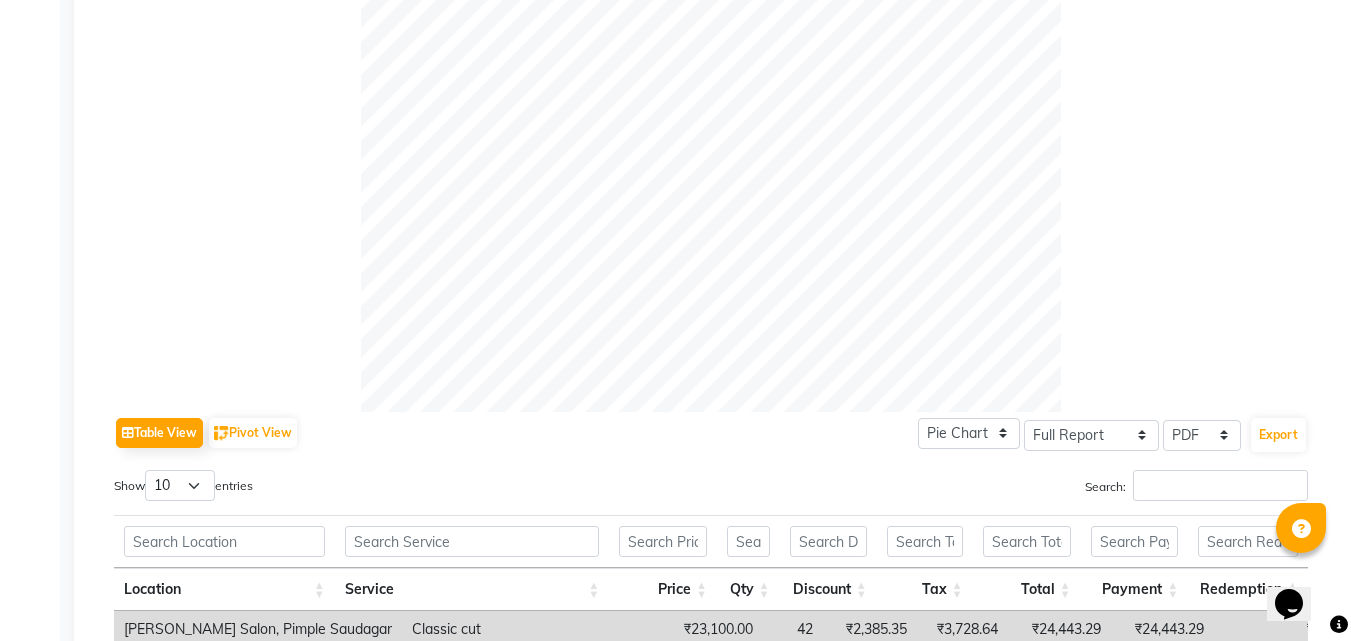 scroll, scrollTop: 819, scrollLeft: 0, axis: vertical 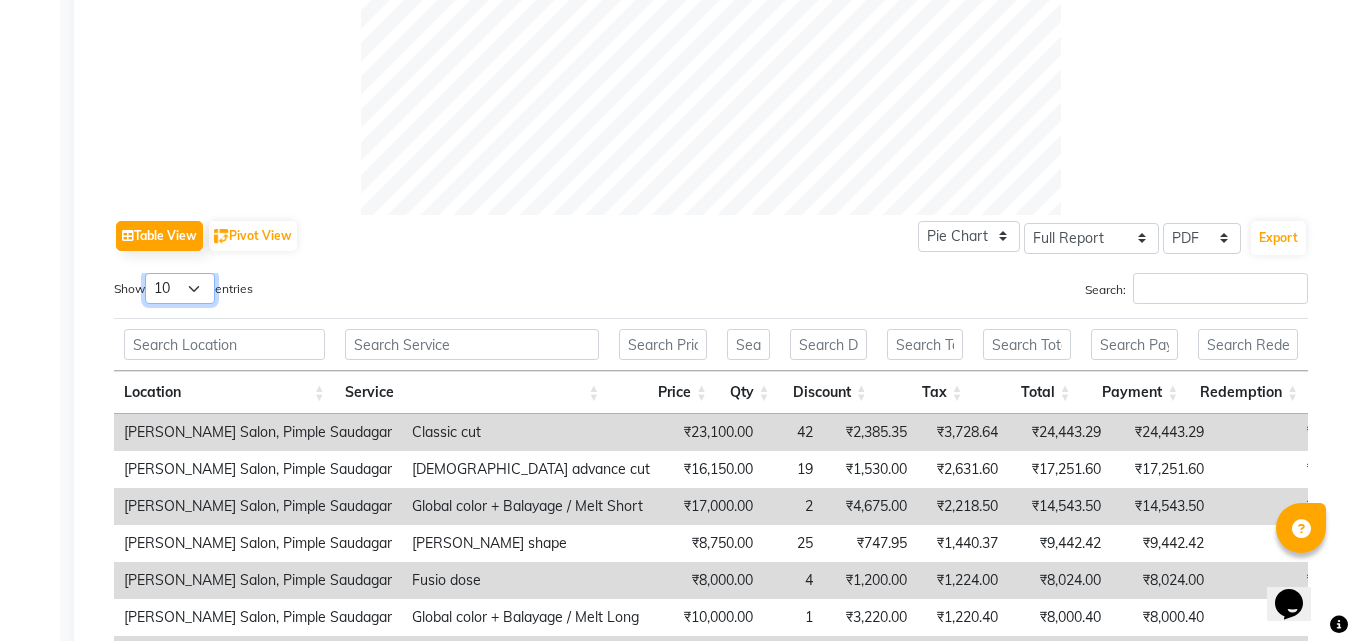 click on "10 25 50 100" at bounding box center [180, 288] 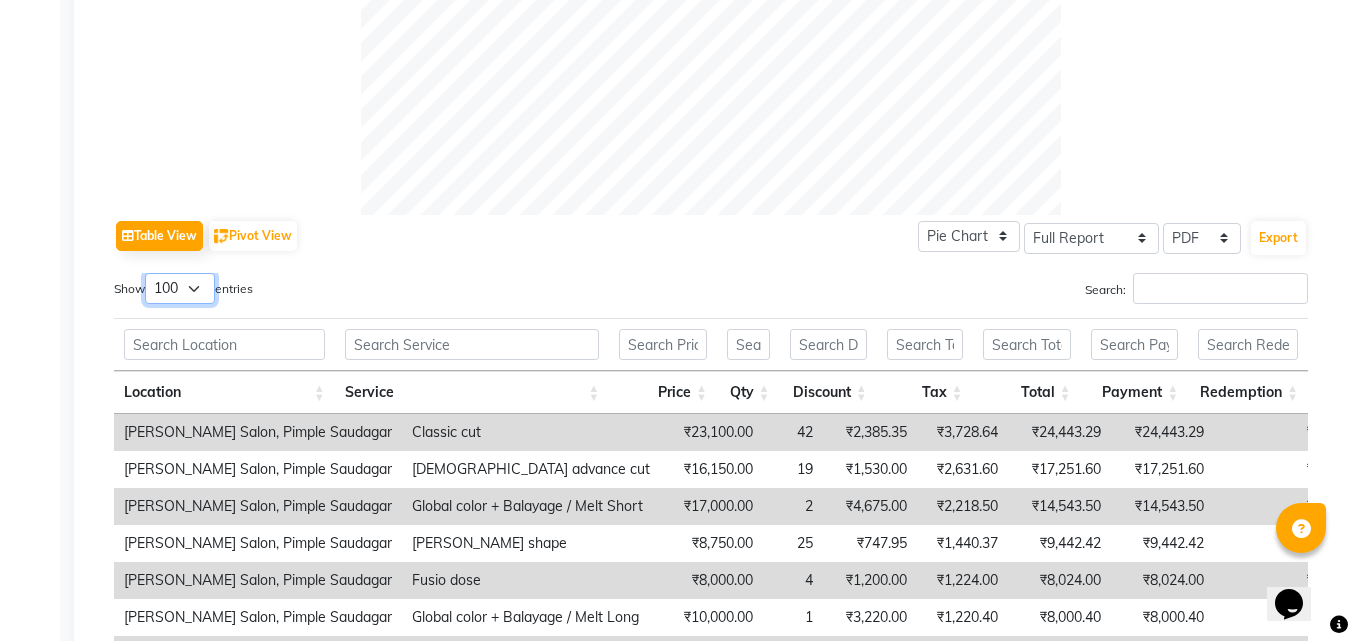 click on "10 25 50 100" at bounding box center [180, 288] 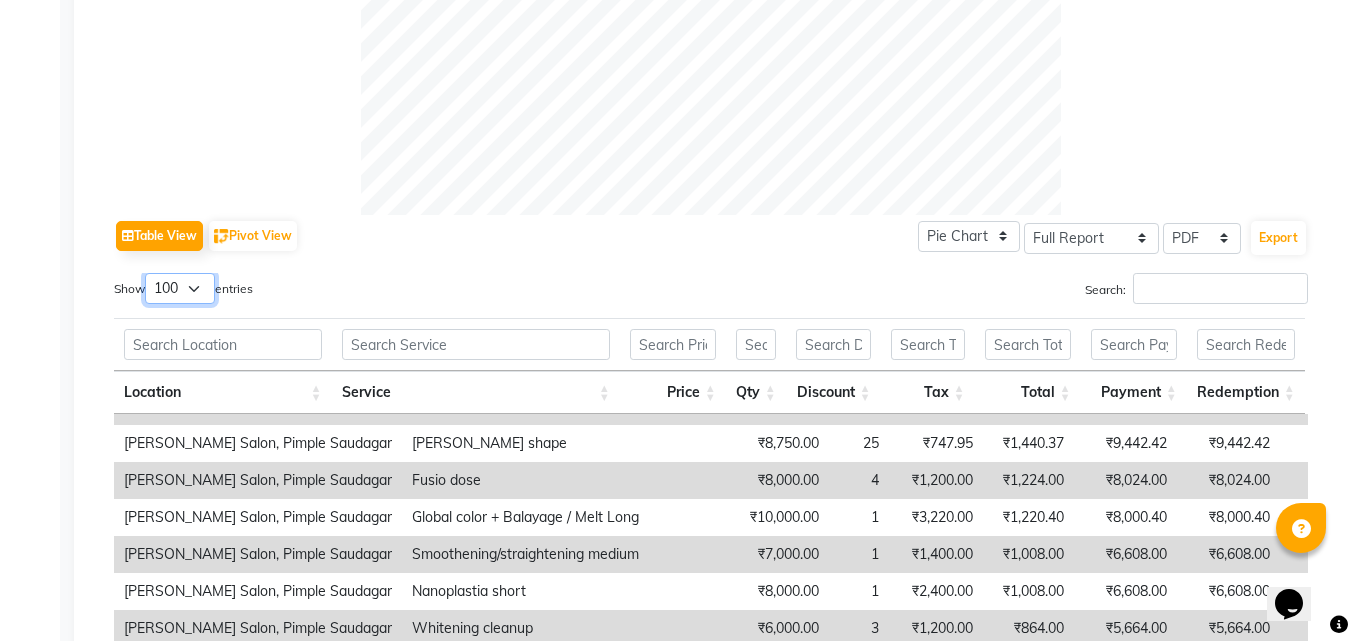 scroll, scrollTop: 0, scrollLeft: 0, axis: both 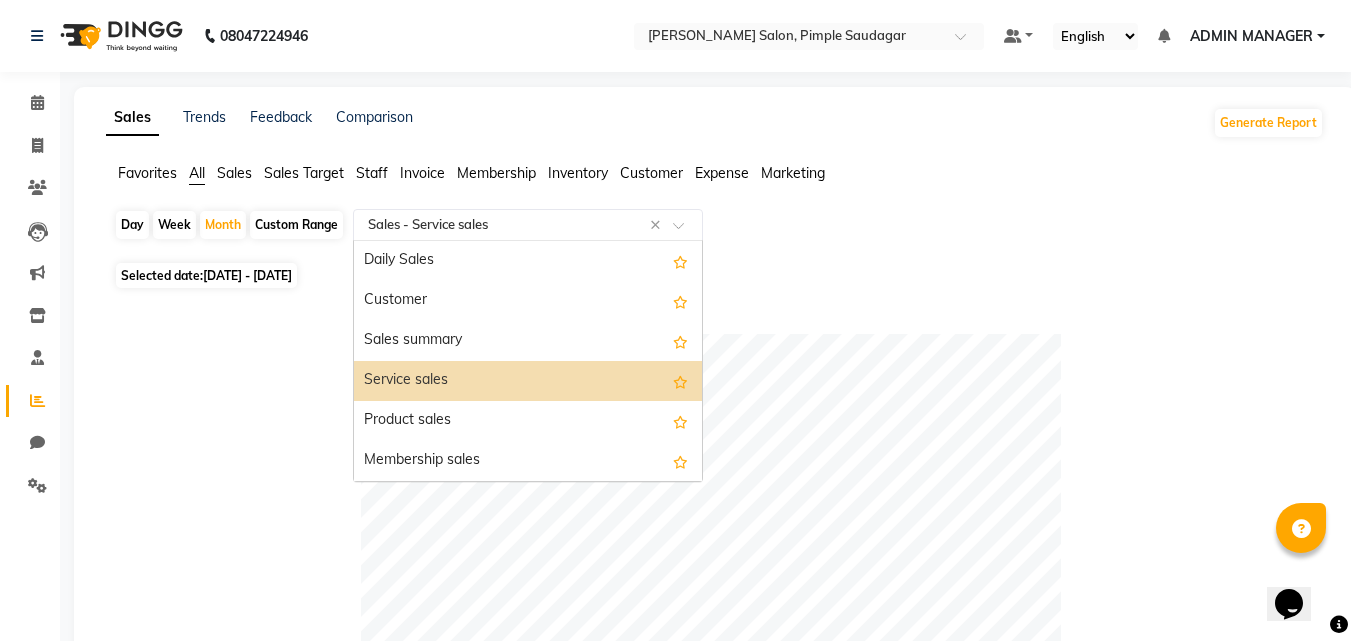 click 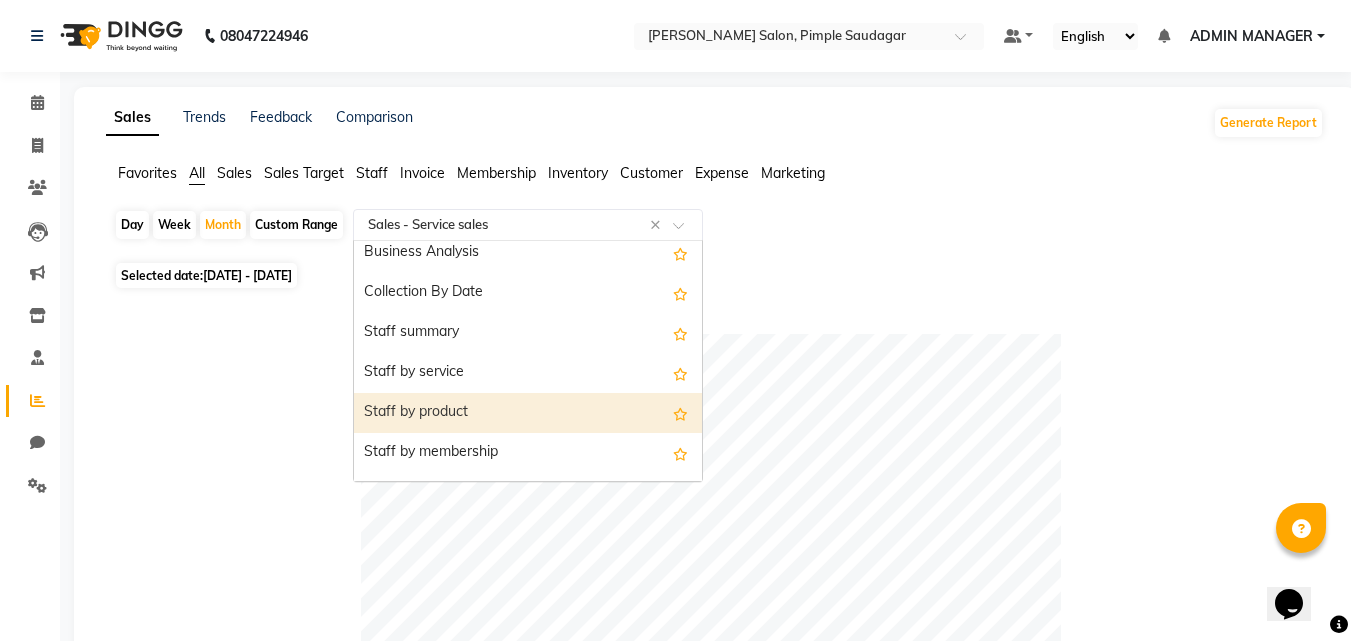 scroll, scrollTop: 400, scrollLeft: 0, axis: vertical 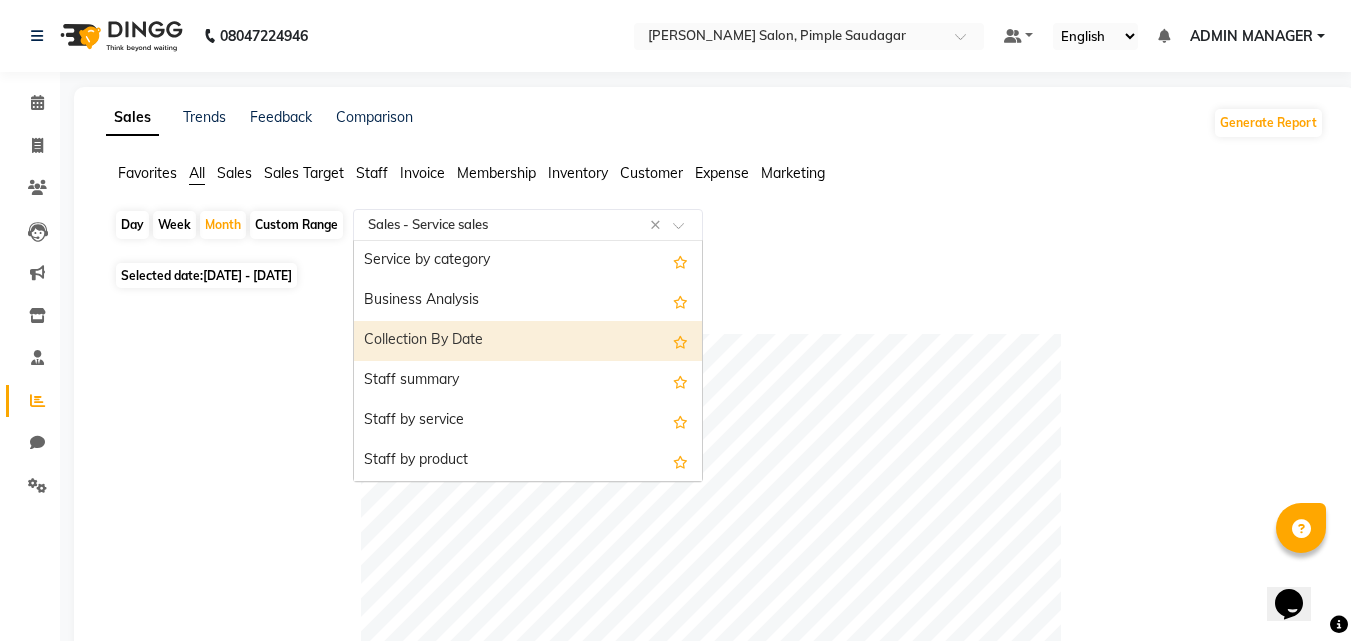 click on "Collection By Date" at bounding box center [528, 341] 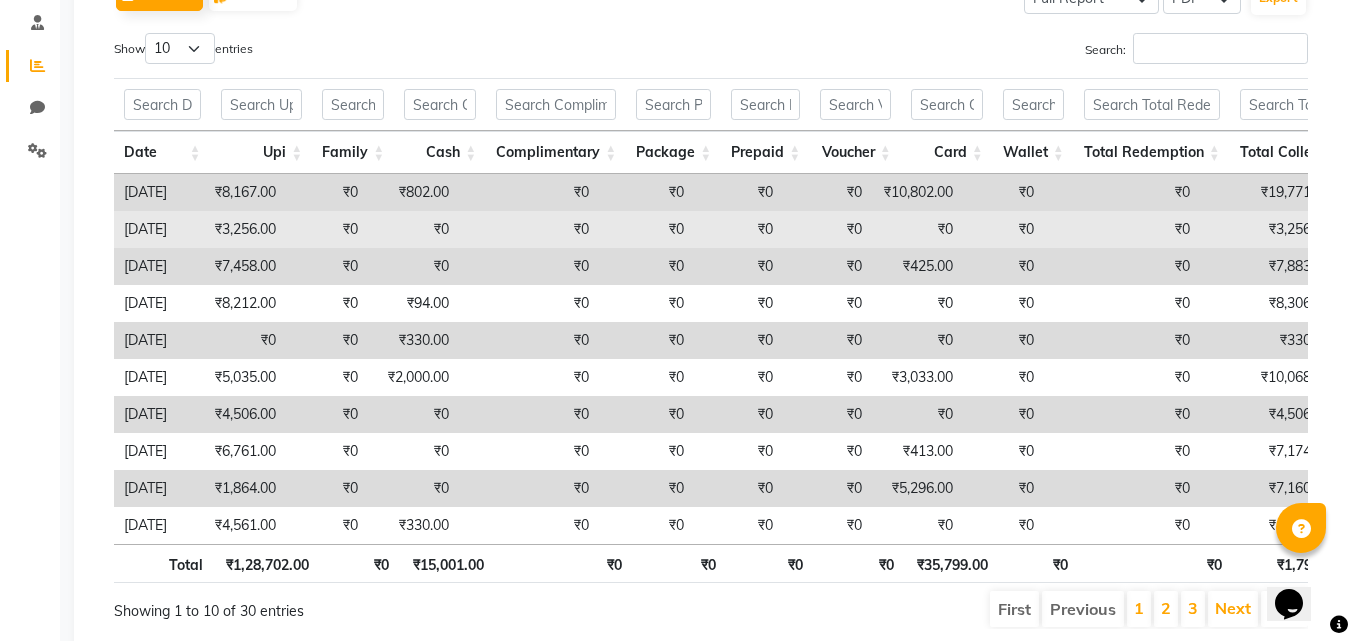 scroll, scrollTop: 300, scrollLeft: 0, axis: vertical 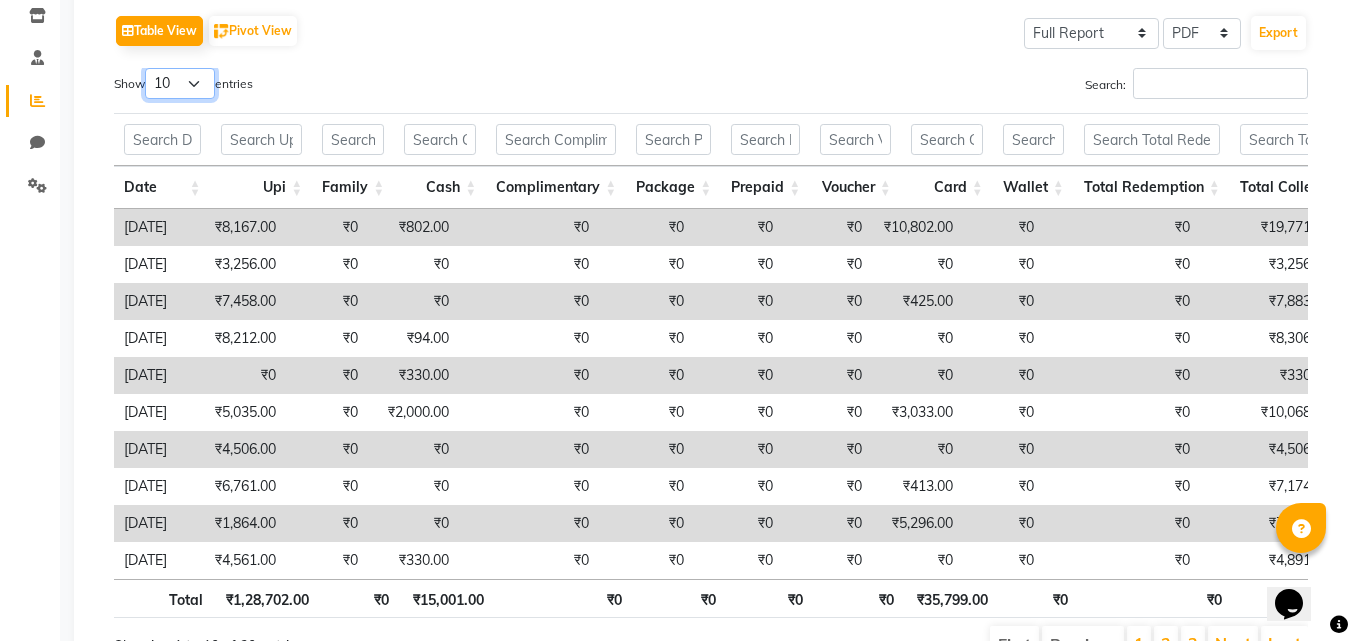 click on "10 25 50 100" at bounding box center [180, 83] 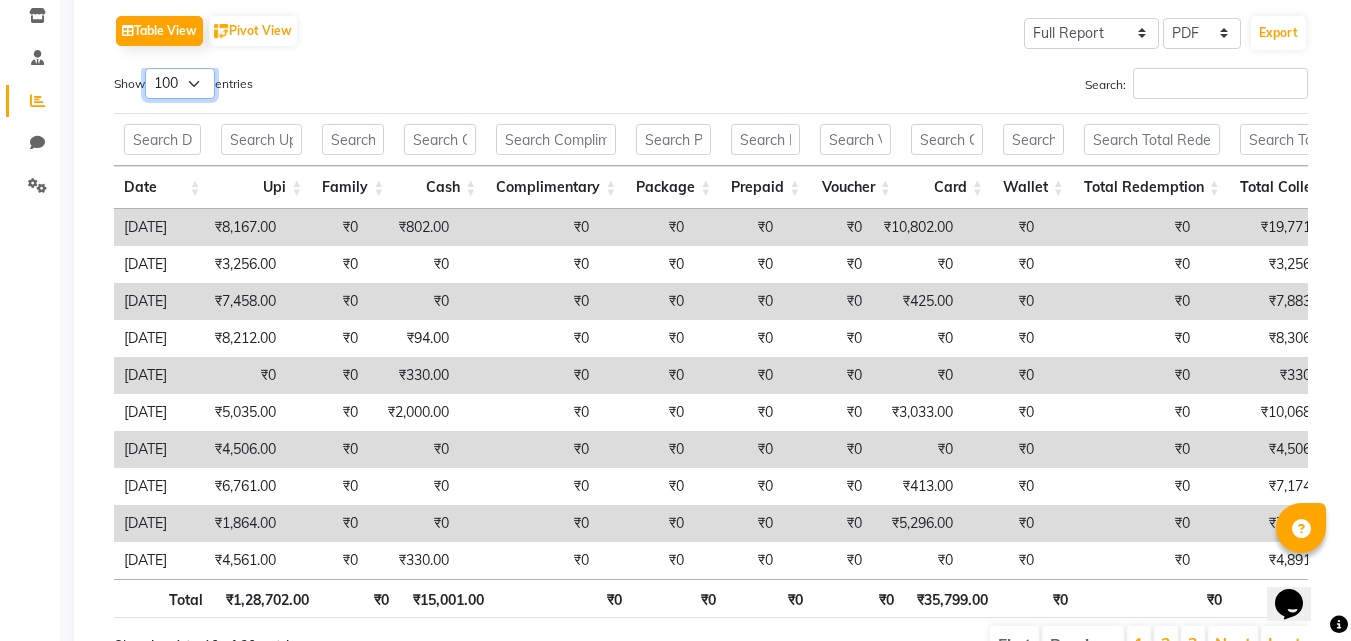 click on "10 25 50 100" at bounding box center [180, 83] 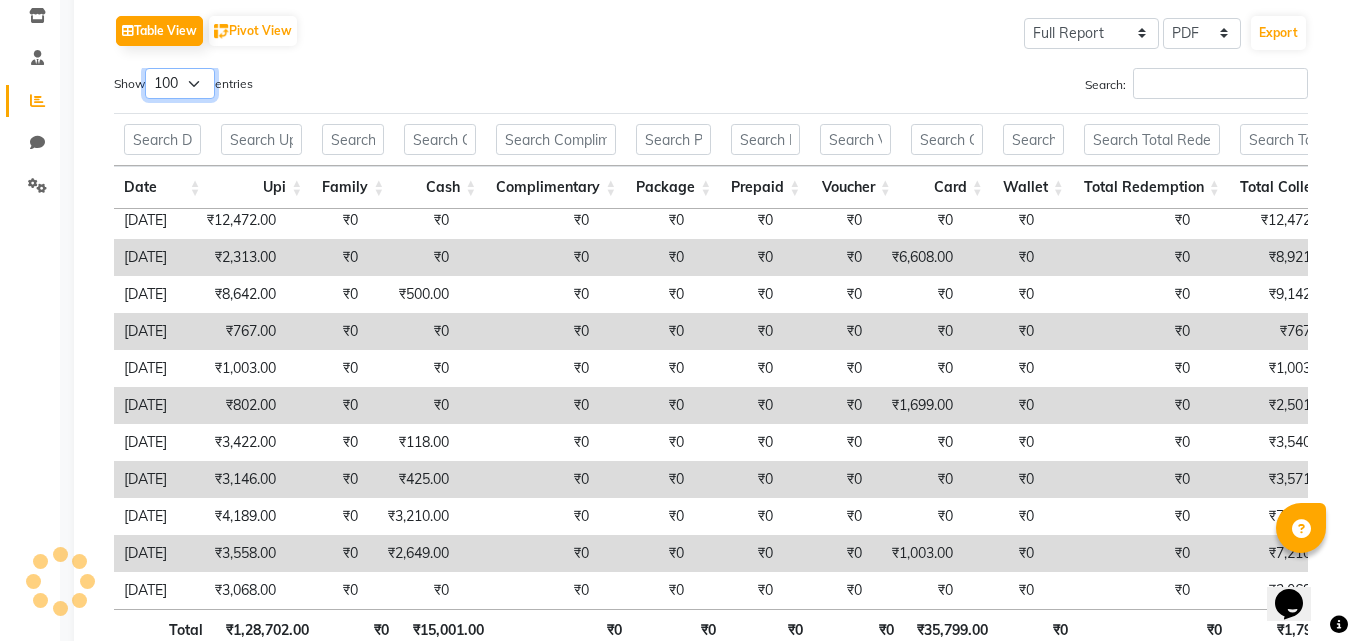 scroll, scrollTop: 725, scrollLeft: 0, axis: vertical 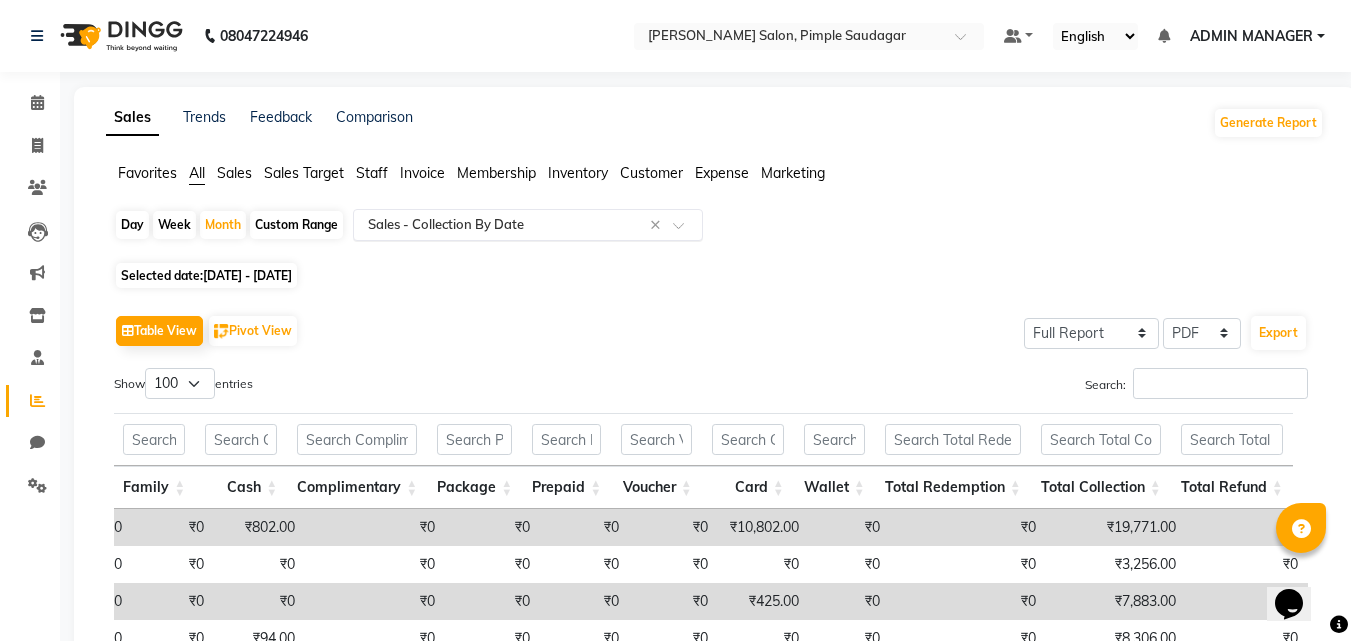 click 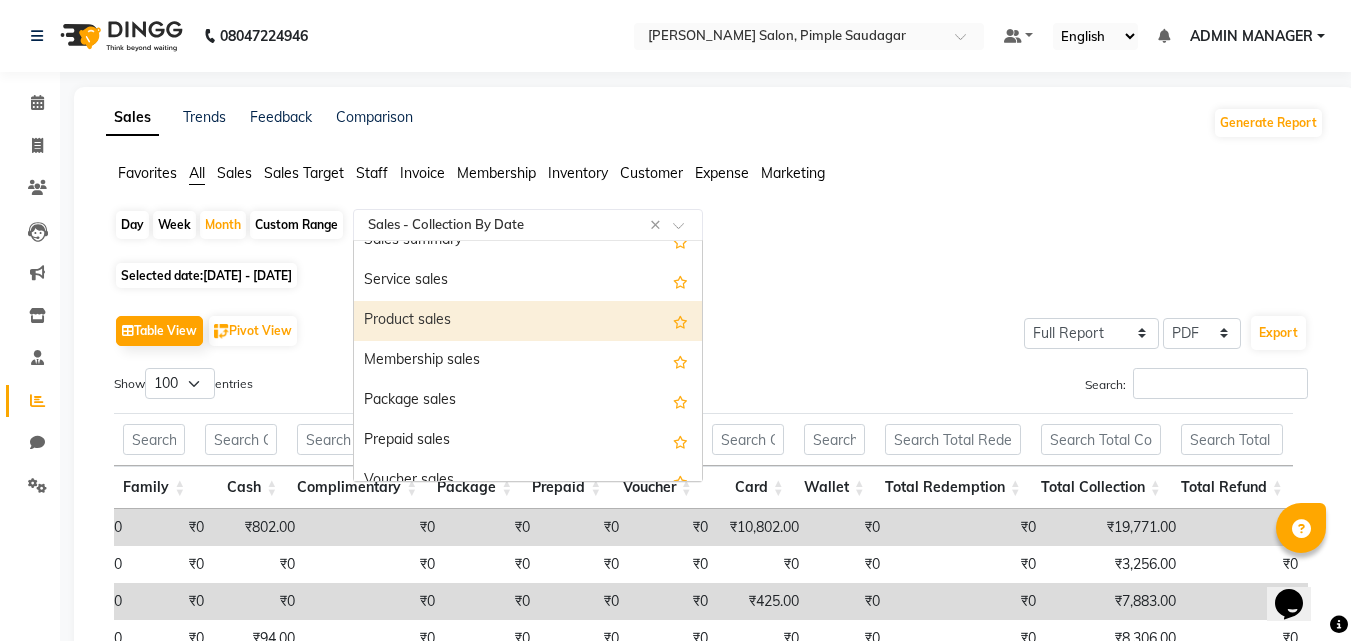 scroll, scrollTop: 0, scrollLeft: 0, axis: both 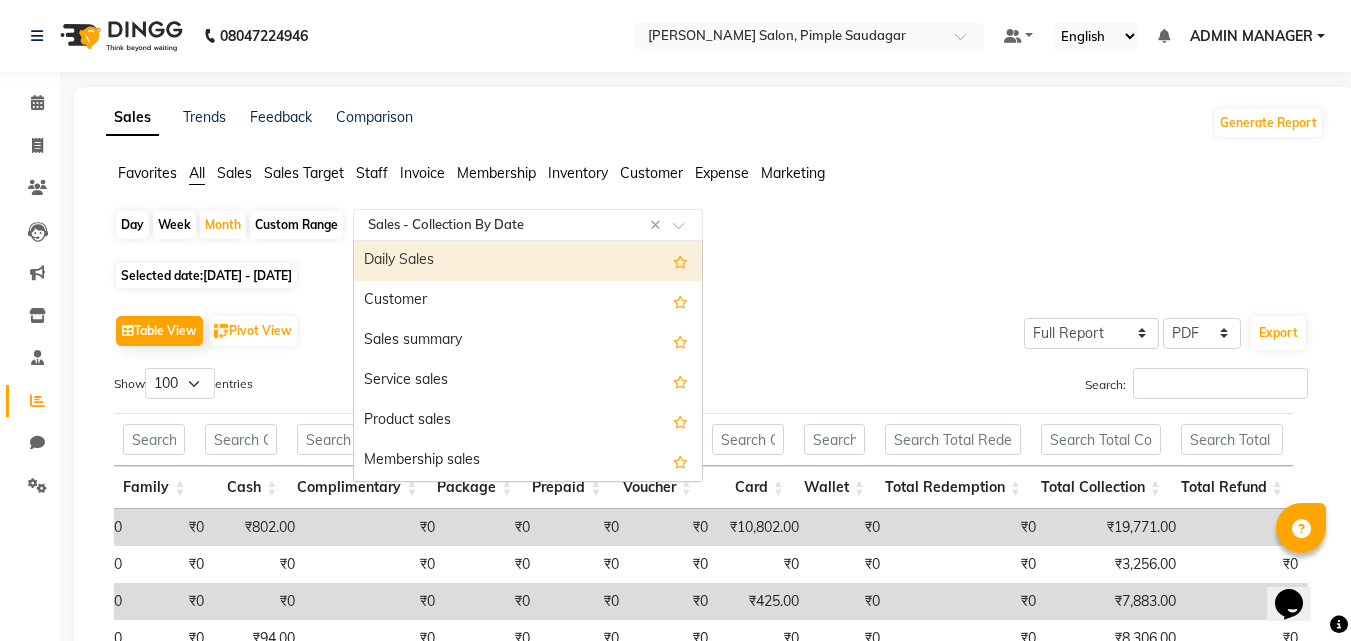 click on "Daily Sales" at bounding box center [528, 261] 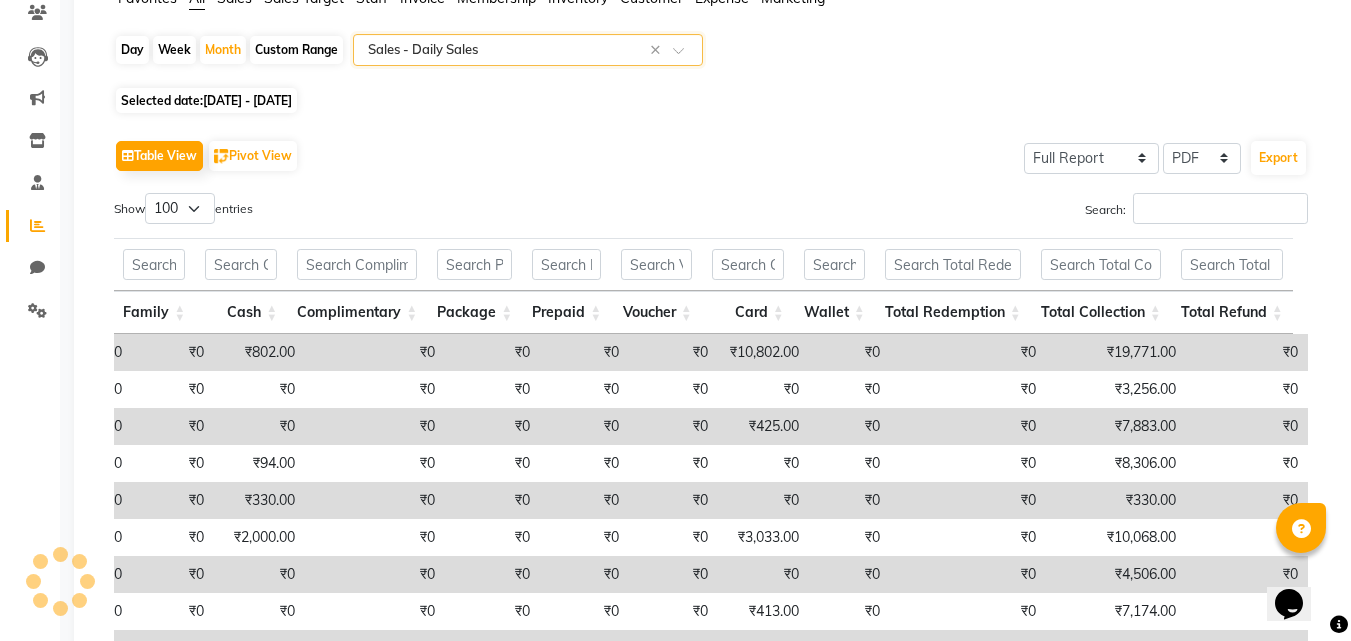scroll, scrollTop: 0, scrollLeft: 0, axis: both 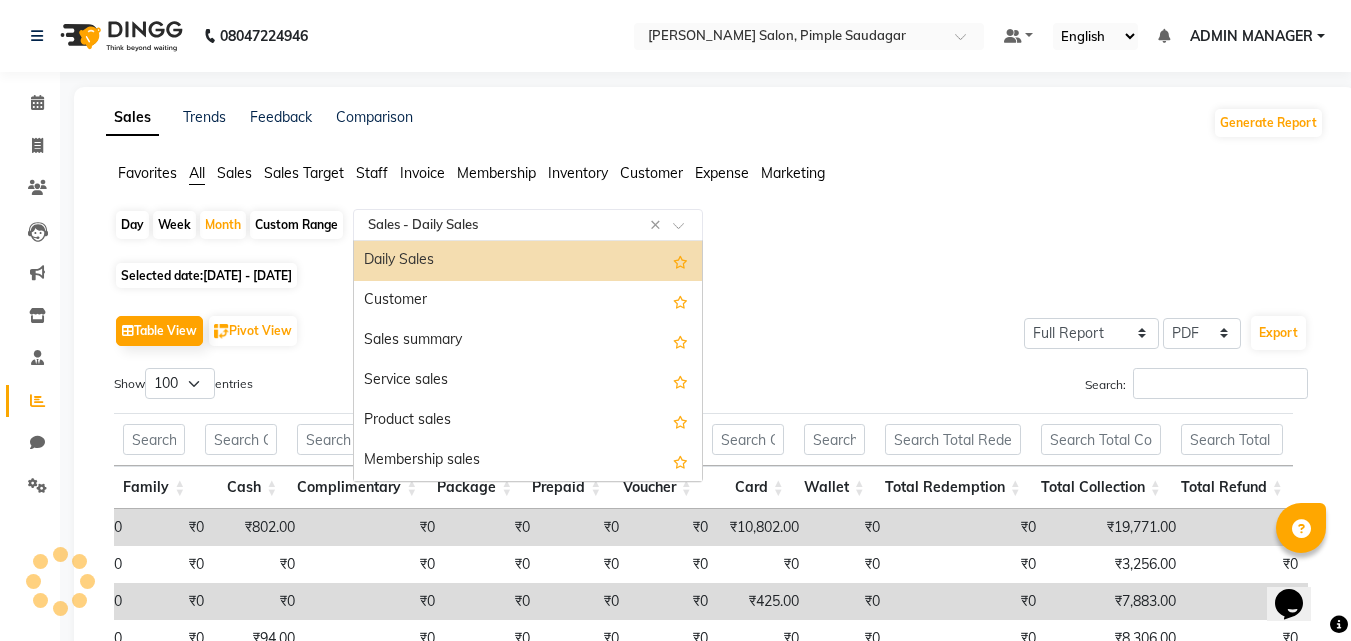click 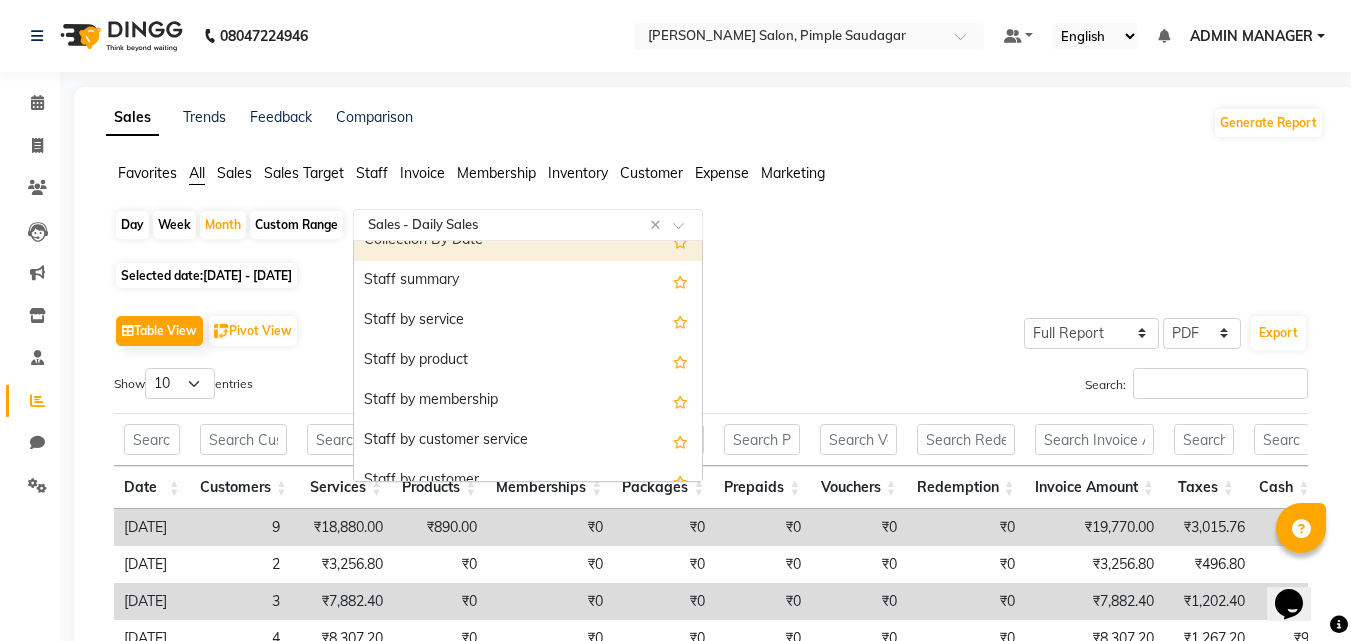 scroll, scrollTop: 400, scrollLeft: 0, axis: vertical 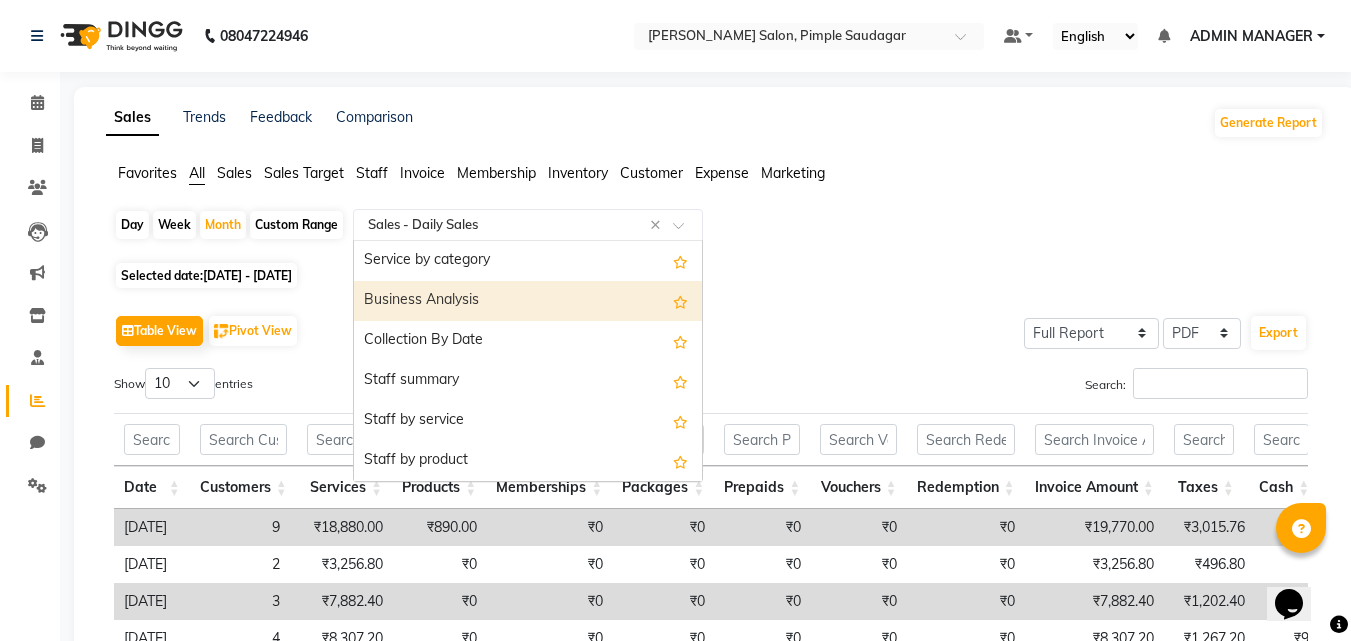 click on "Business Analysis" at bounding box center [528, 301] 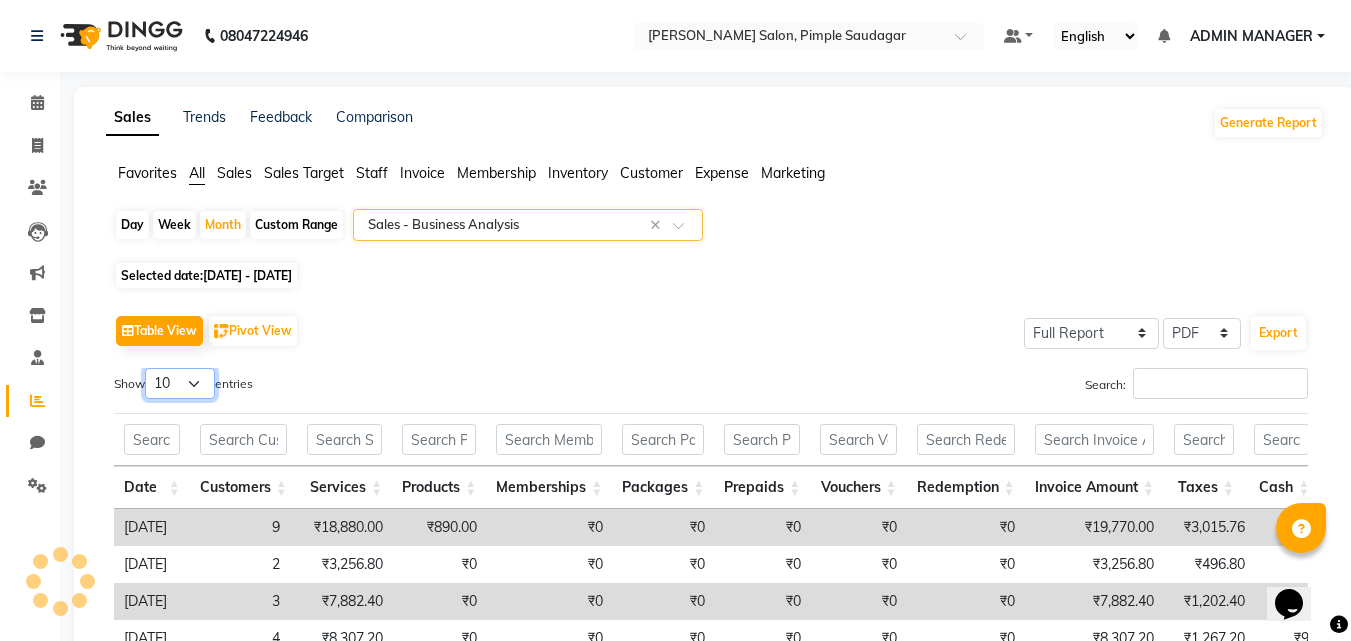 click on "10 25 50 100" at bounding box center [180, 383] 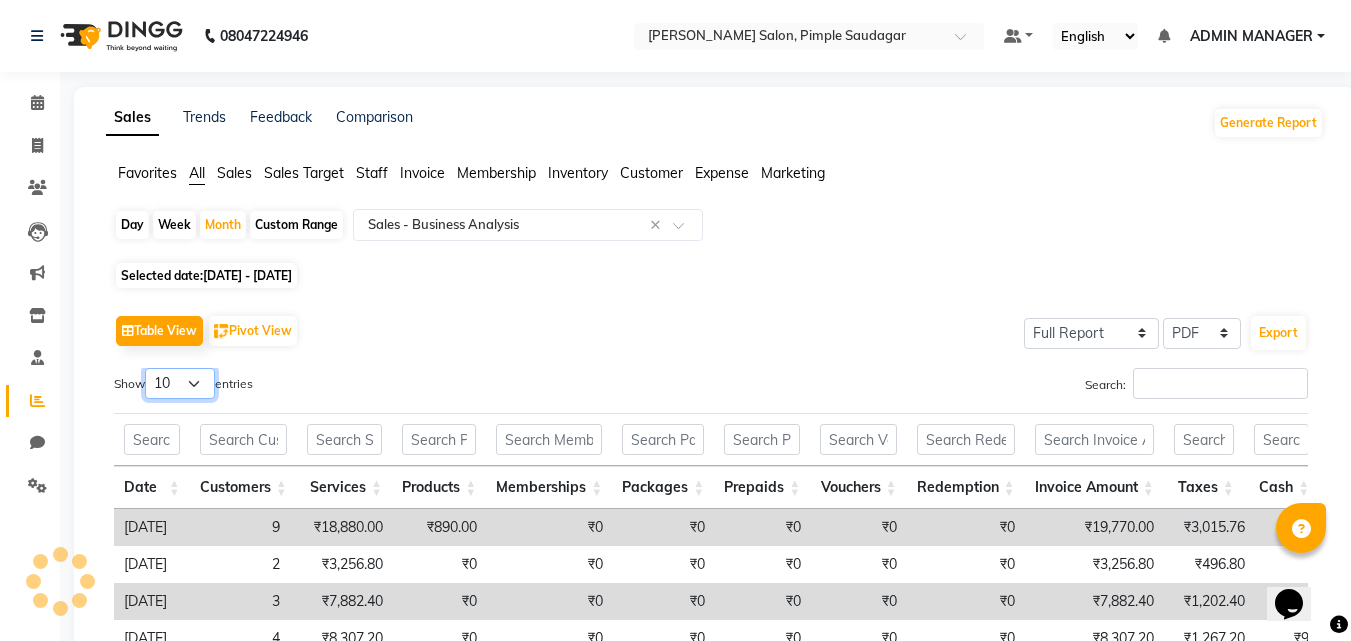 select on "100" 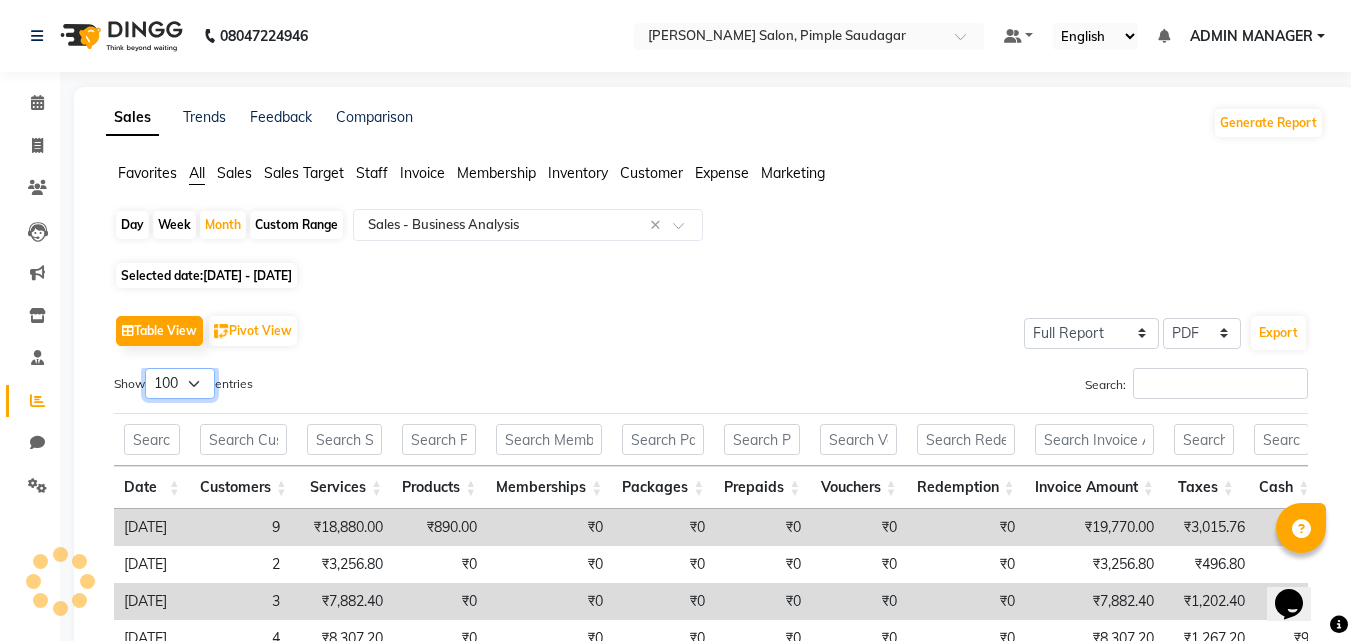 click on "10 25 50 100" at bounding box center [180, 383] 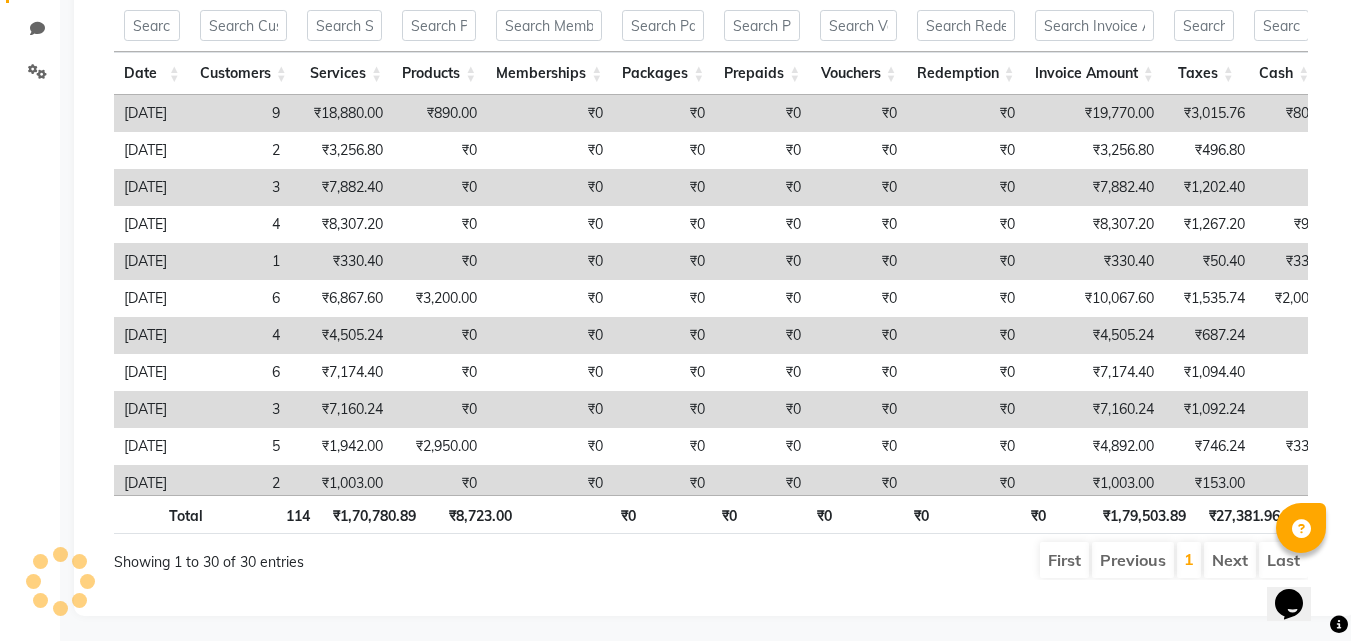 scroll, scrollTop: 434, scrollLeft: 0, axis: vertical 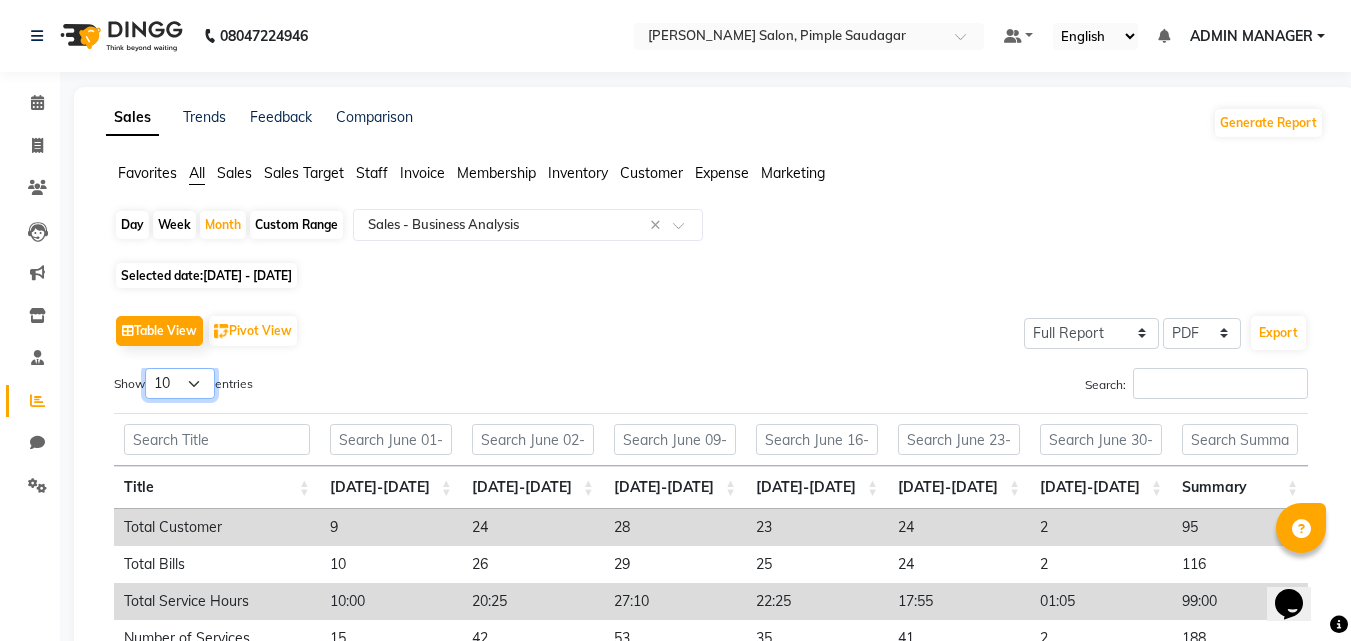 click on "10 25 50 100" at bounding box center [180, 383] 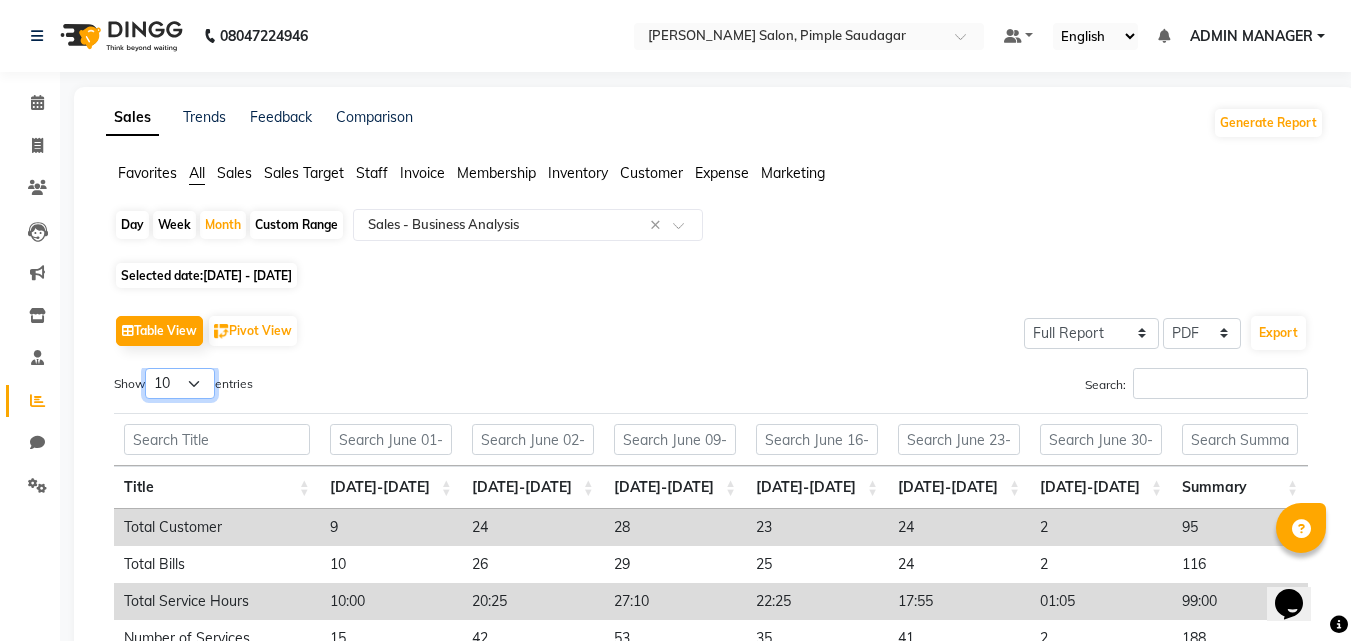 select on "100" 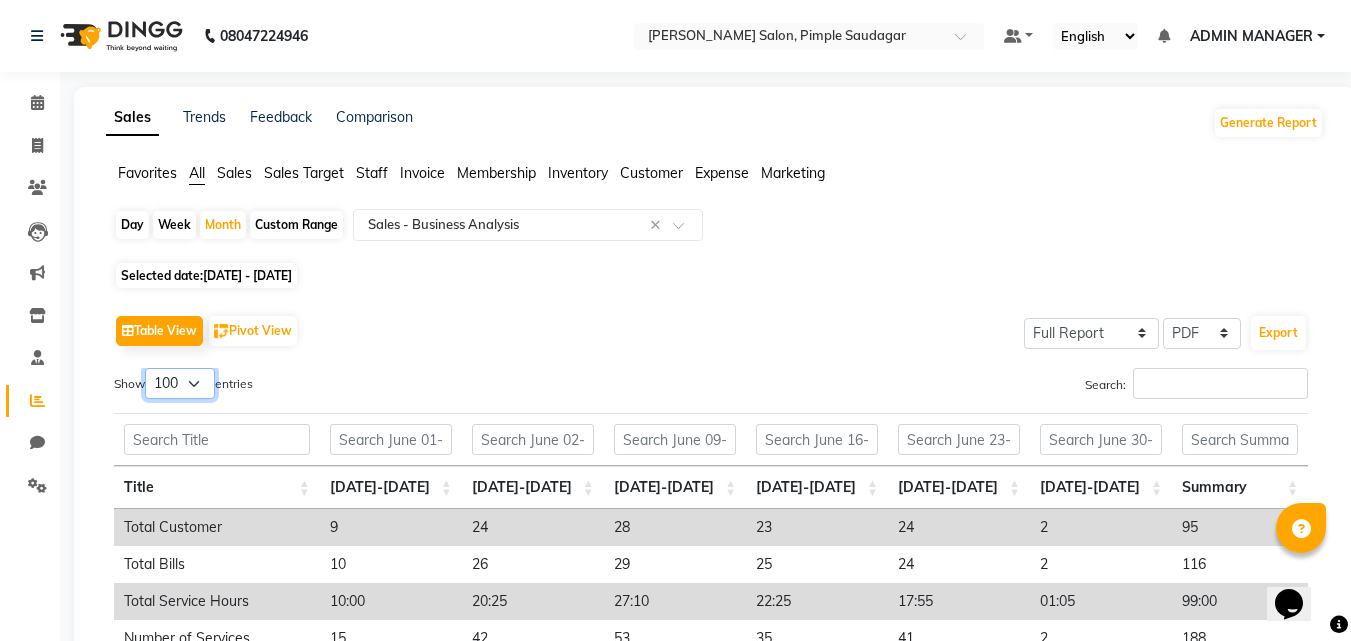 click on "10 25 50 100" at bounding box center [180, 383] 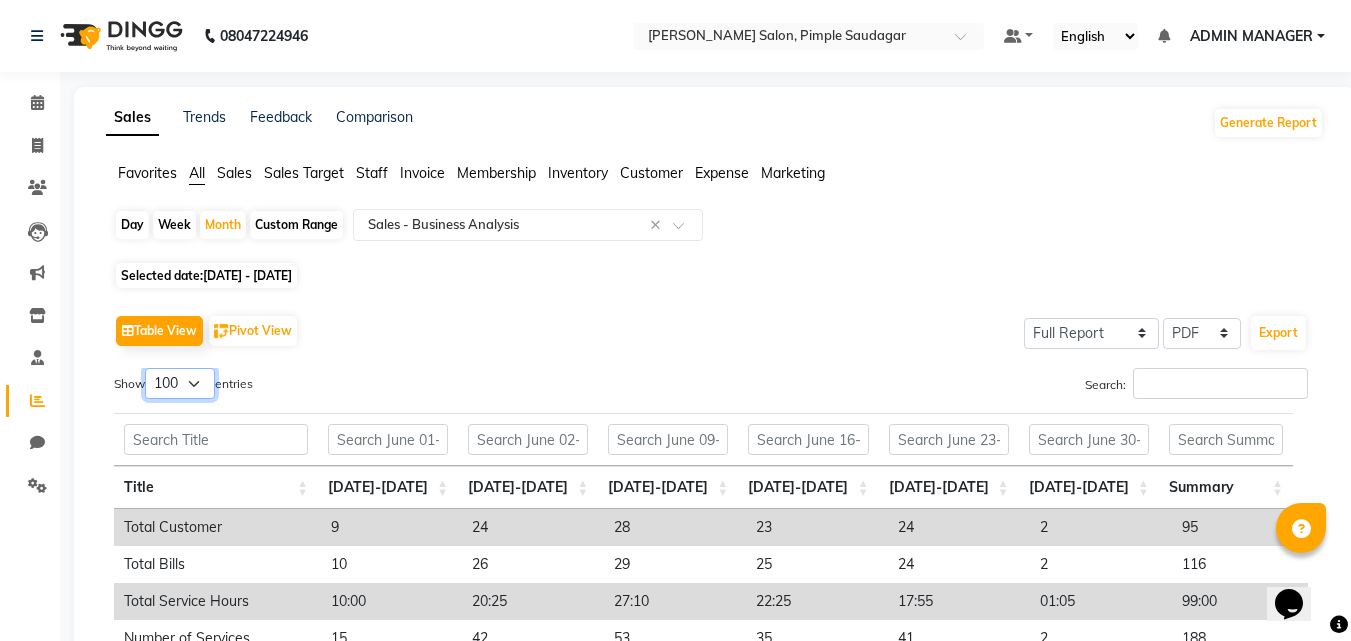 scroll, scrollTop: 434, scrollLeft: 0, axis: vertical 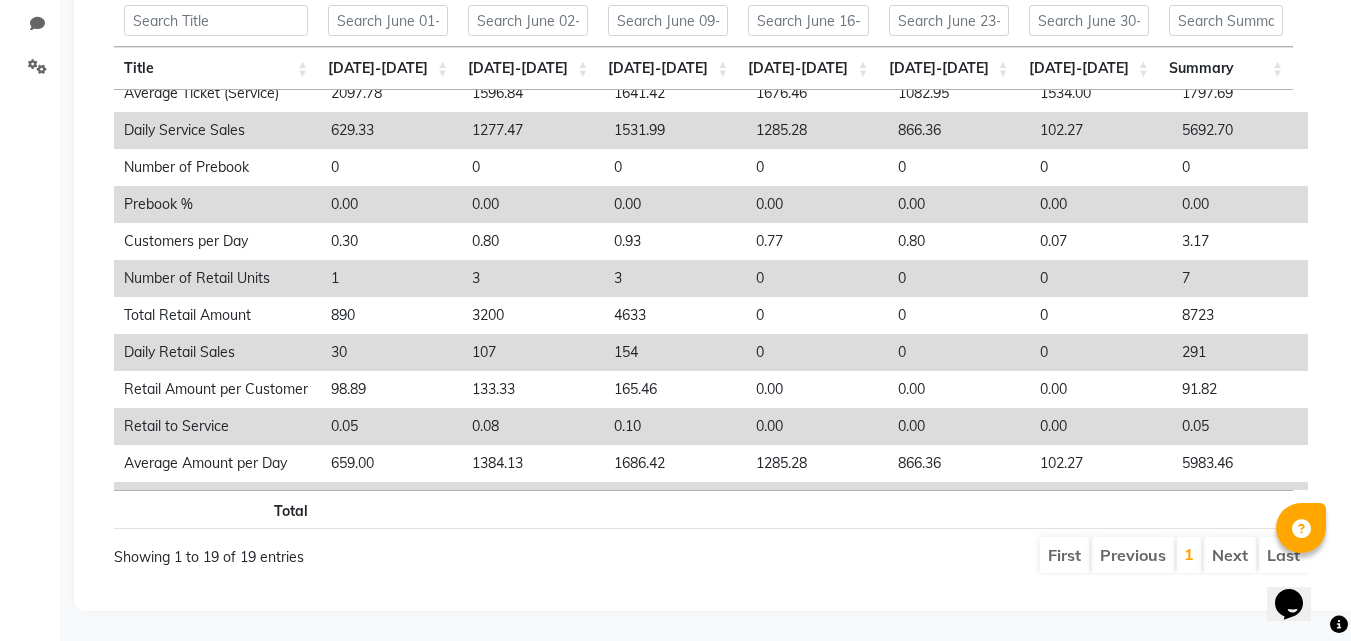 click on "Calendar  Invoice  Clients  Leads   Marketing  Inventory  Staff  Reports  Chat  Settings Completed InProgress Upcoming Dropped Tentative Check-In Confirm Bookings Generate Report Segments Page Builder" 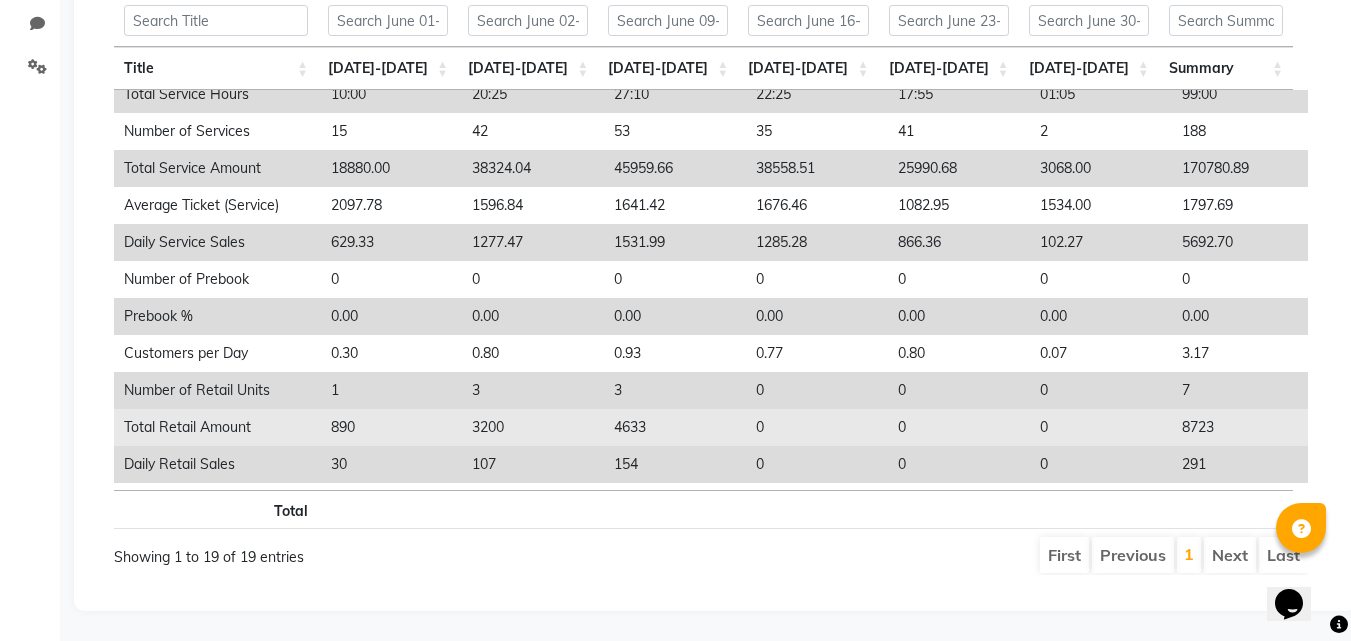scroll, scrollTop: 0, scrollLeft: 0, axis: both 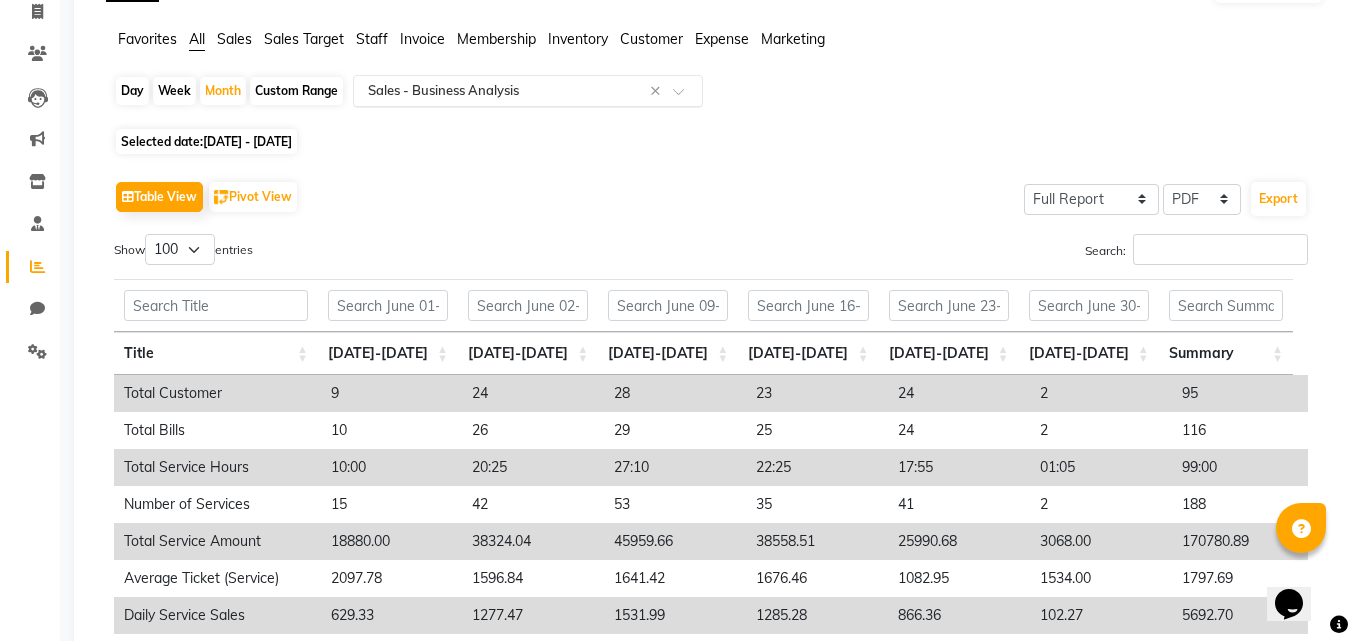 click 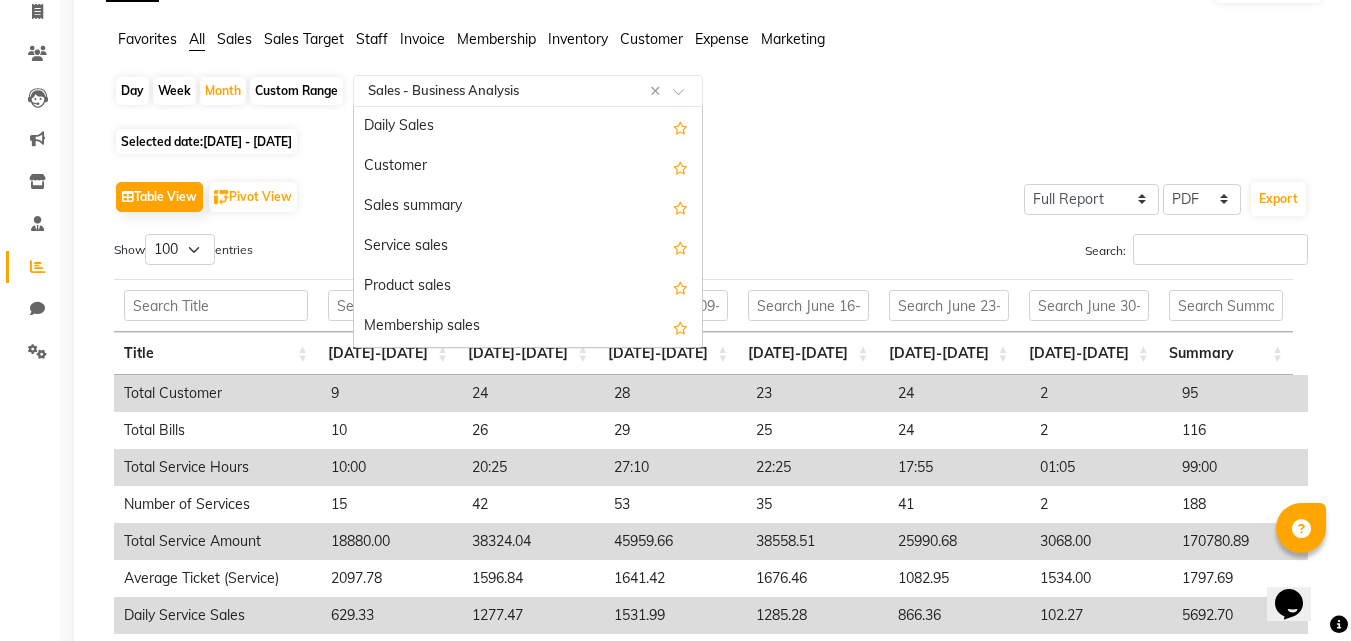 scroll, scrollTop: 440, scrollLeft: 0, axis: vertical 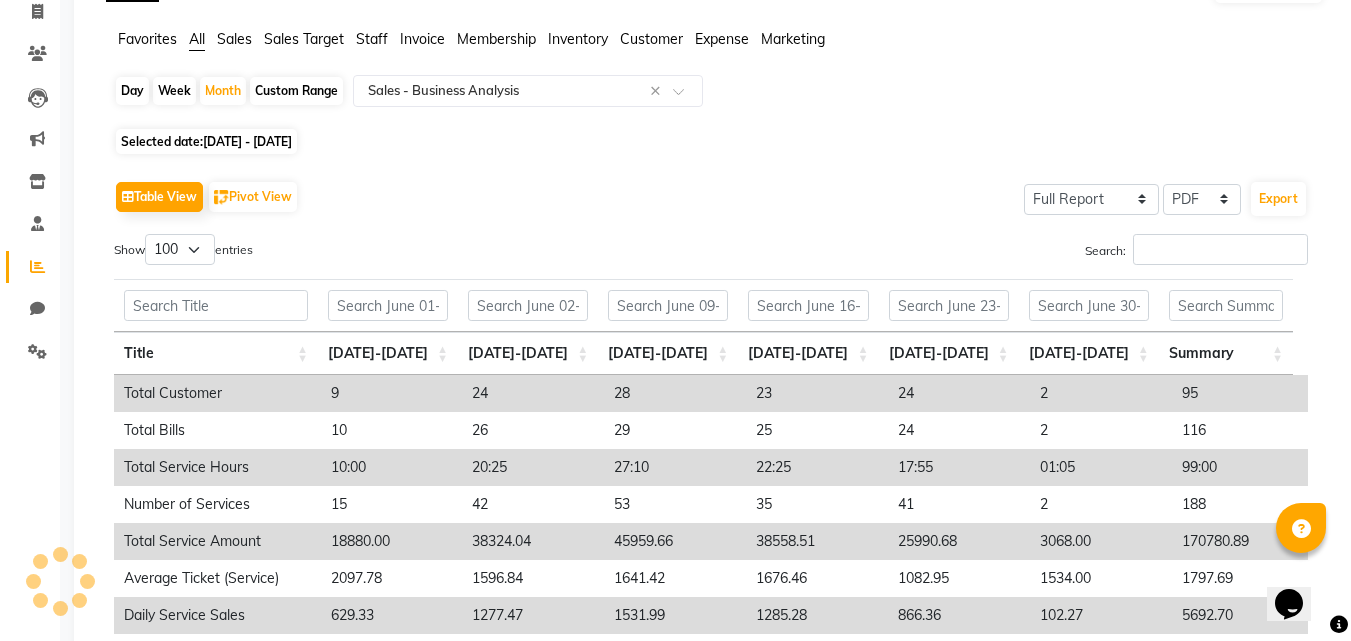 click on "Table View   Pivot View  Select Full Report Filtered Report Select CSV PDF  Export" 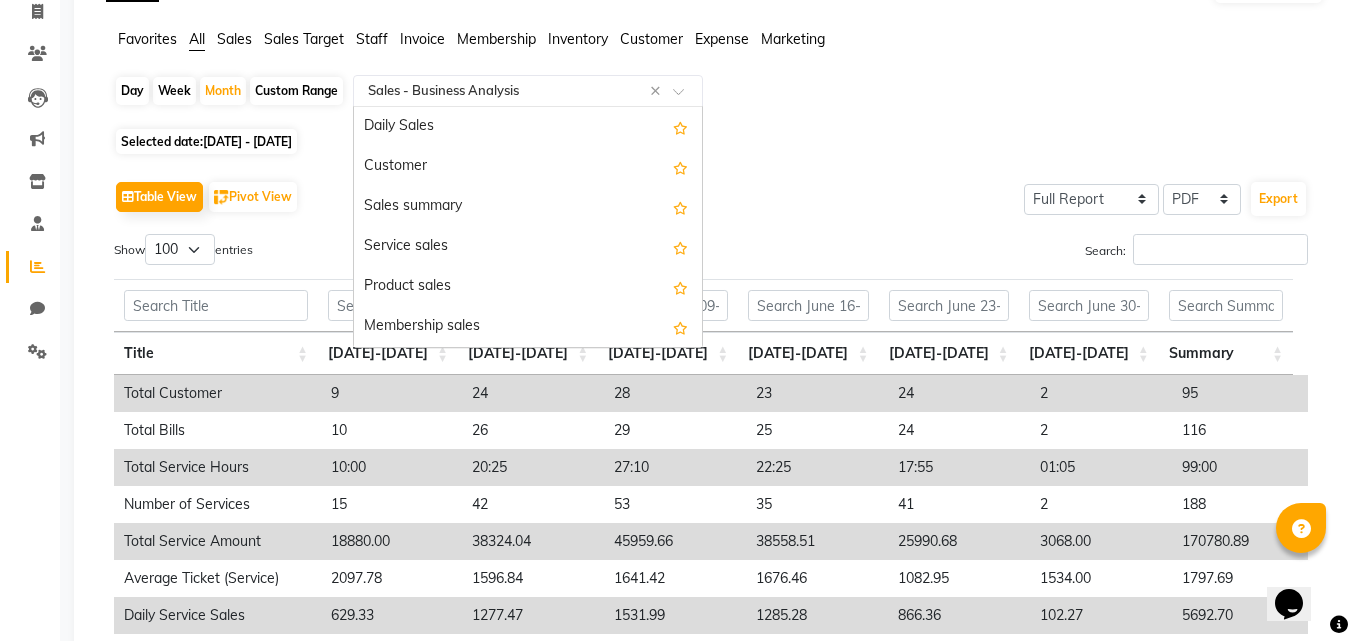 click 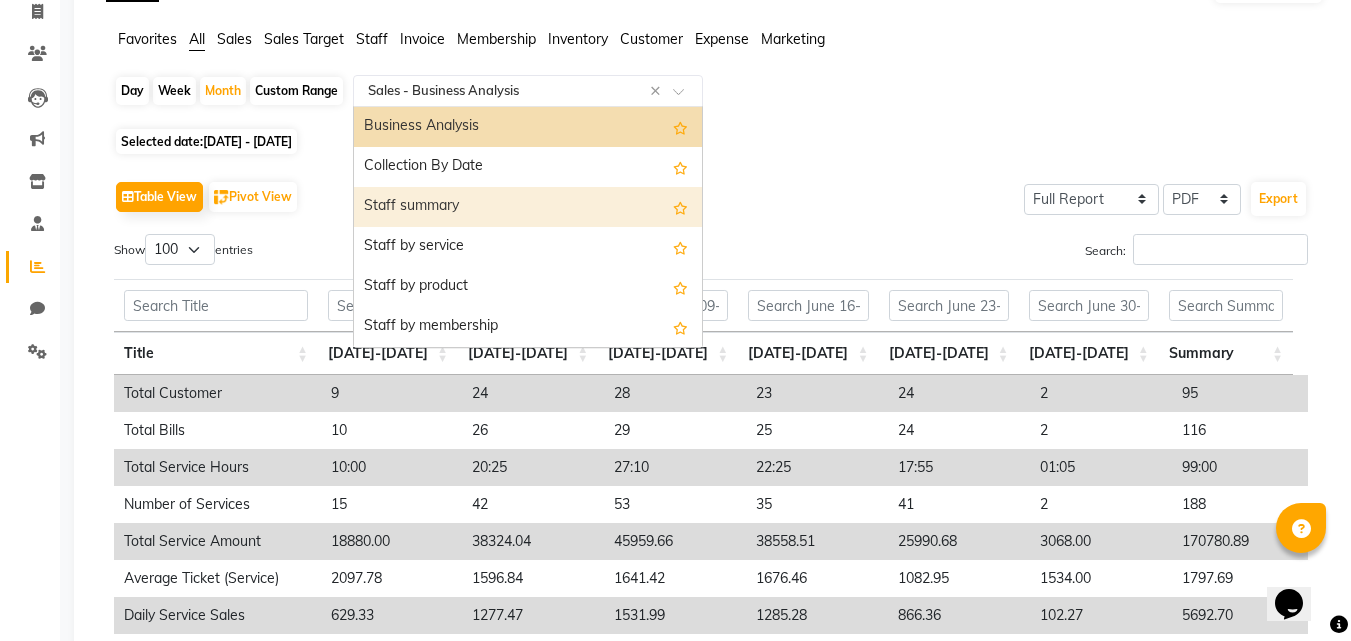 click on "Table View   Pivot View  Select Full Report Filtered Report Select CSV PDF  Export" 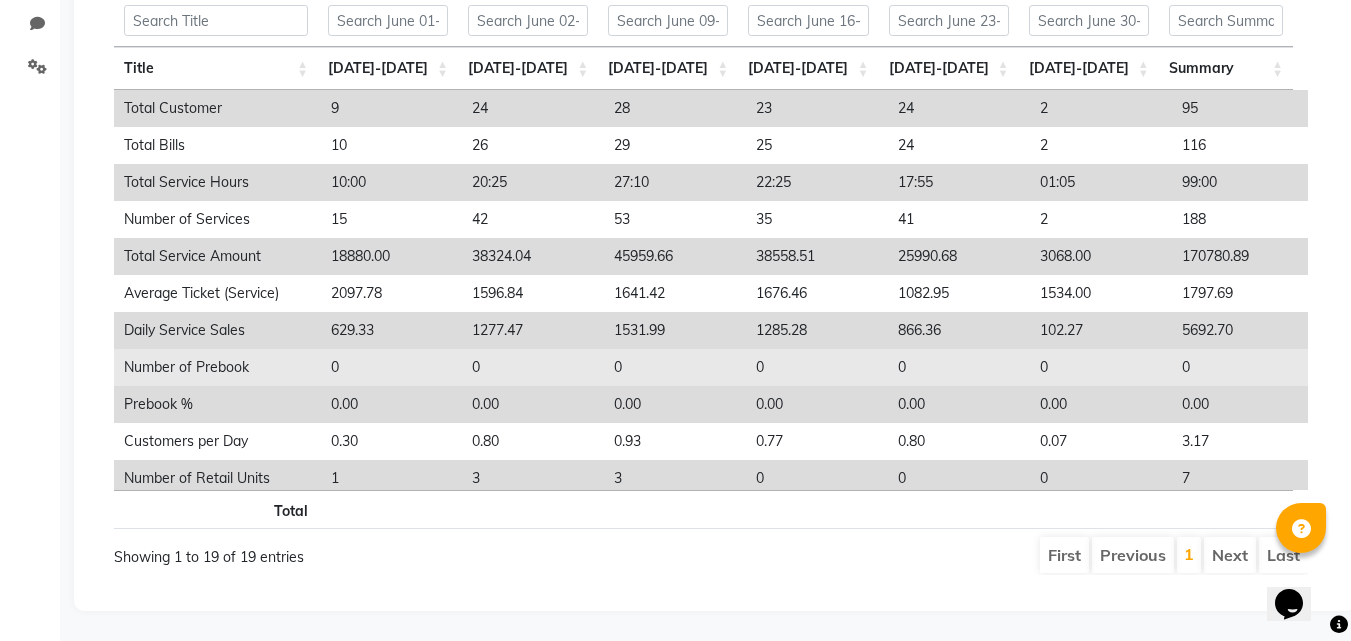 scroll, scrollTop: 434, scrollLeft: 0, axis: vertical 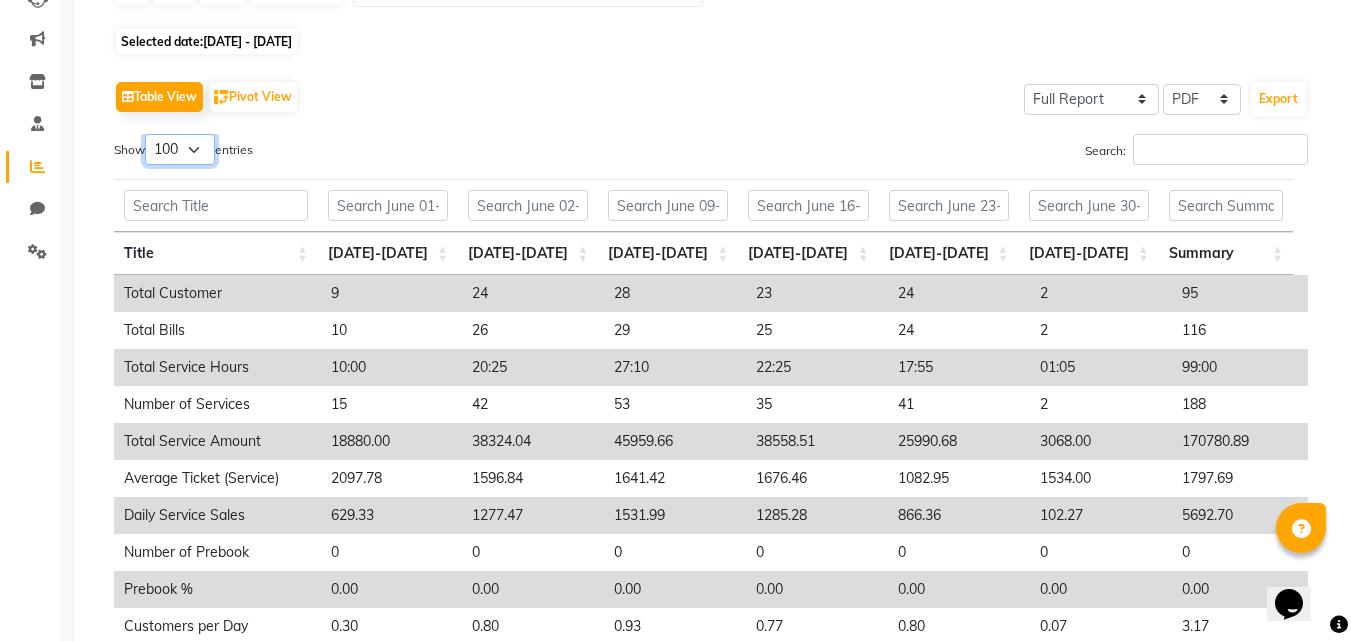 drag, startPoint x: 190, startPoint y: 150, endPoint x: 181, endPoint y: 161, distance: 14.21267 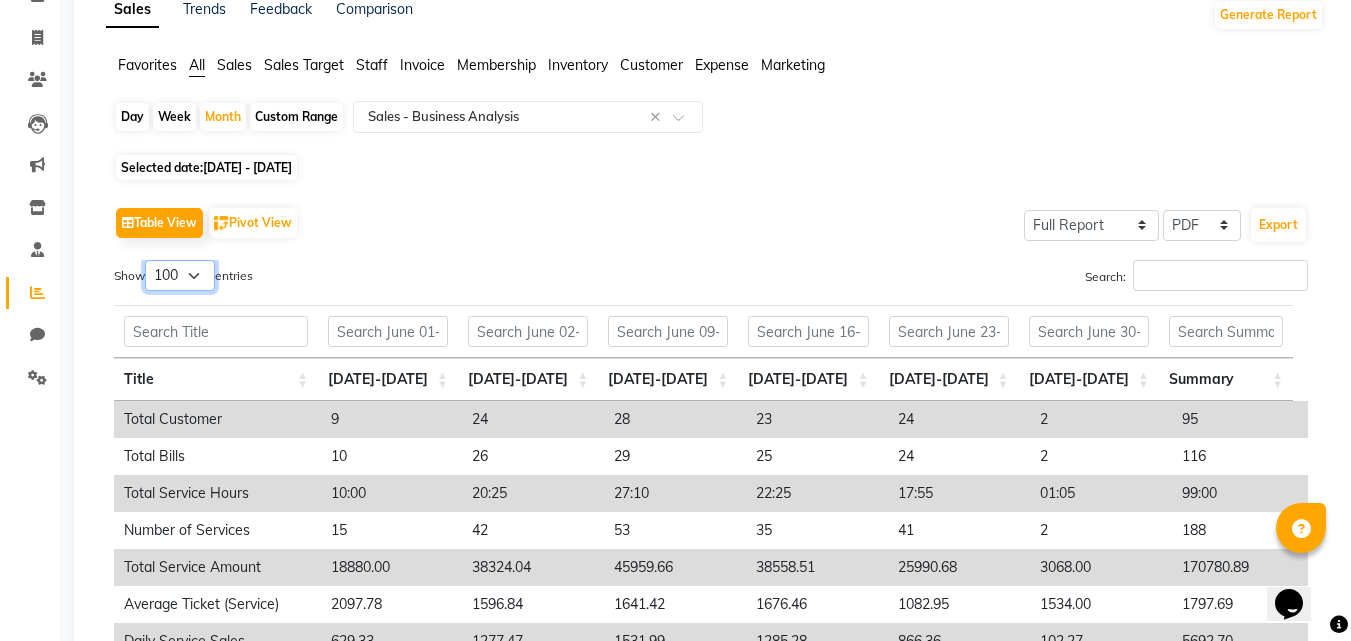 scroll, scrollTop: 0, scrollLeft: 0, axis: both 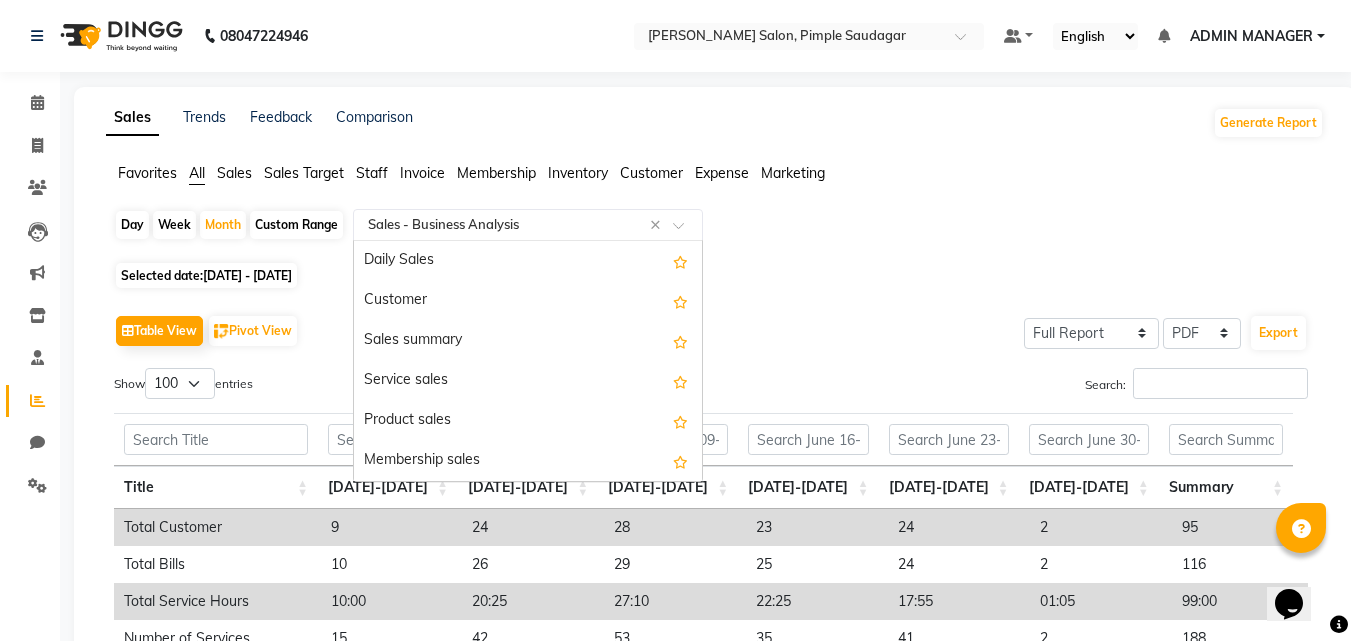 click 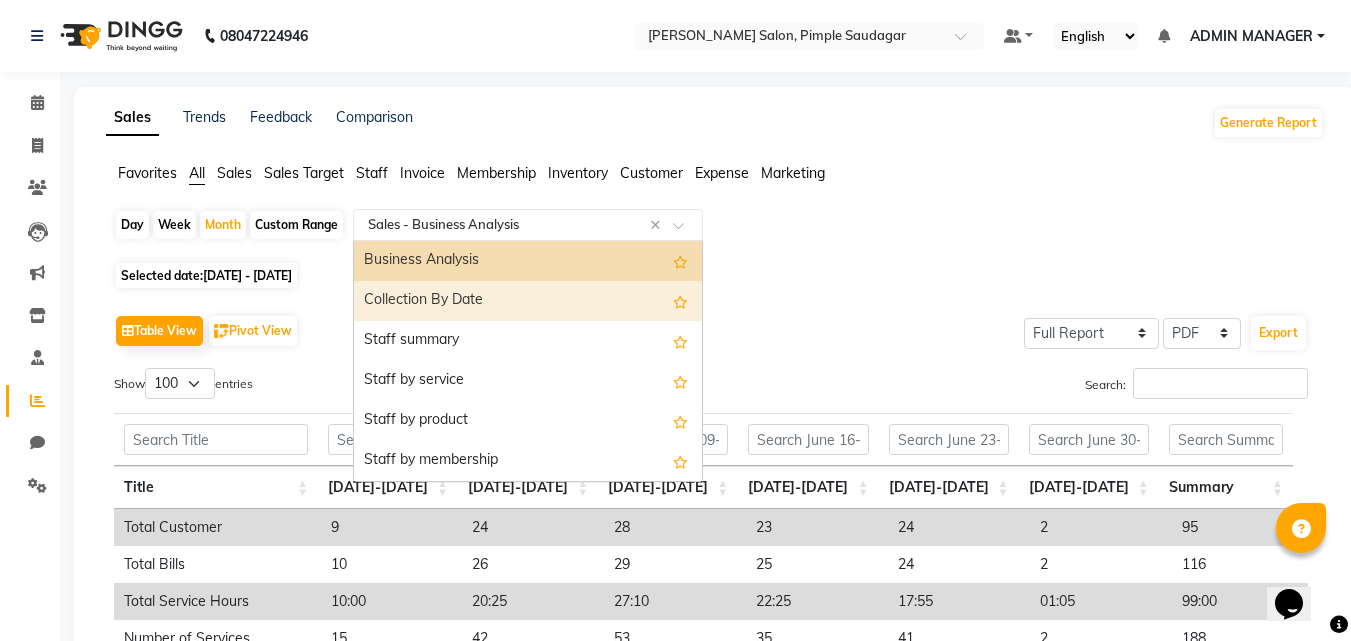 click on "Collection By Date" at bounding box center (528, 301) 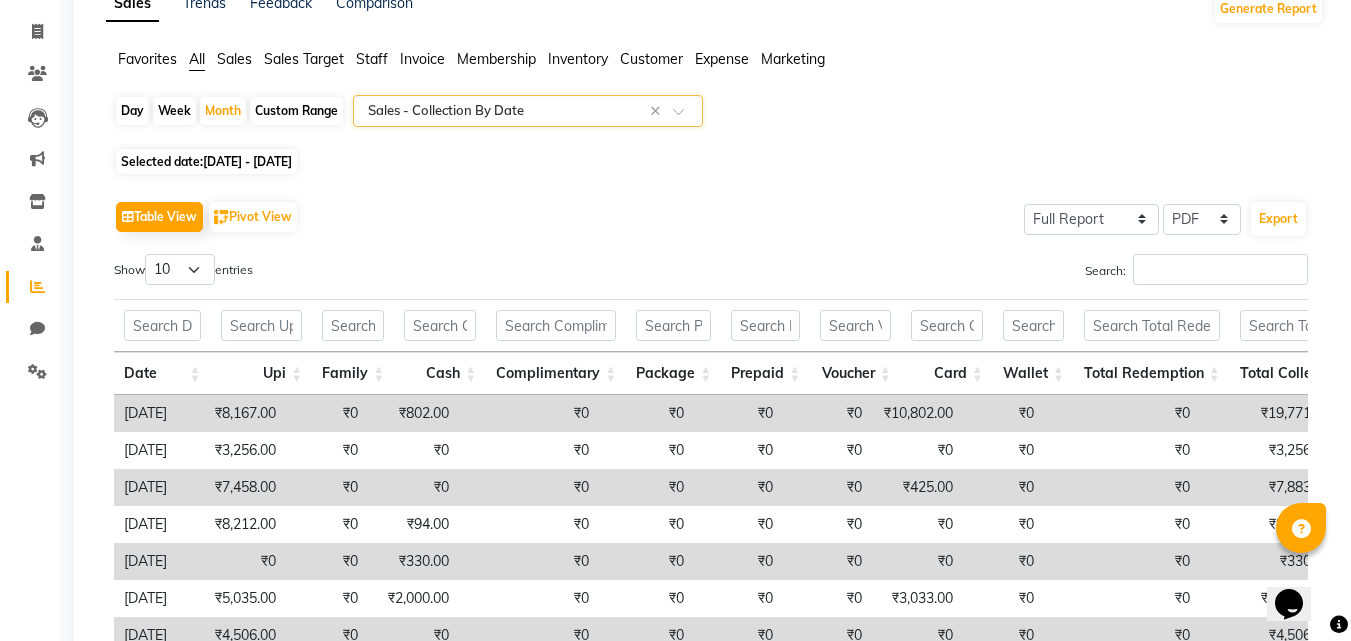 scroll, scrollTop: 0, scrollLeft: 0, axis: both 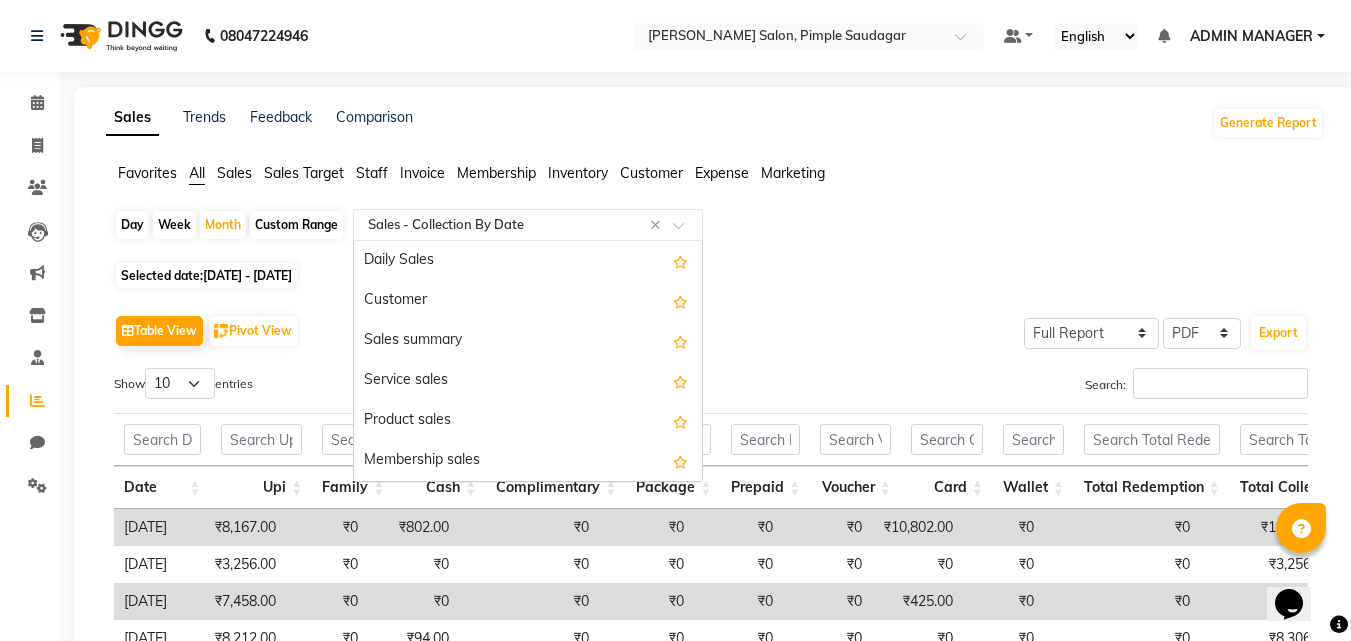 click 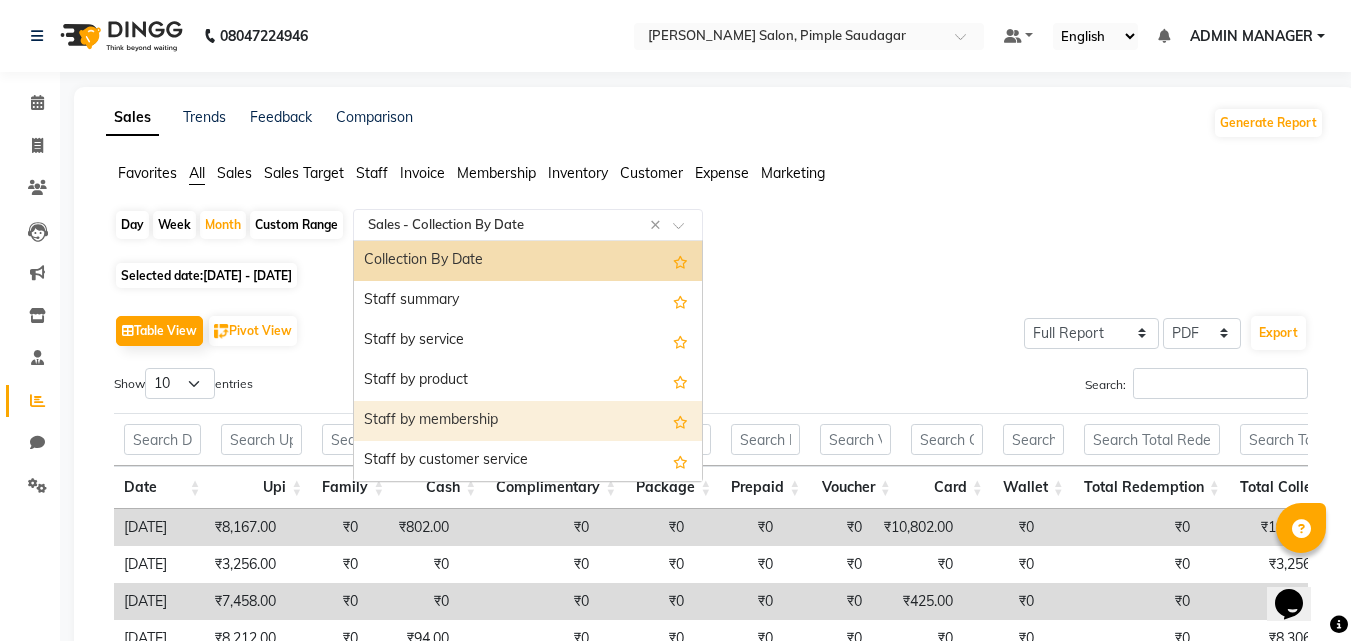 click on "Staff by membership" at bounding box center (528, 421) 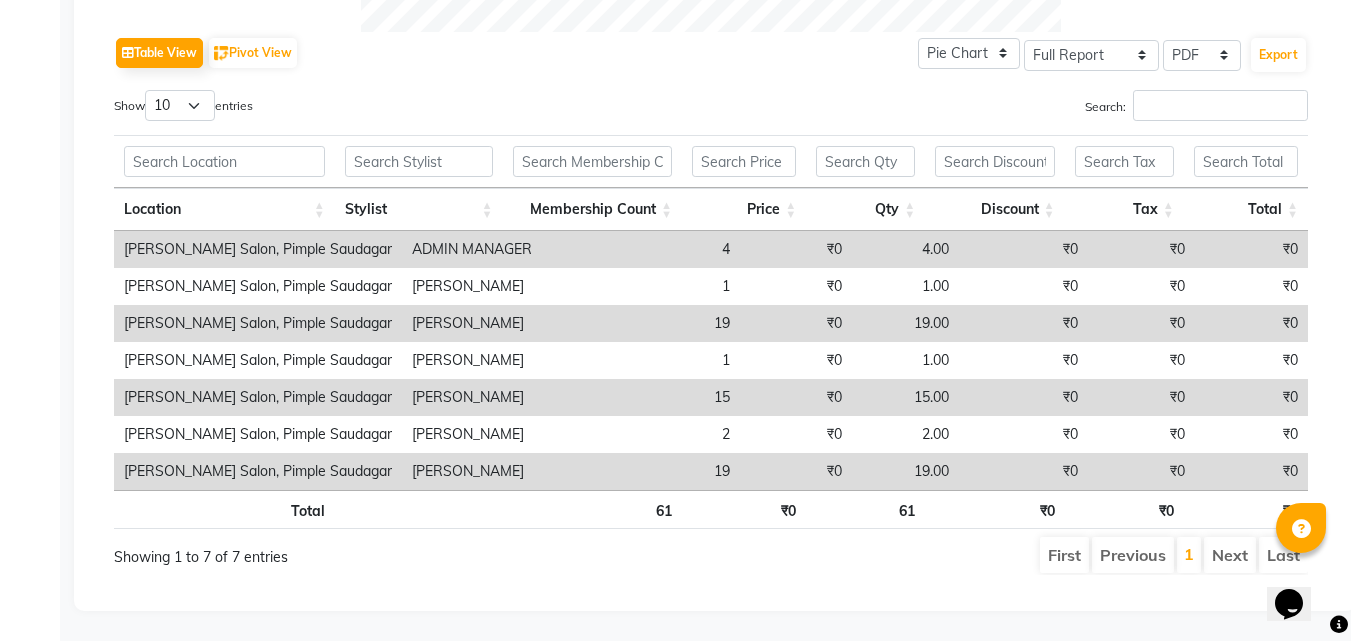 scroll, scrollTop: 1017, scrollLeft: 0, axis: vertical 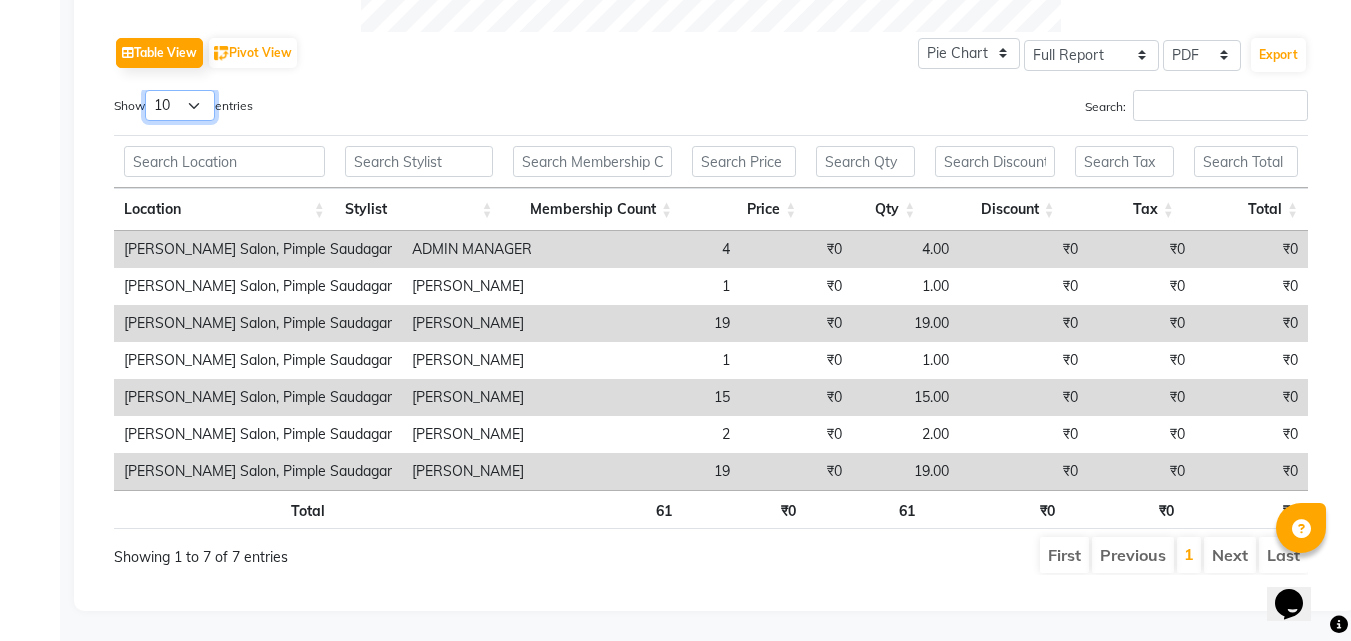 click on "10 25 50 100" at bounding box center (180, 105) 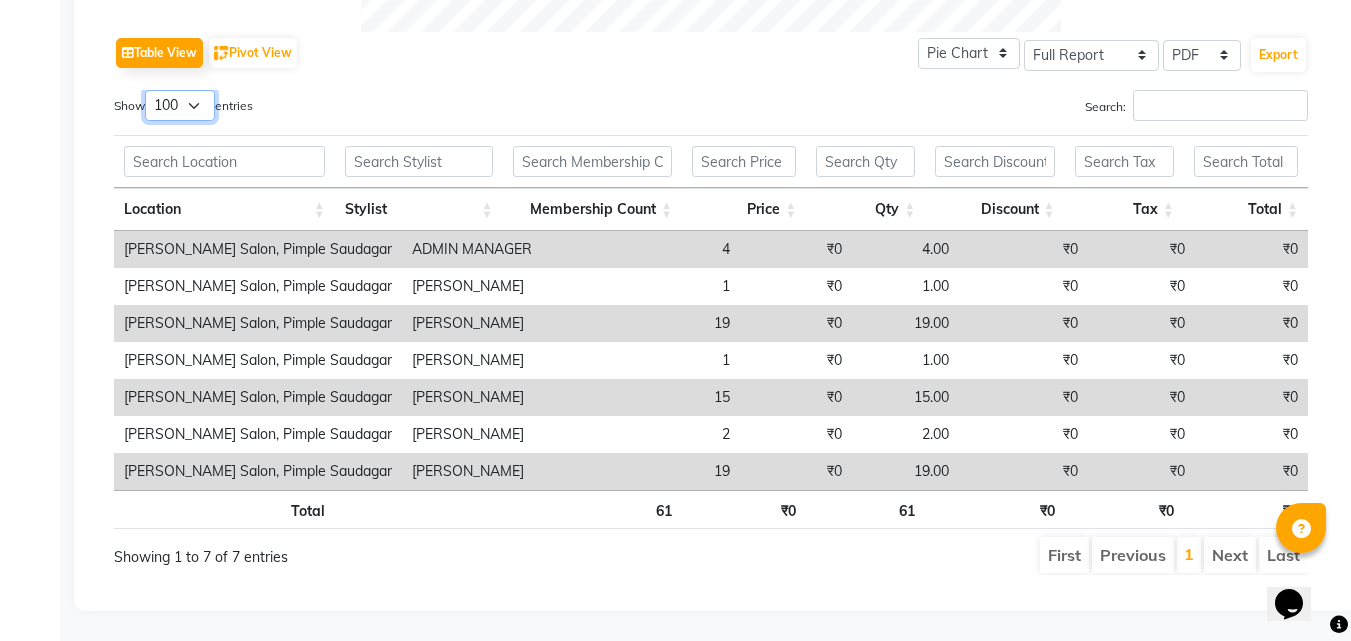 click on "10 25 50 100" at bounding box center [180, 105] 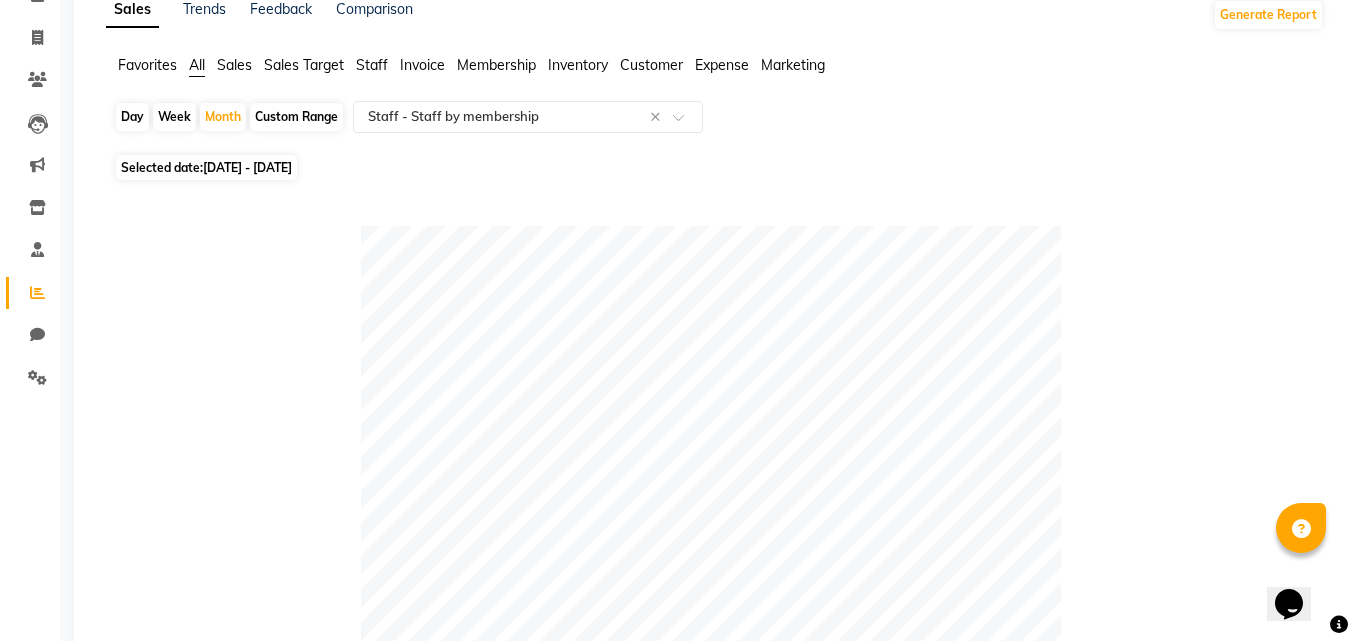 scroll, scrollTop: 0, scrollLeft: 0, axis: both 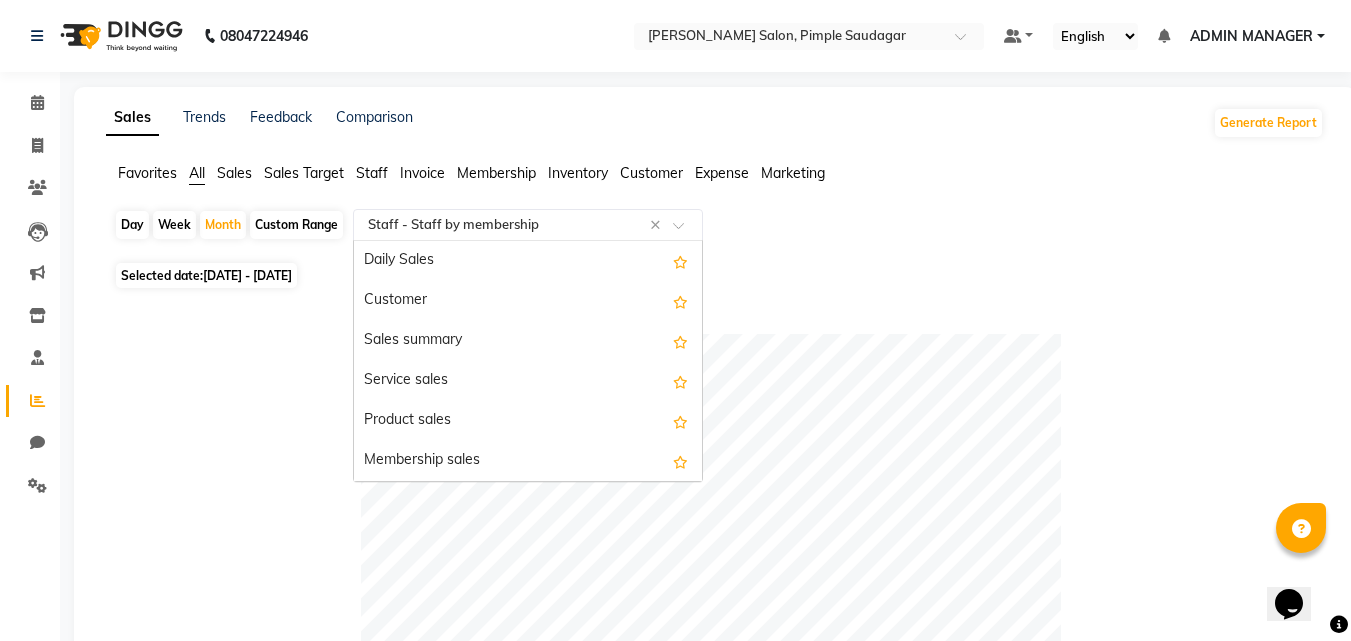 click 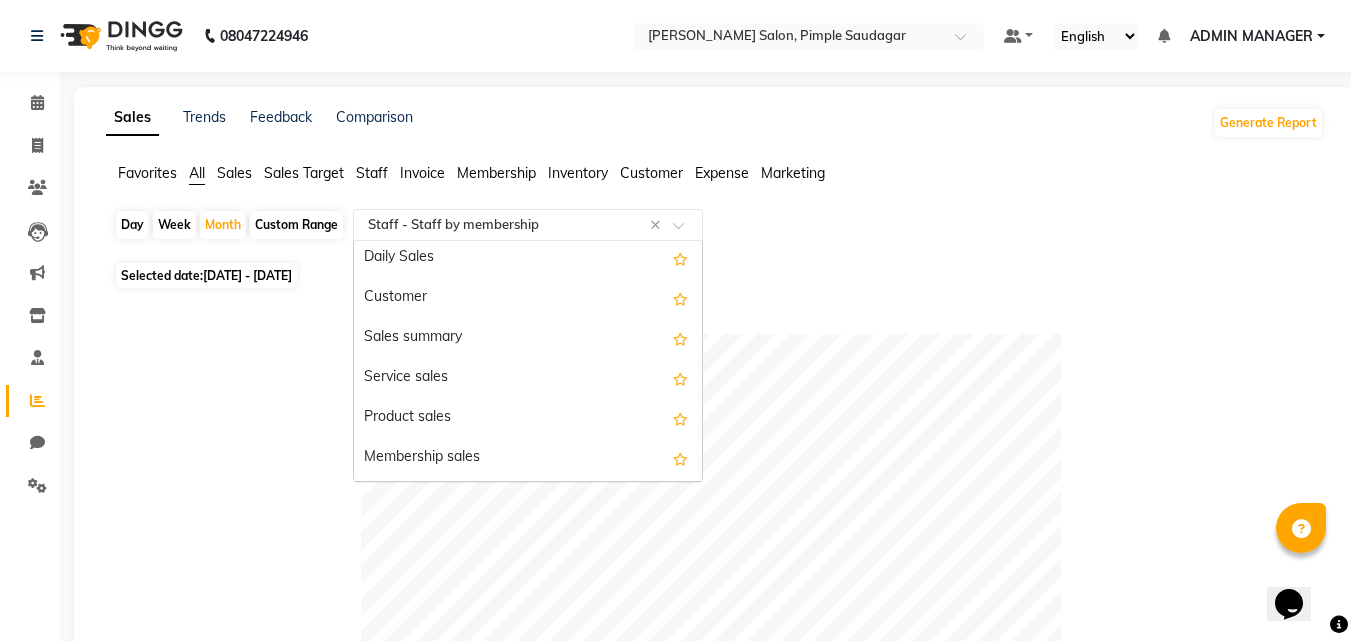 scroll, scrollTop: 0, scrollLeft: 0, axis: both 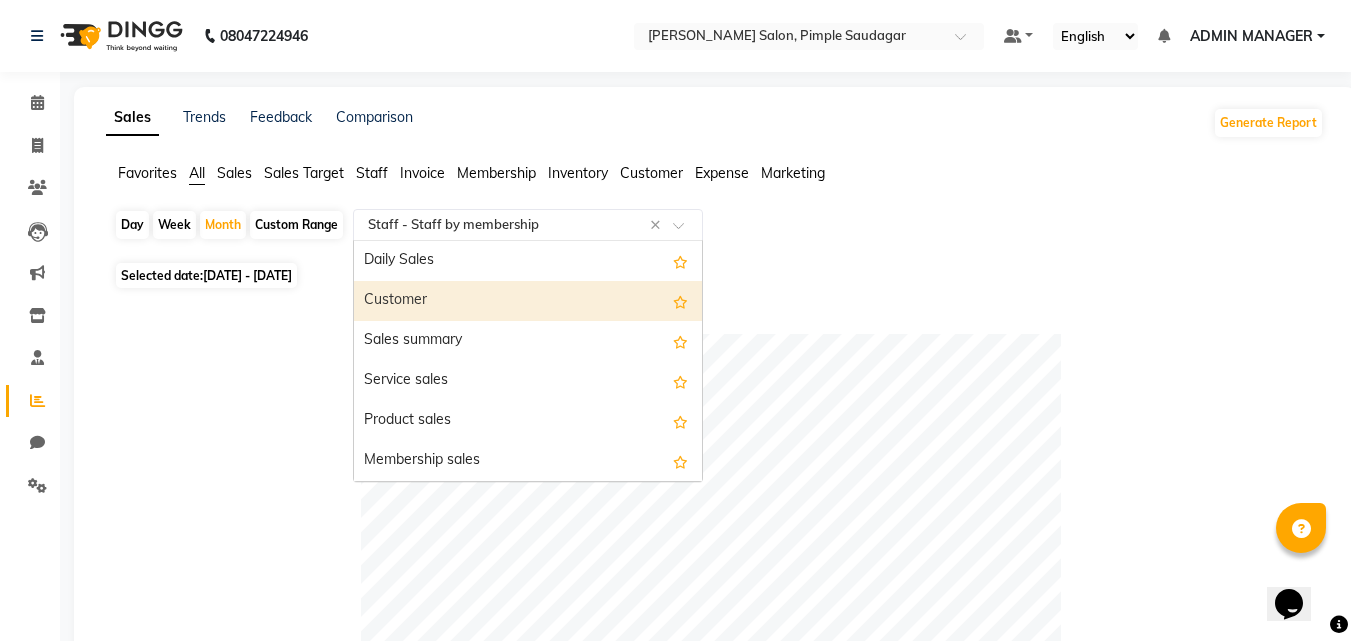click on "Customer" at bounding box center (528, 301) 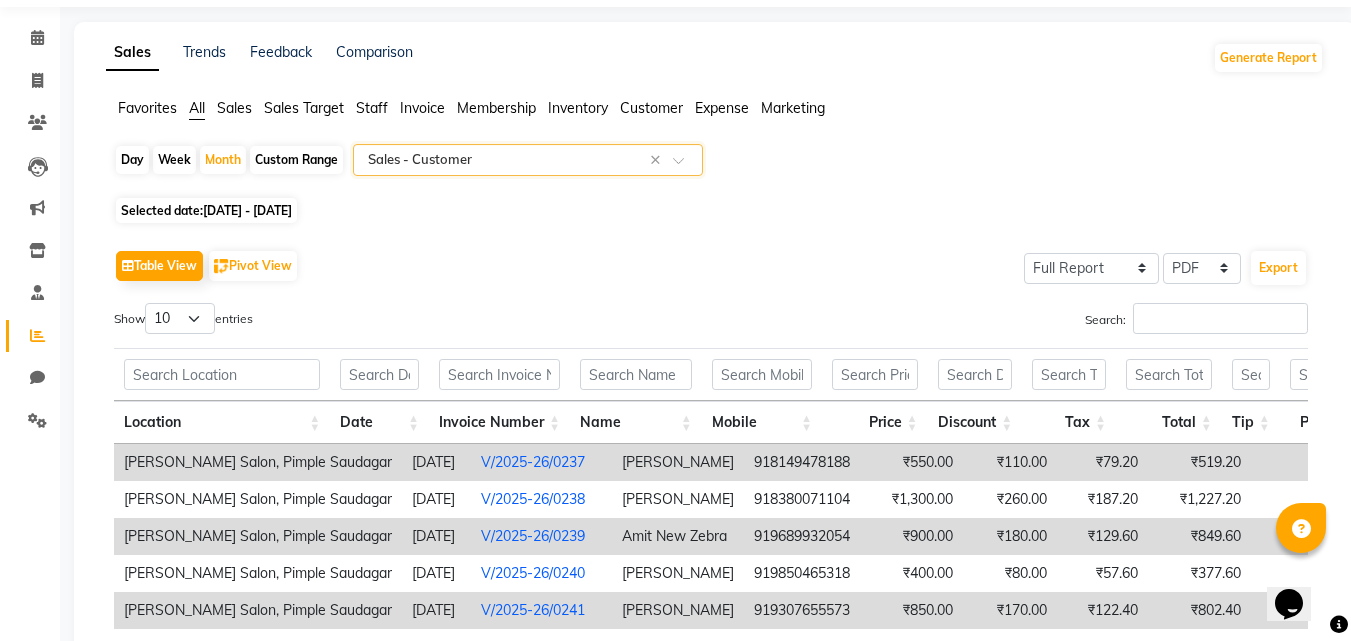 scroll, scrollTop: 100, scrollLeft: 0, axis: vertical 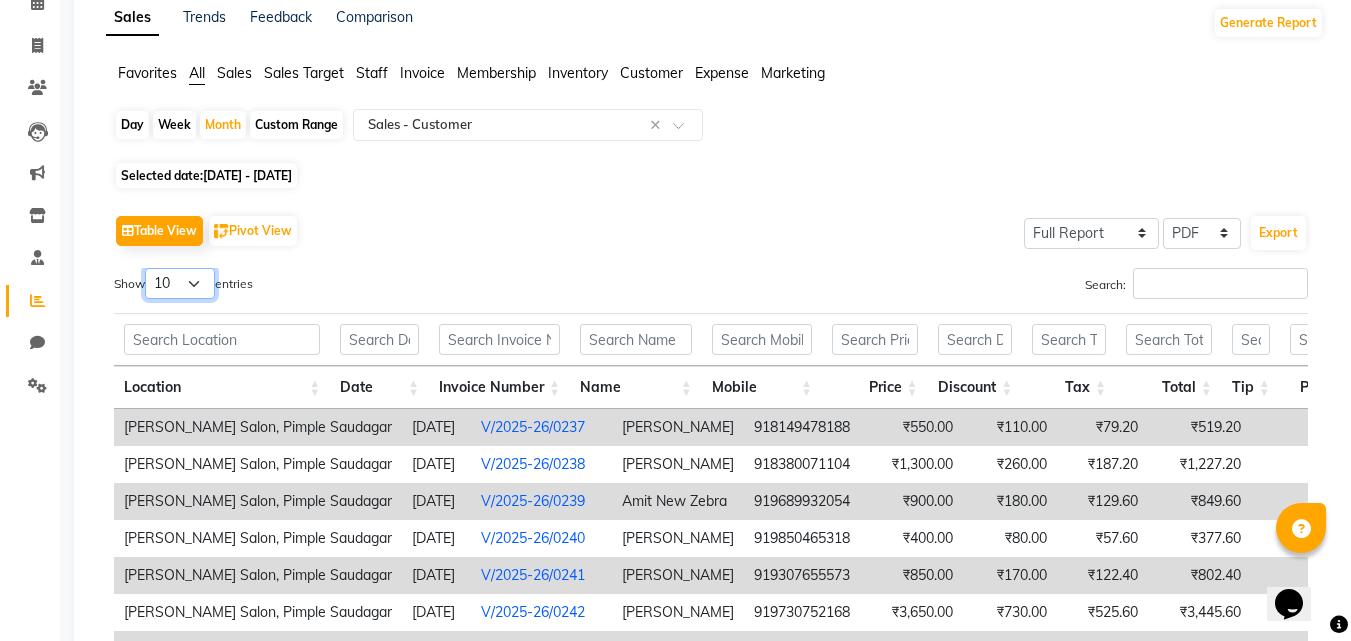 click on "10 25 50 100" at bounding box center (180, 283) 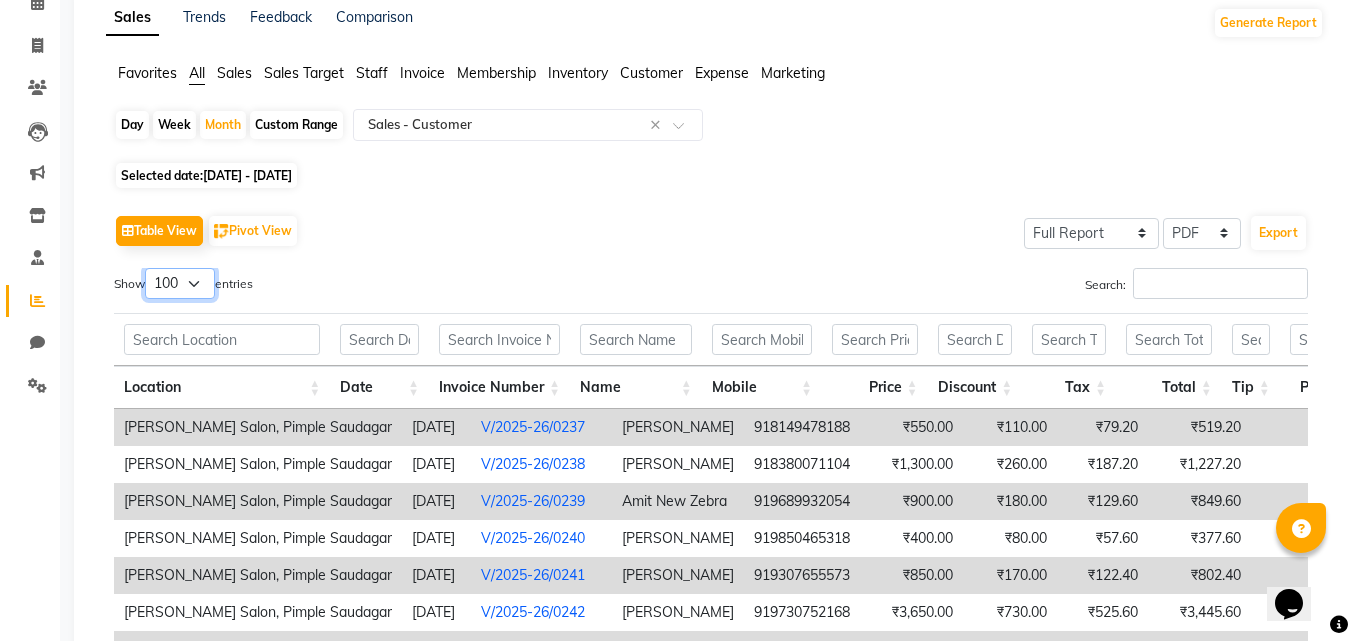 click on "10 25 50 100" at bounding box center [180, 283] 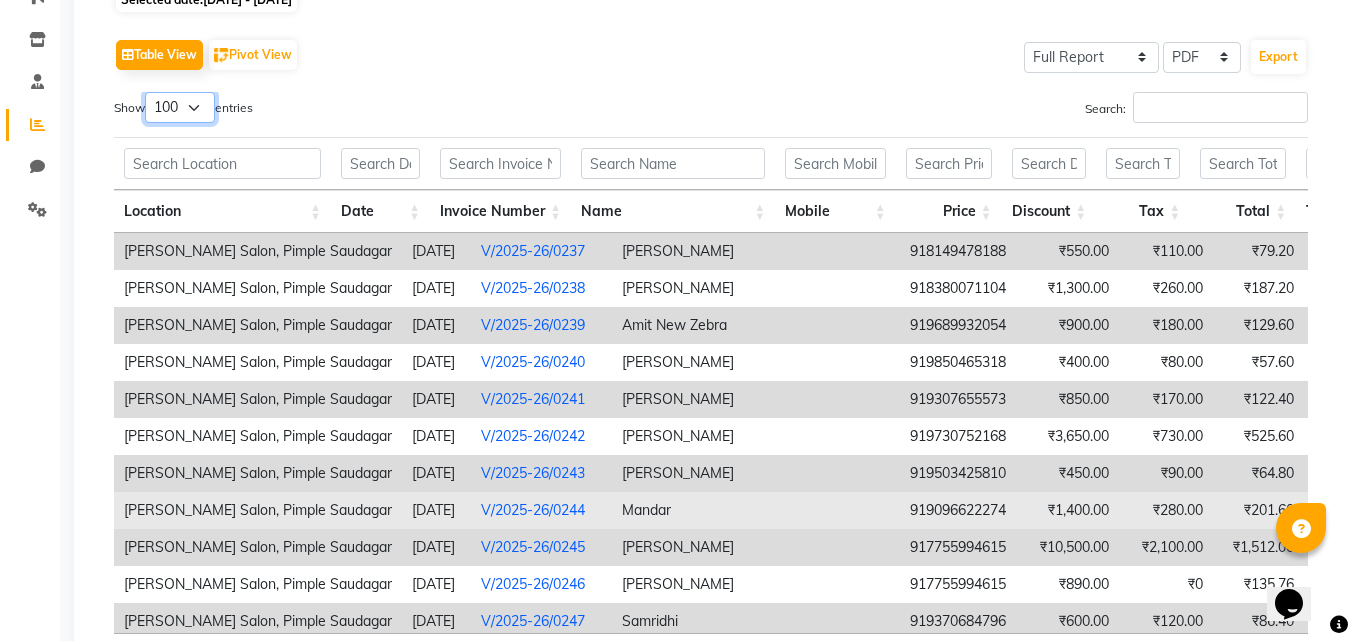 scroll, scrollTop: 434, scrollLeft: 0, axis: vertical 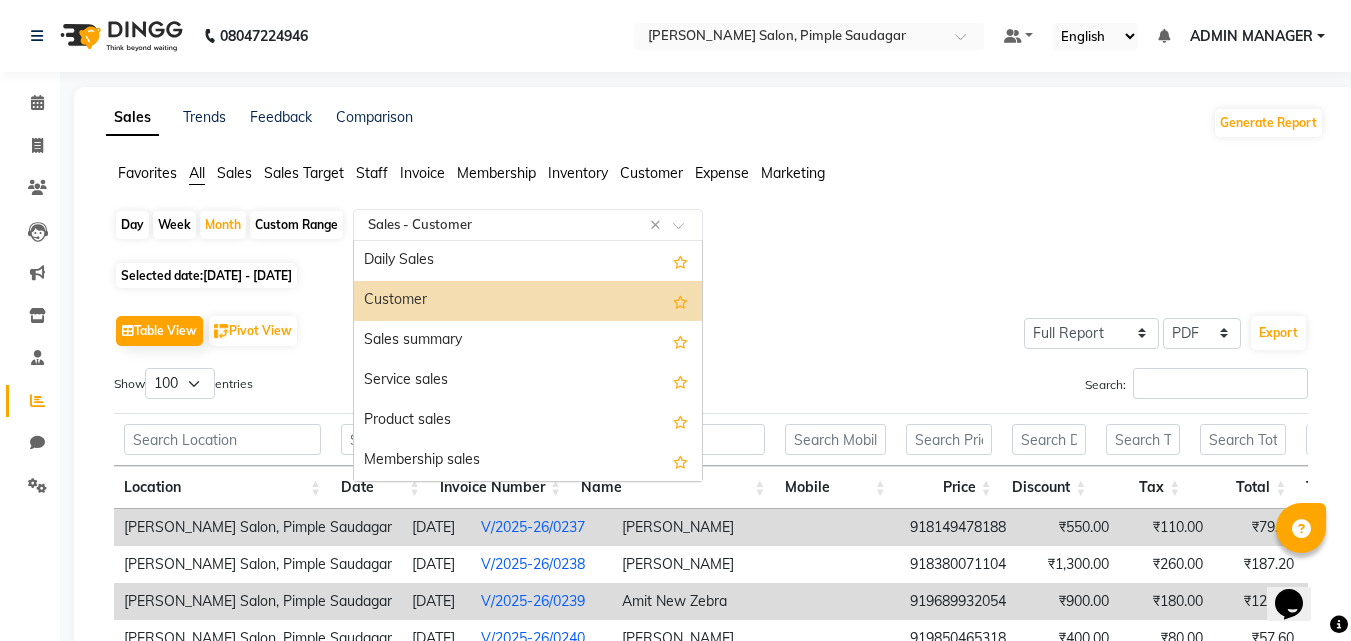 click on "Select Report Type × Sales -  Customer ×" 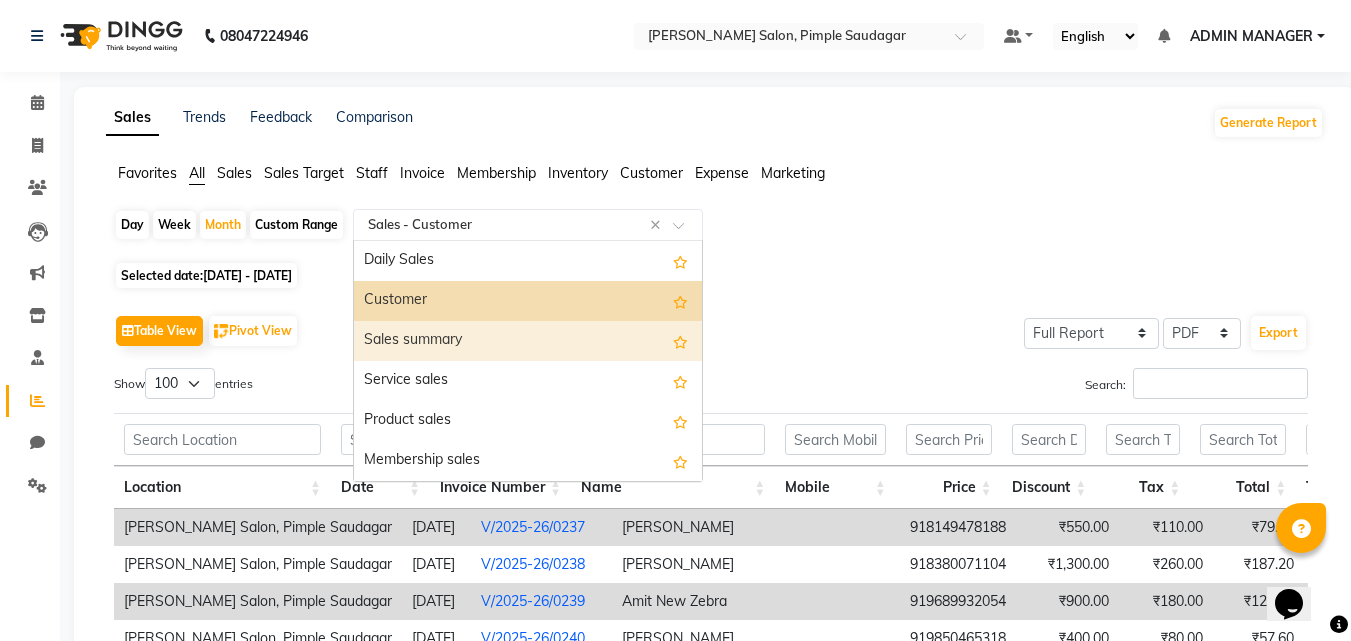 click on "Sales summary" at bounding box center [528, 341] 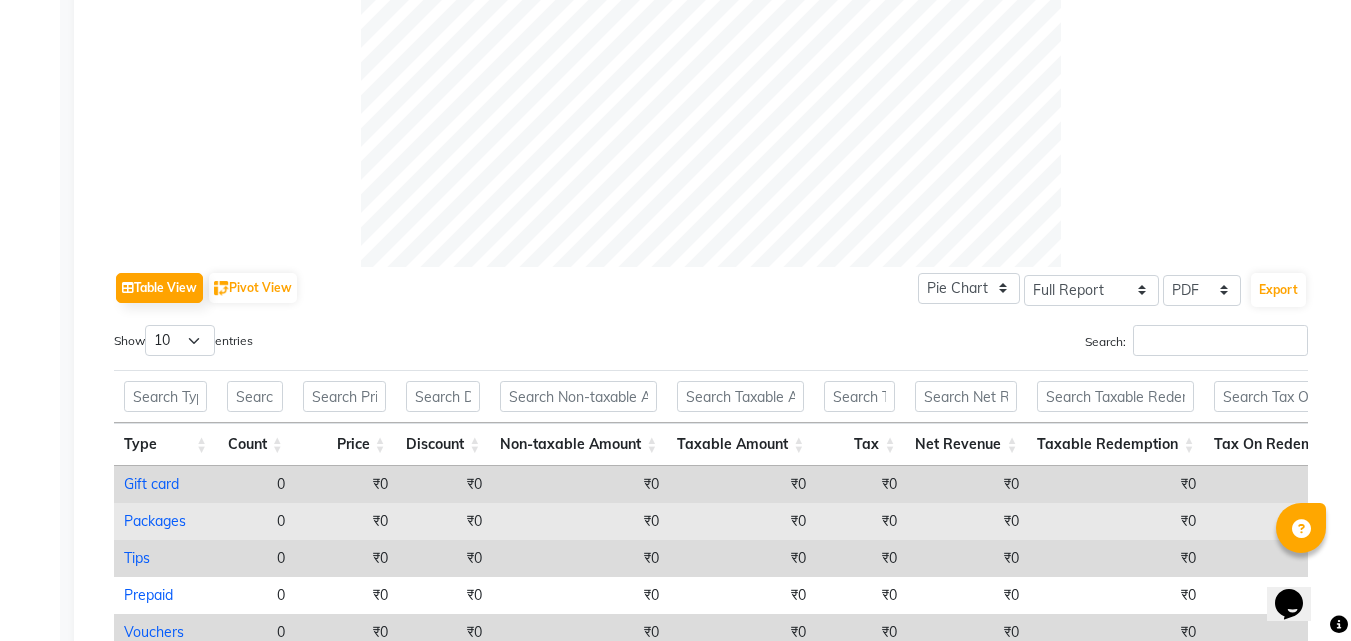scroll, scrollTop: 1100, scrollLeft: 0, axis: vertical 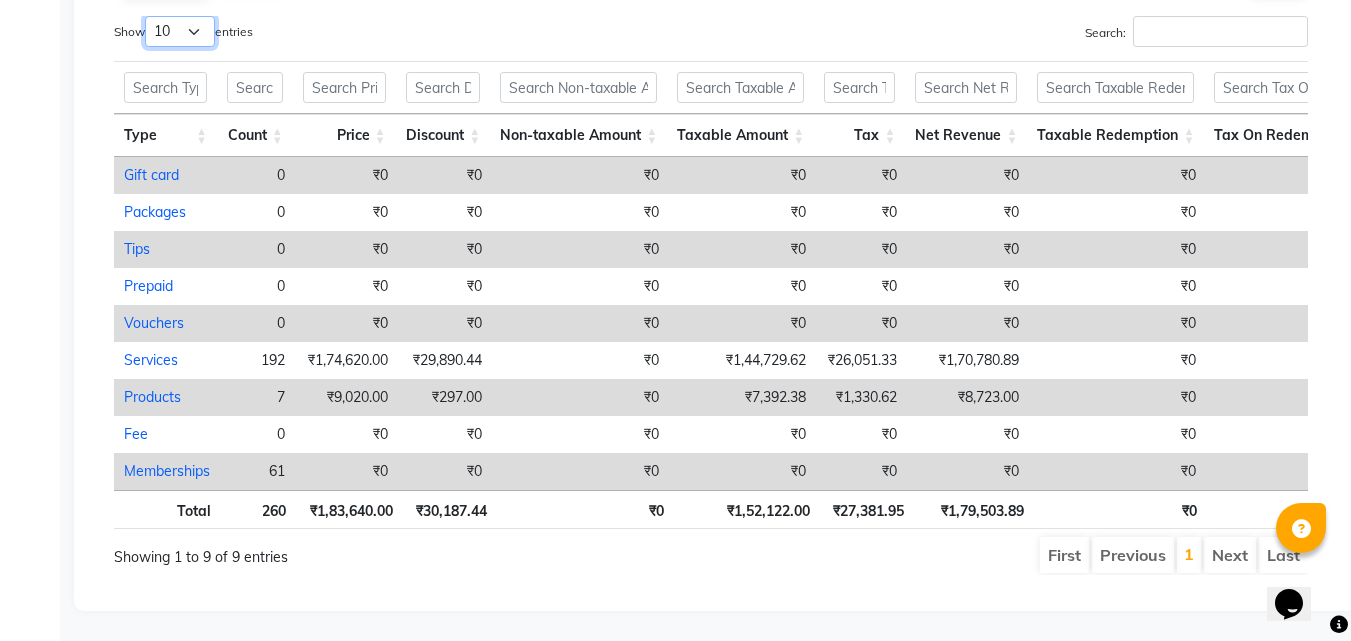 click on "10 25 50 100" at bounding box center (180, 31) 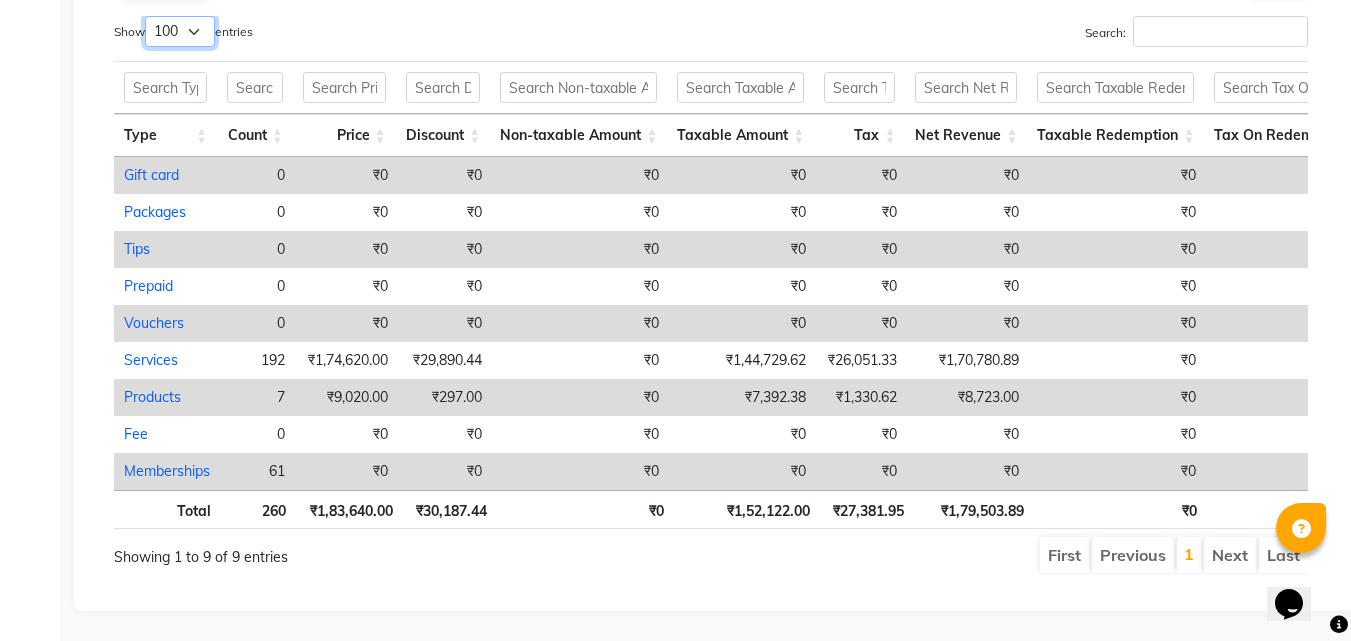 click on "10 25 50 100" at bounding box center [180, 31] 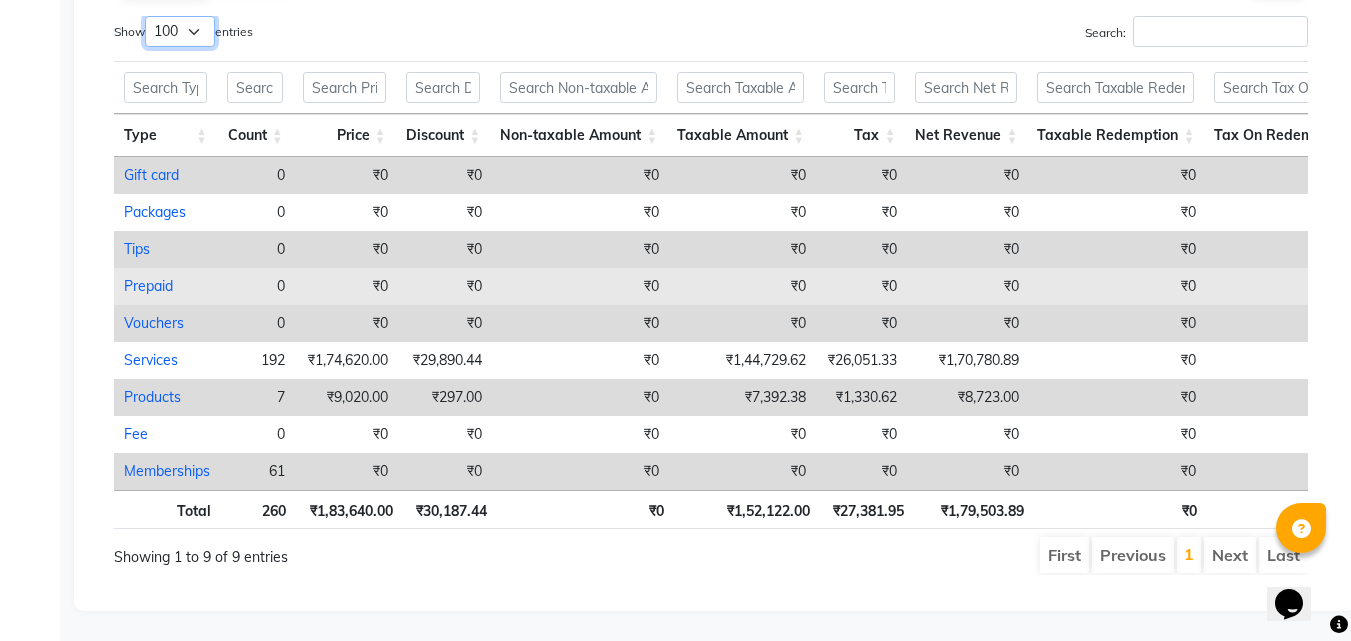 scroll, scrollTop: 1106, scrollLeft: 0, axis: vertical 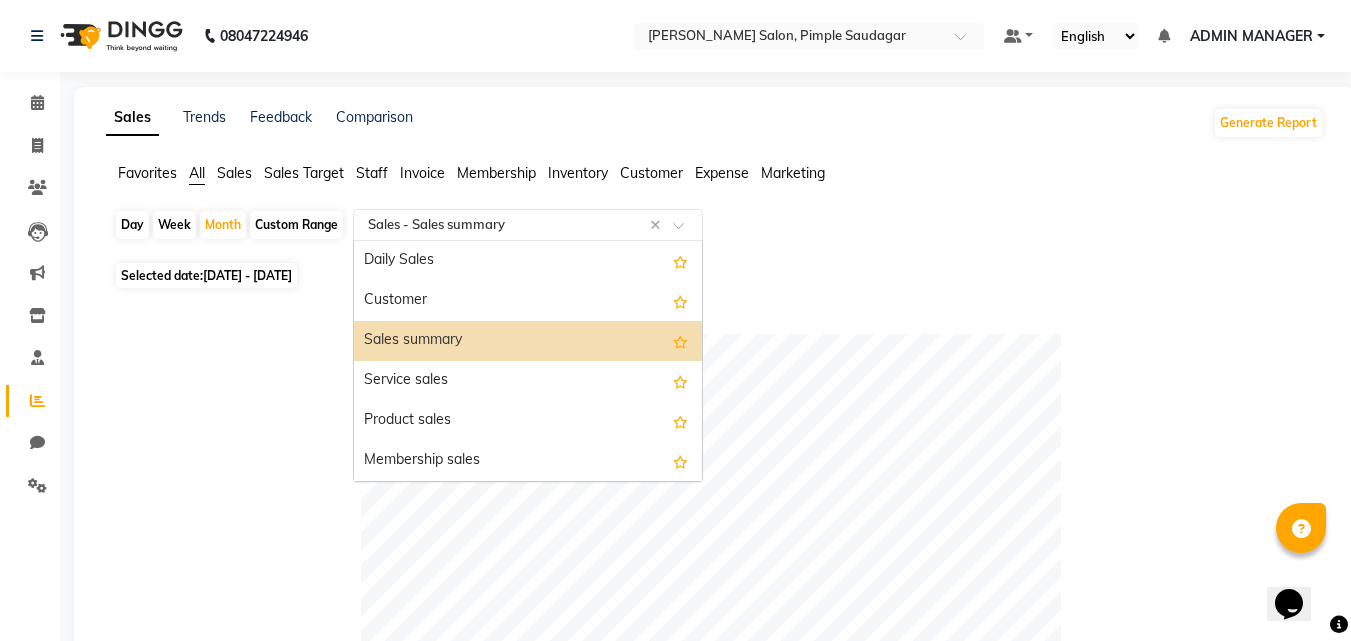 click 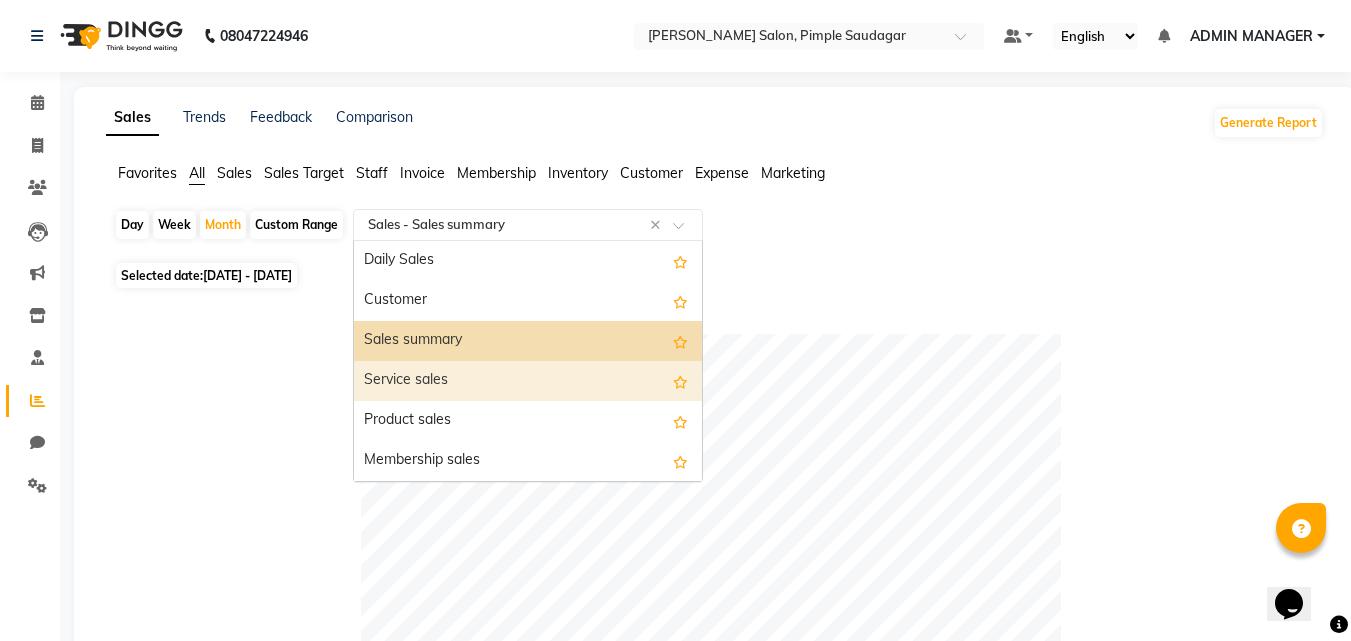 click on "Service sales" at bounding box center (528, 381) 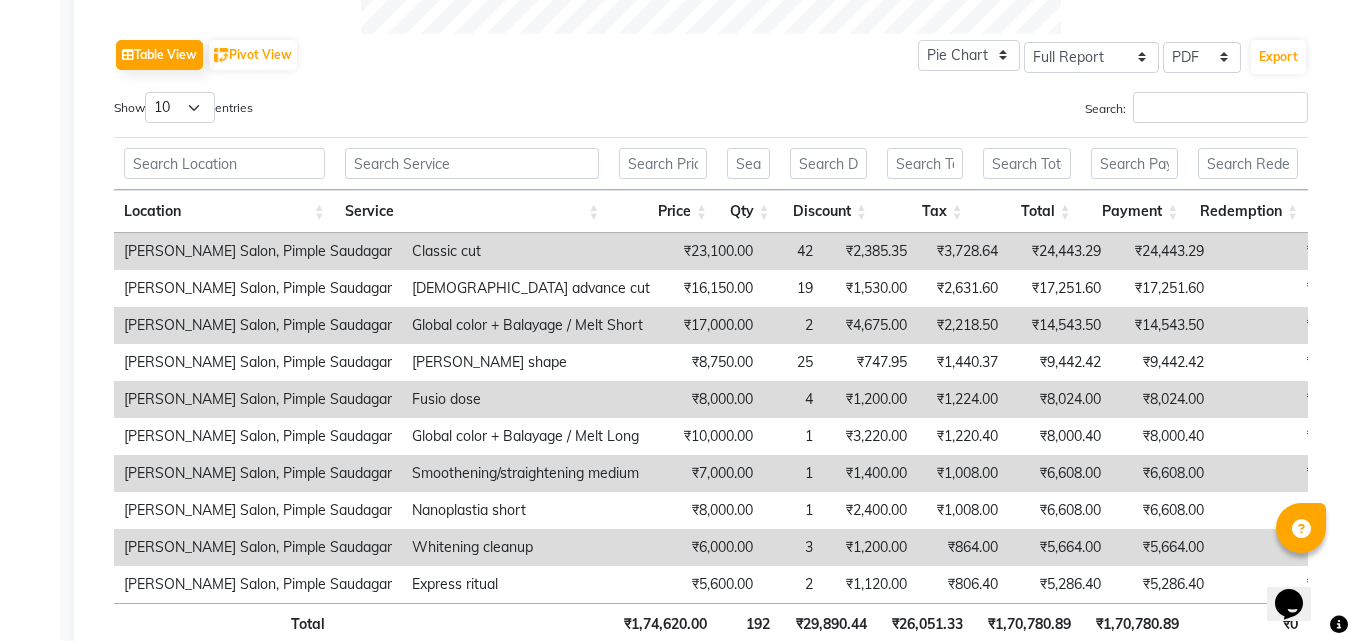 scroll, scrollTop: 928, scrollLeft: 0, axis: vertical 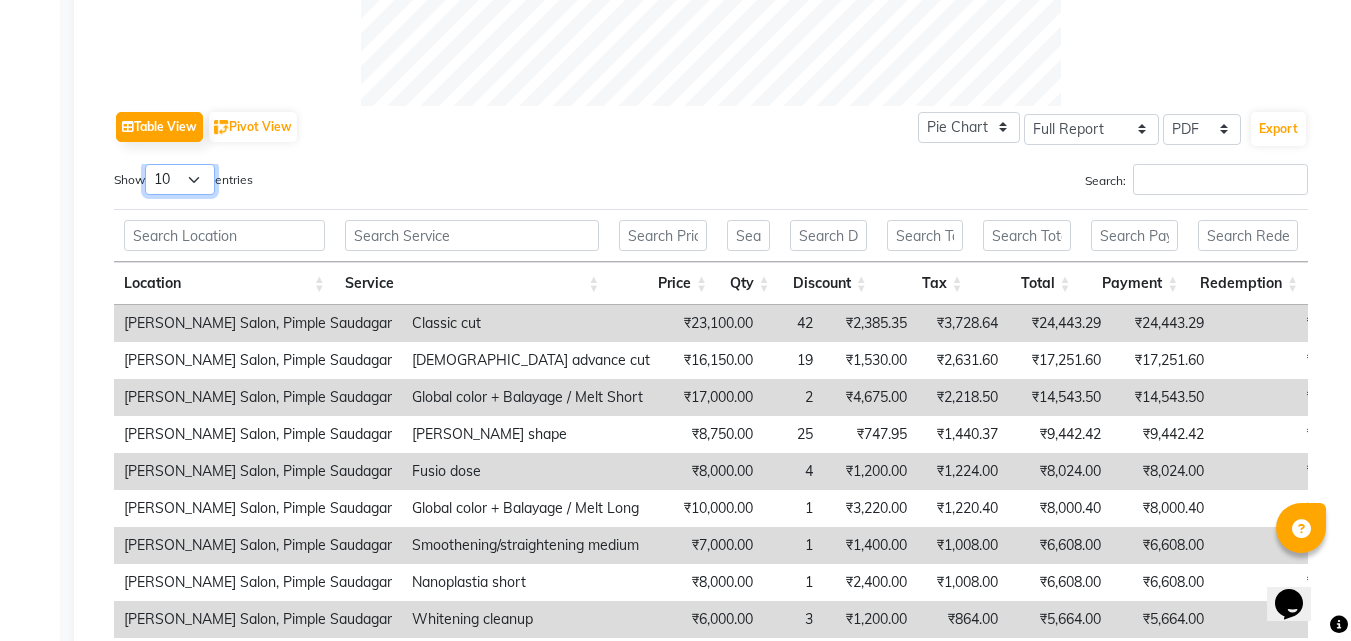 click on "10 25 50 100" at bounding box center [180, 179] 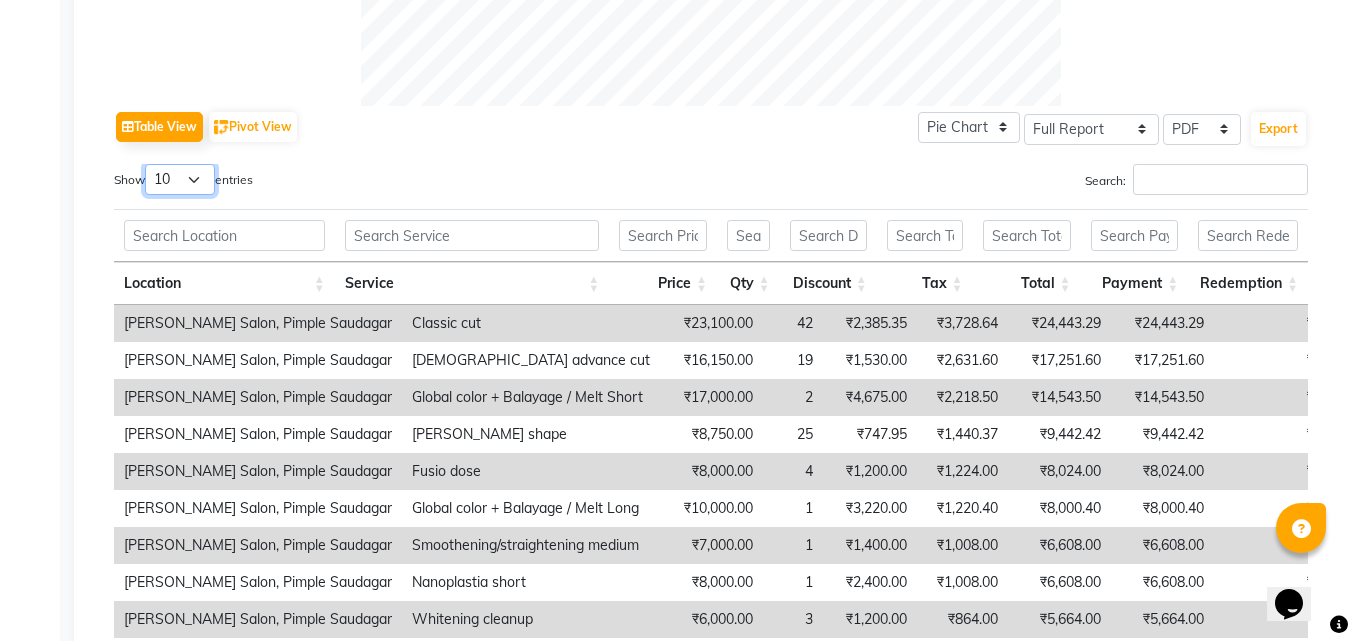 select on "100" 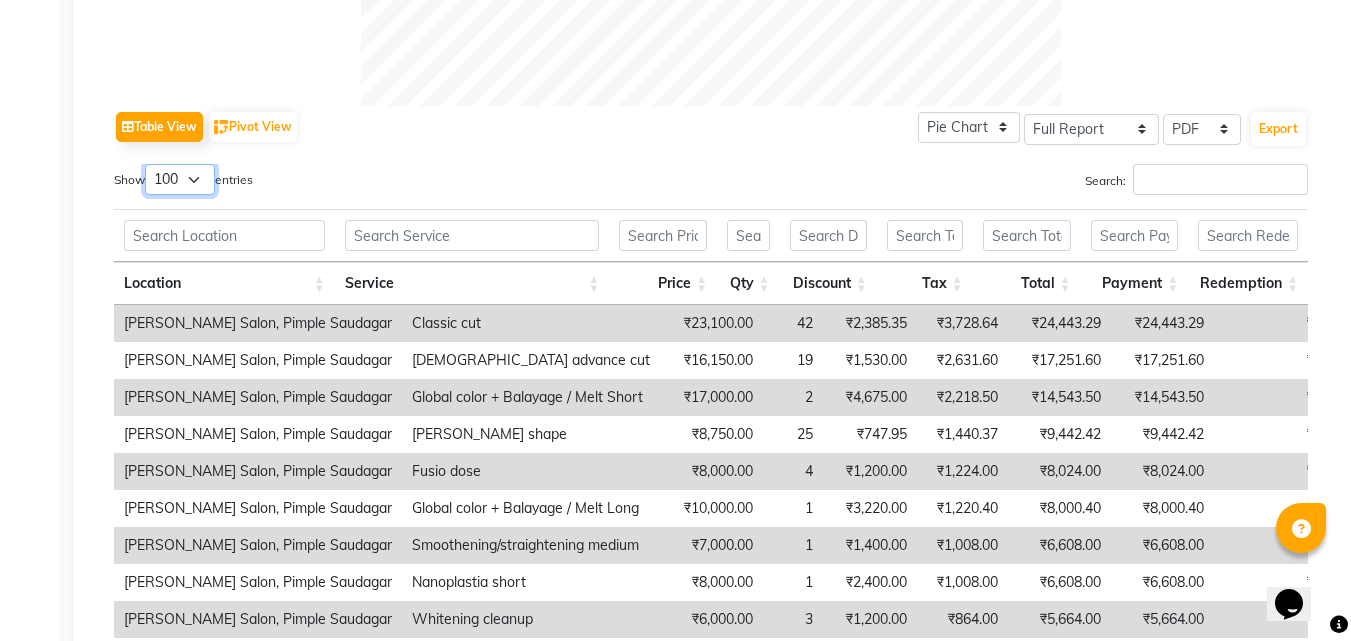 click on "10 25 50 100" at bounding box center [180, 179] 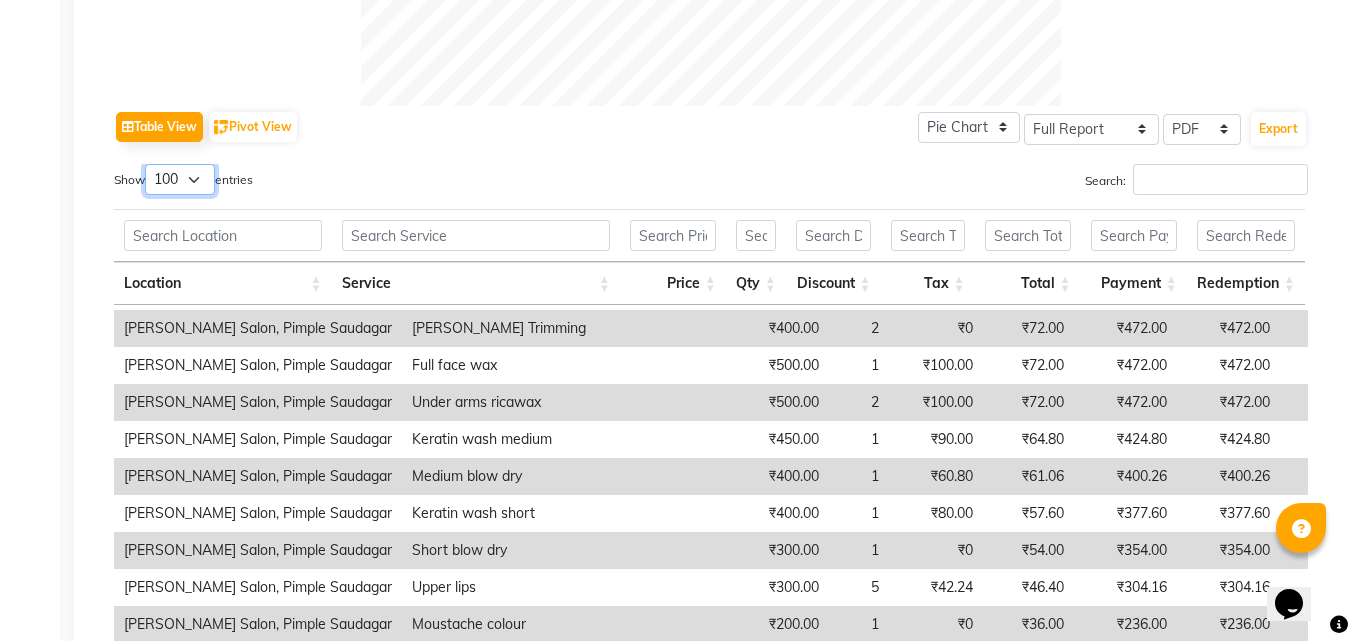 scroll, scrollTop: 1576, scrollLeft: 0, axis: vertical 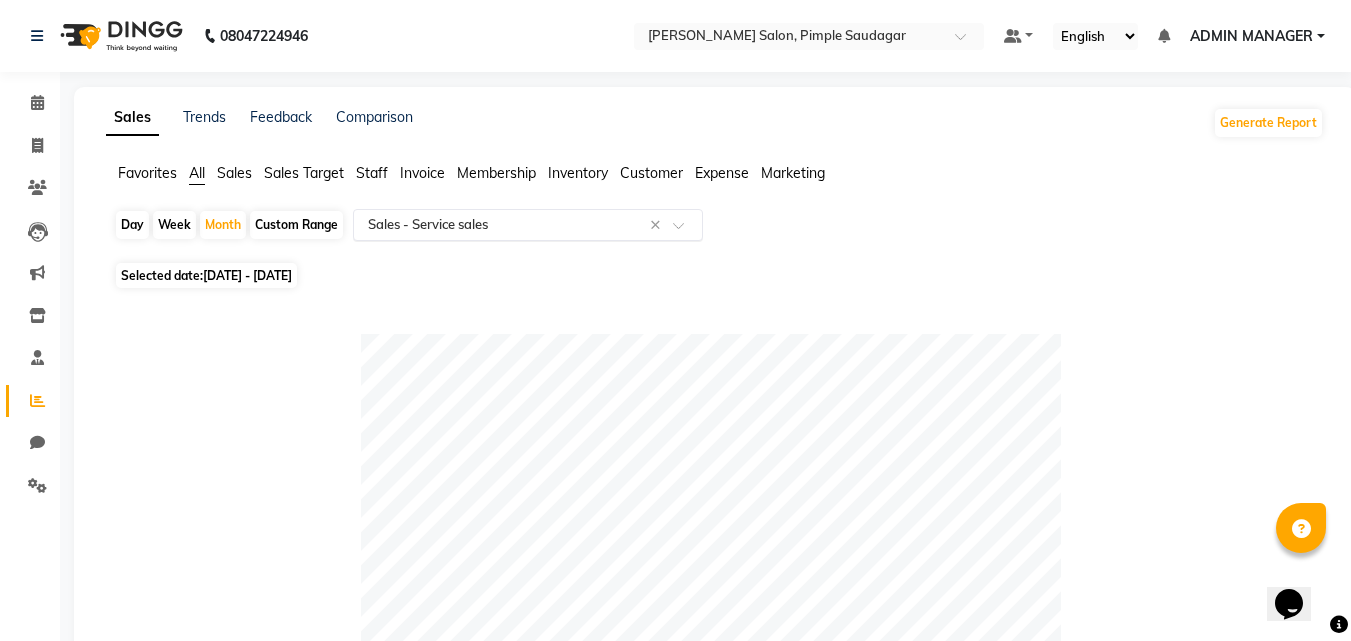 click on "Select Report Type × Sales -  Service sales ×" 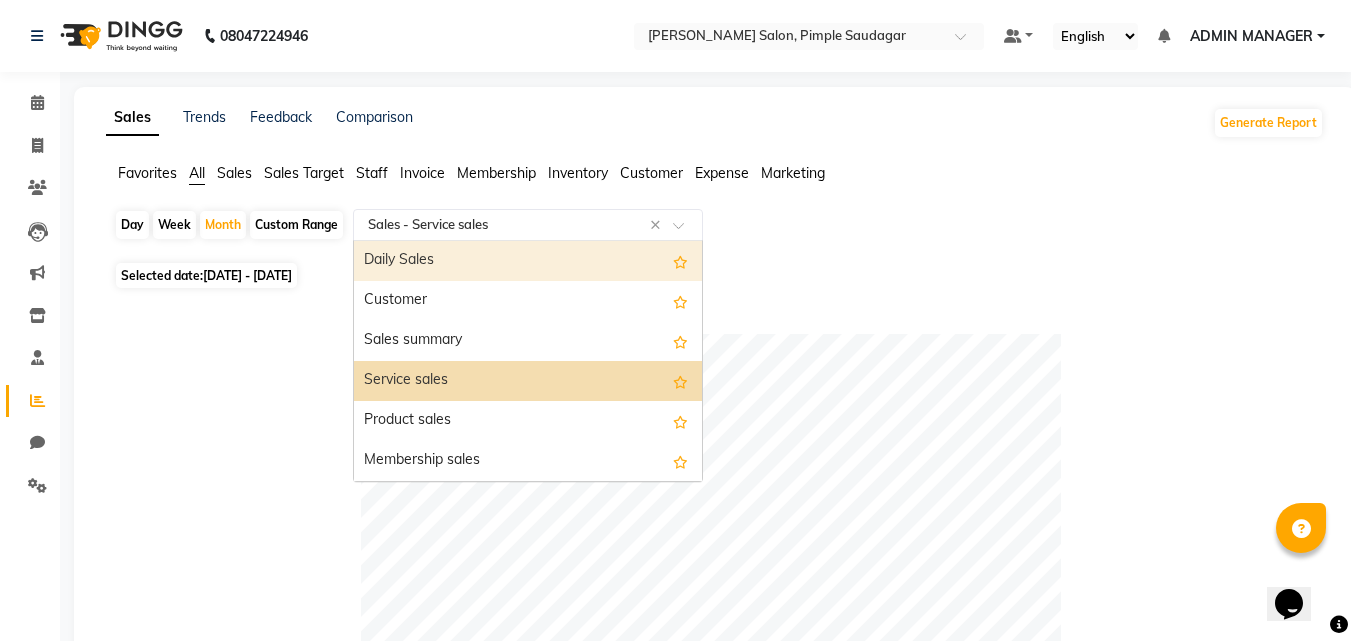 click on "Daily Sales" at bounding box center (528, 261) 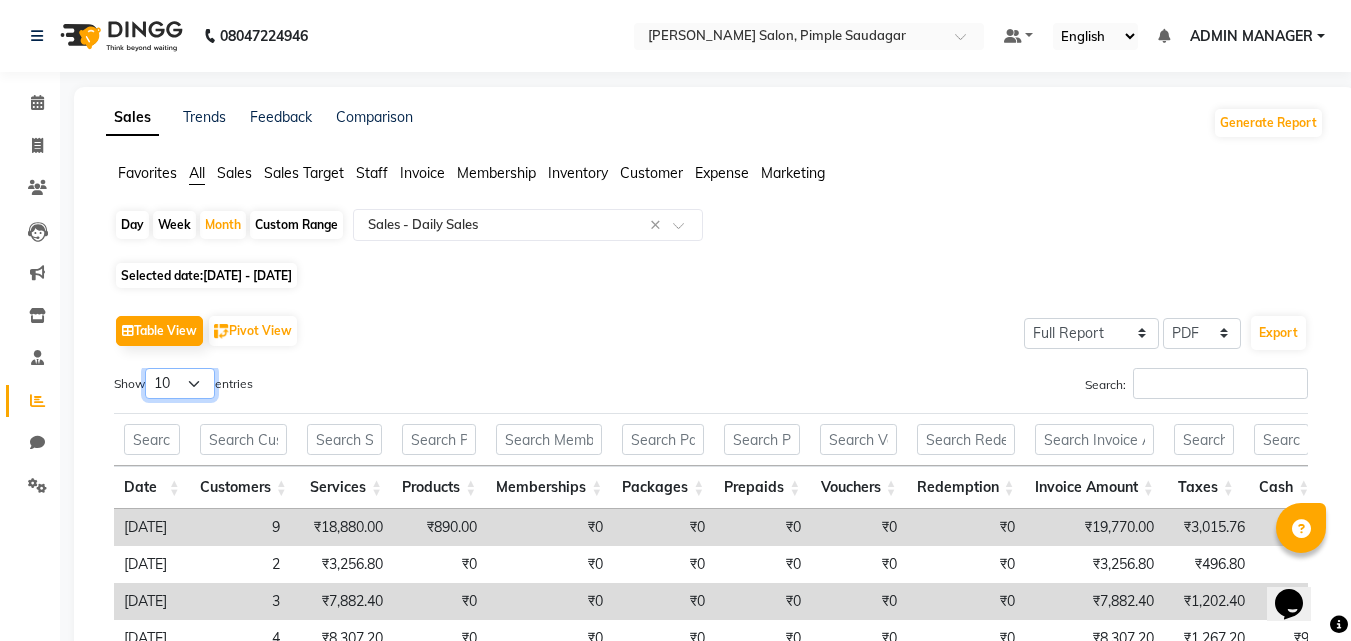 click on "10 25 50 100" at bounding box center [180, 383] 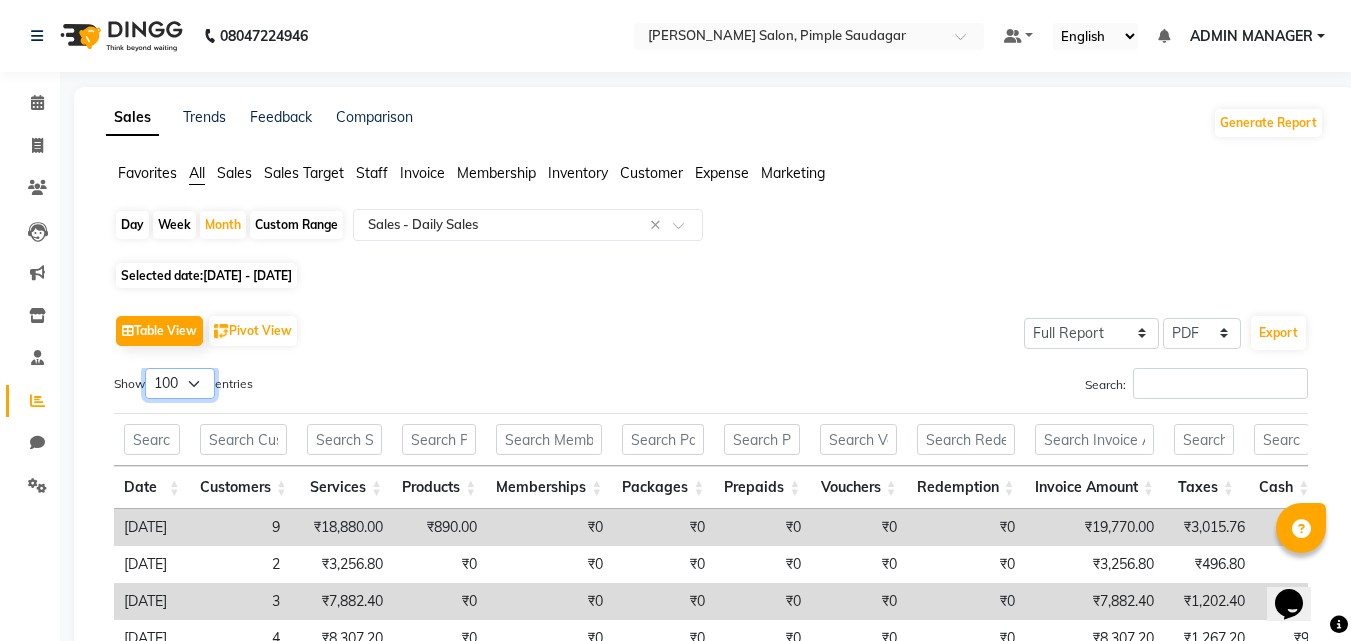 click on "10 25 50 100" at bounding box center [180, 383] 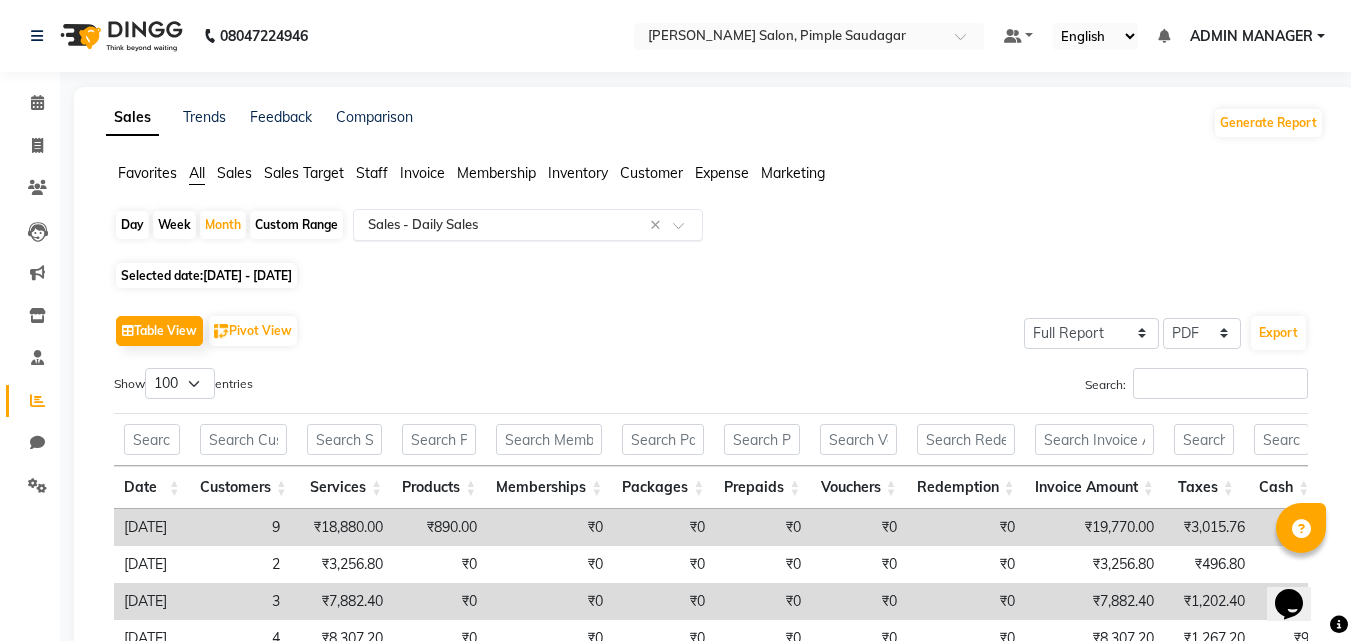 click on "Select Report Type × Sales -  Daily Sales ×" 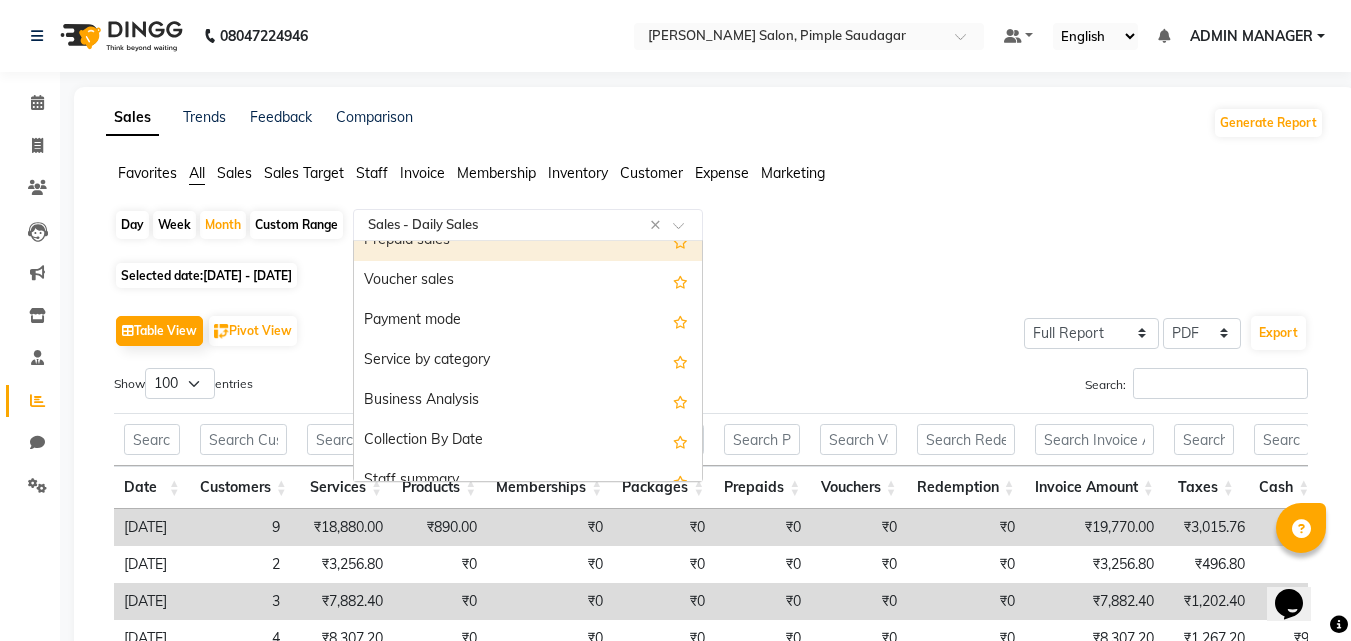 click on "Customer" 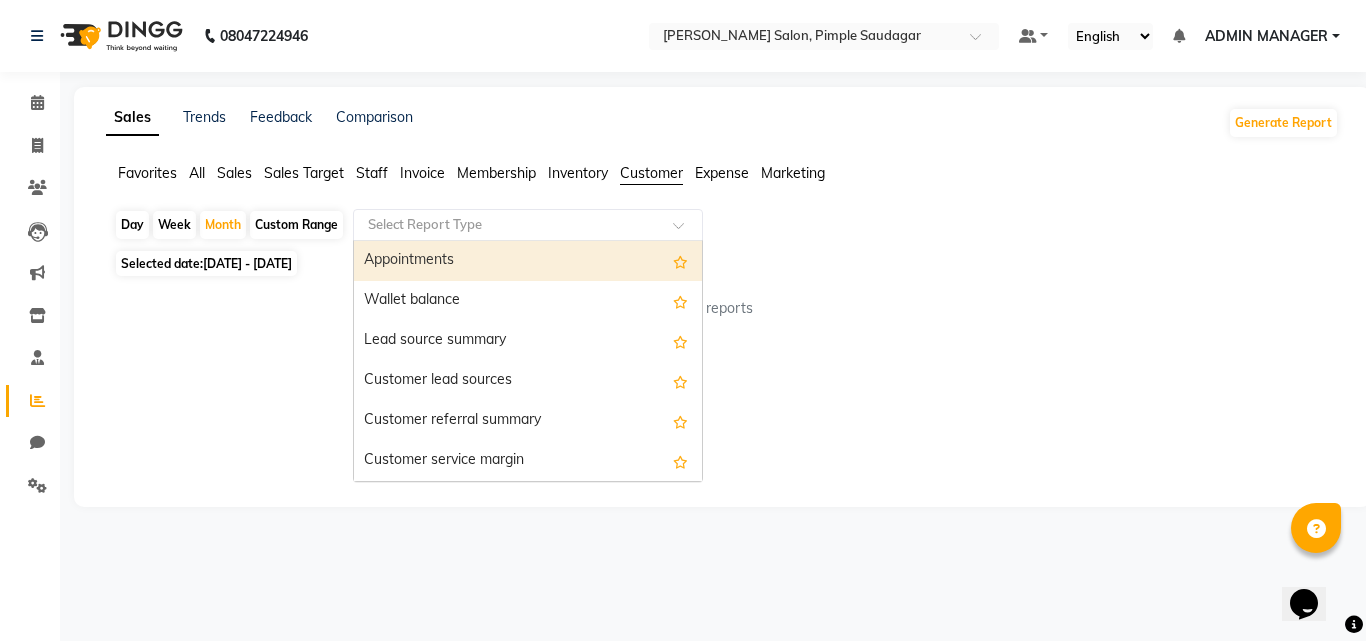click 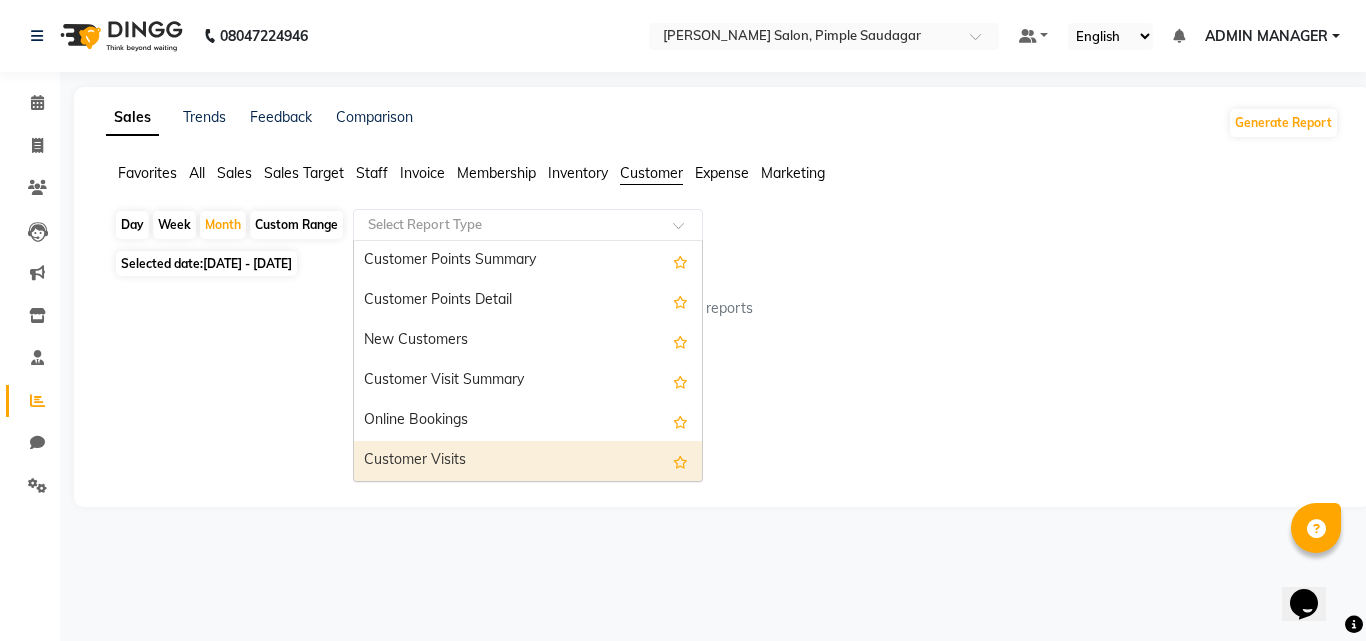 click on "Customer Visits" at bounding box center (528, 461) 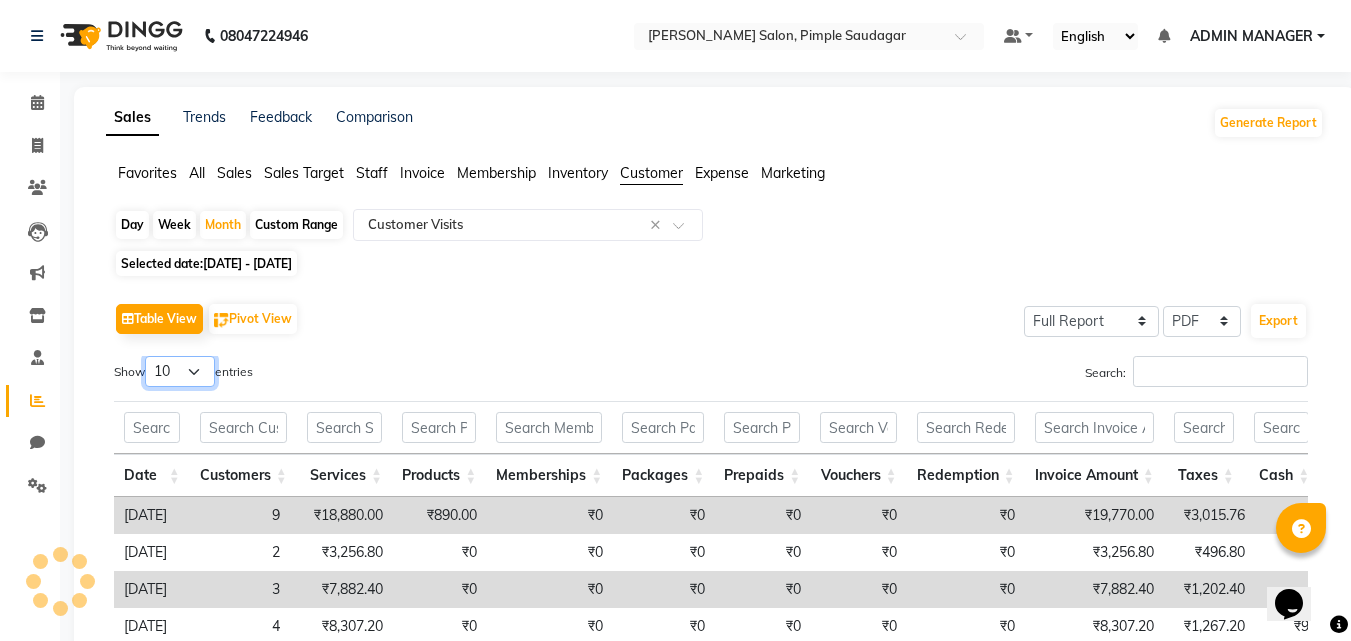 click on "10 25 50 100" at bounding box center (180, 371) 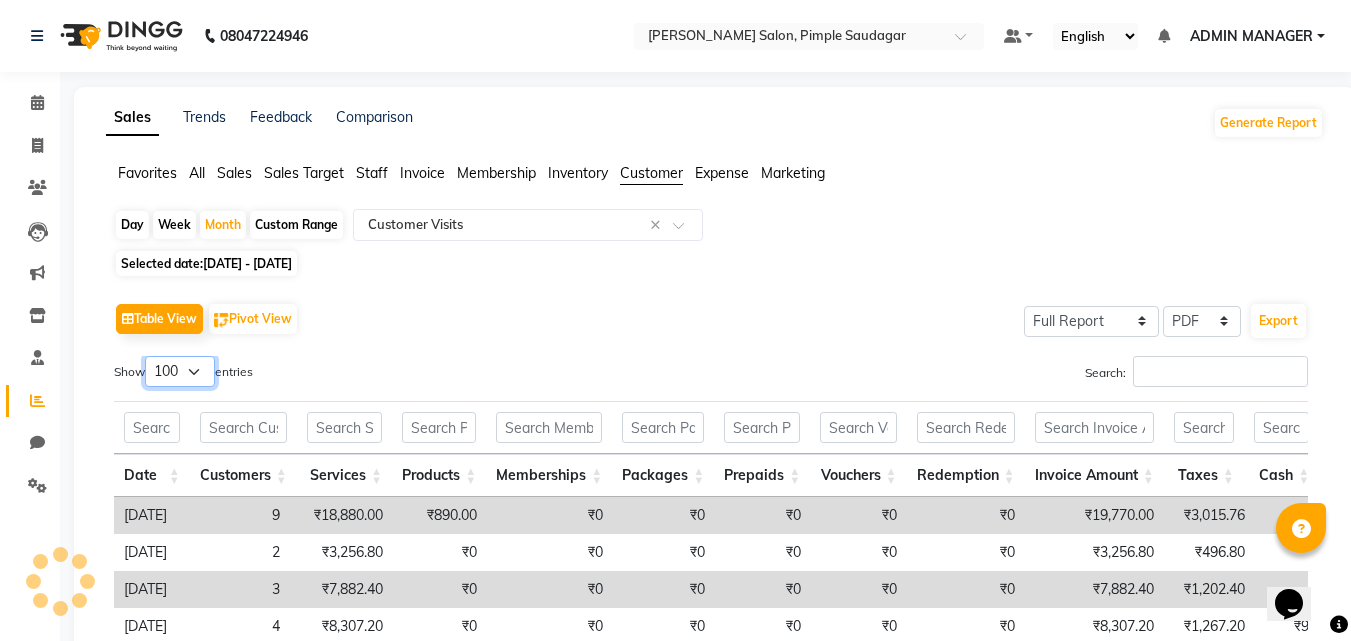 click on "10 25 50 100" at bounding box center [180, 371] 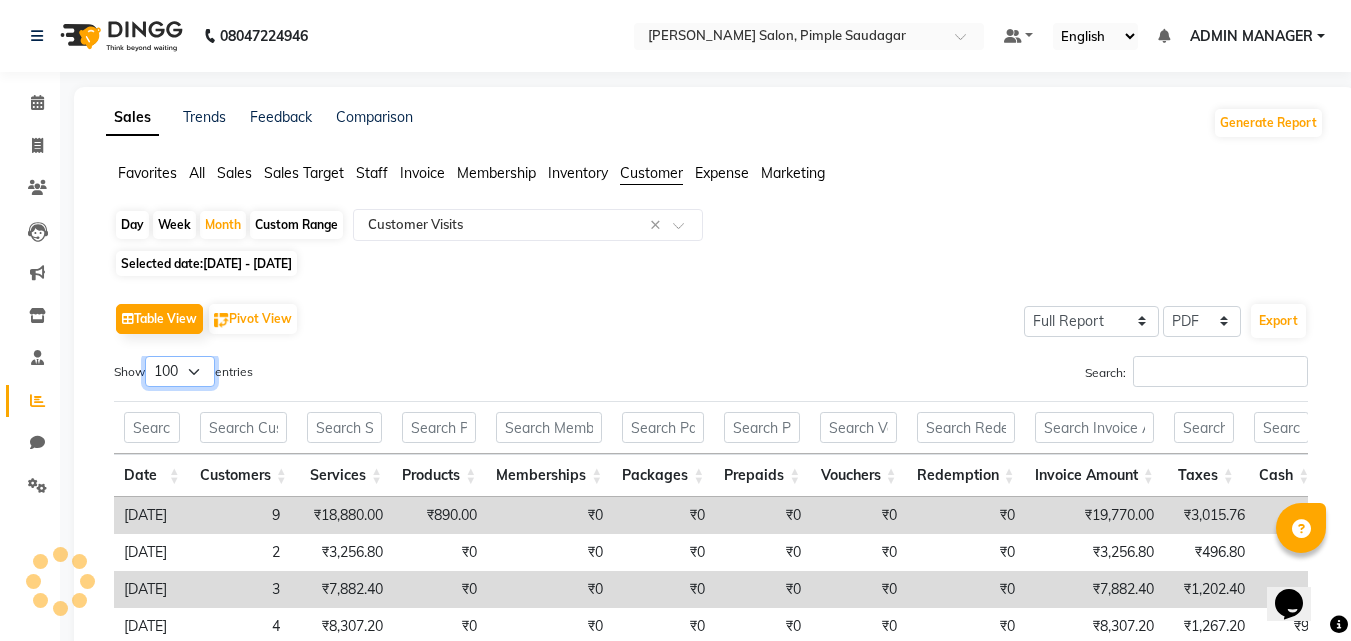 scroll, scrollTop: 422, scrollLeft: 0, axis: vertical 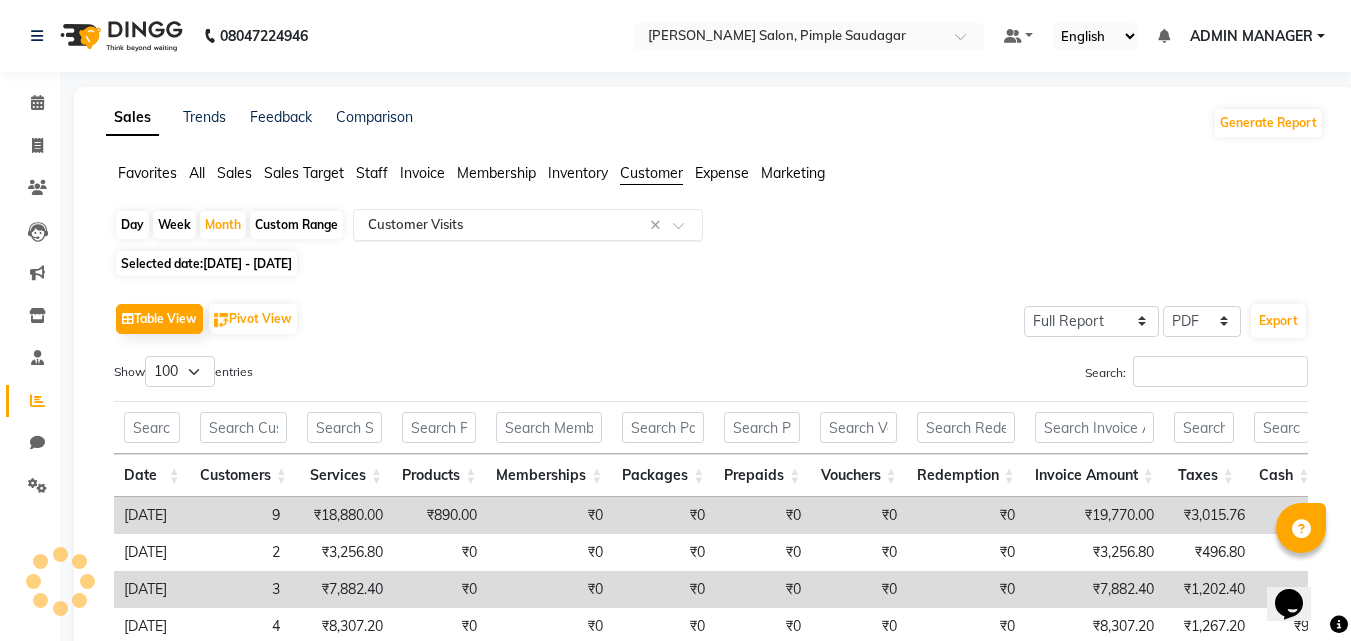 click 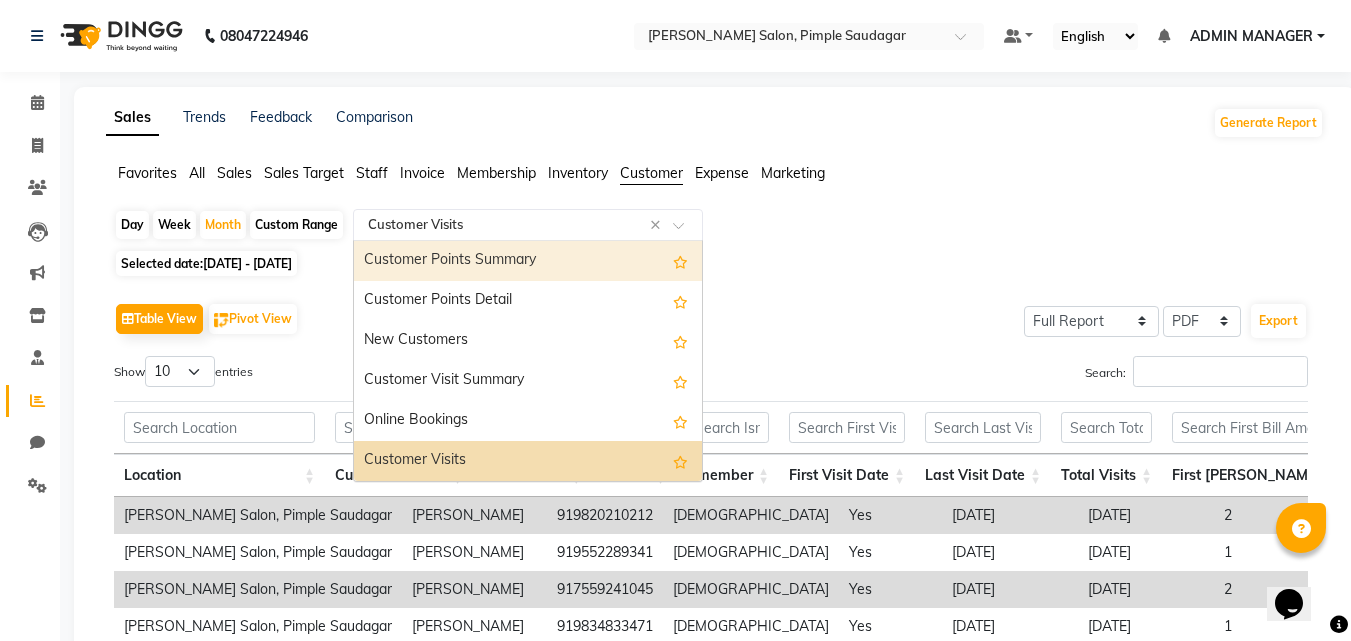 click on "Customer Points Summary" at bounding box center (528, 261) 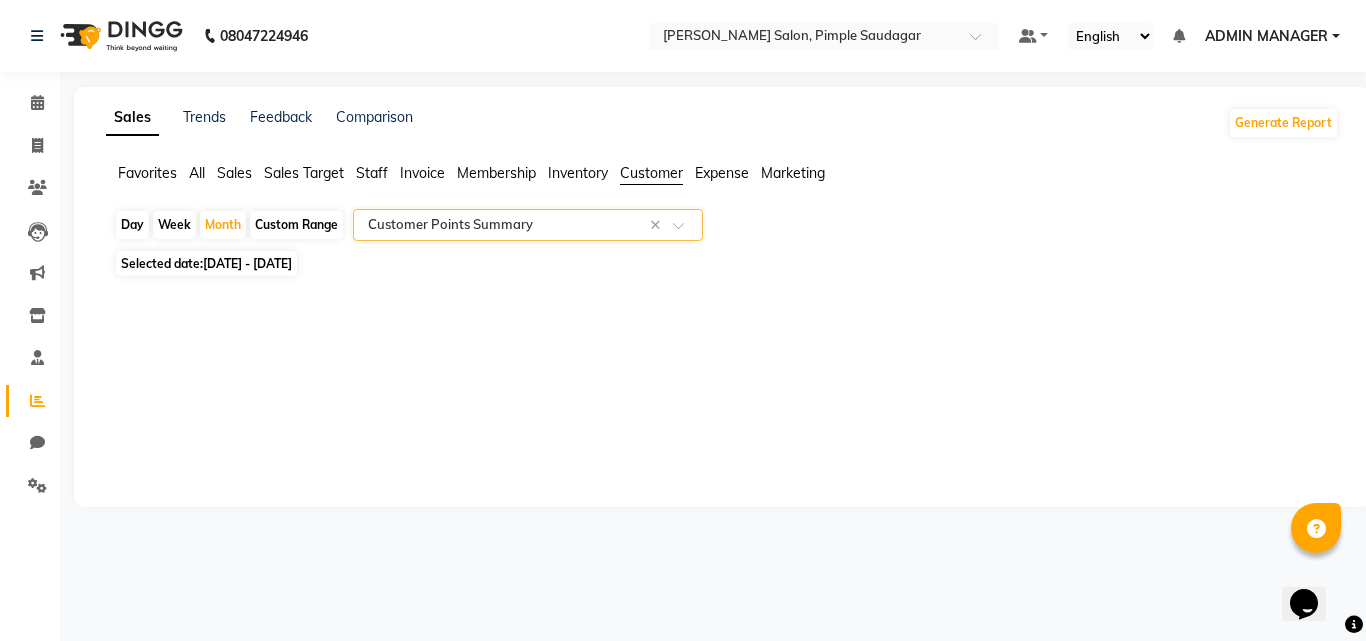 click on "Select Report Type × Customer Points Summary ×" 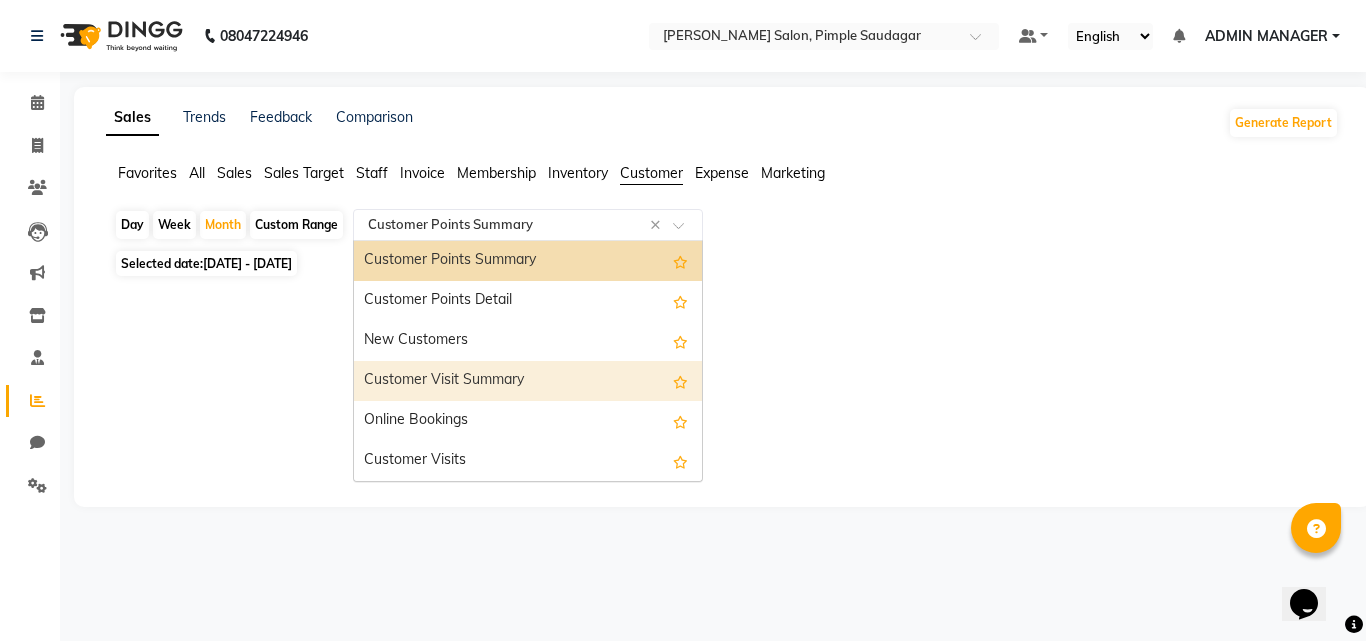 click on "Customer Visit Summary" at bounding box center (528, 381) 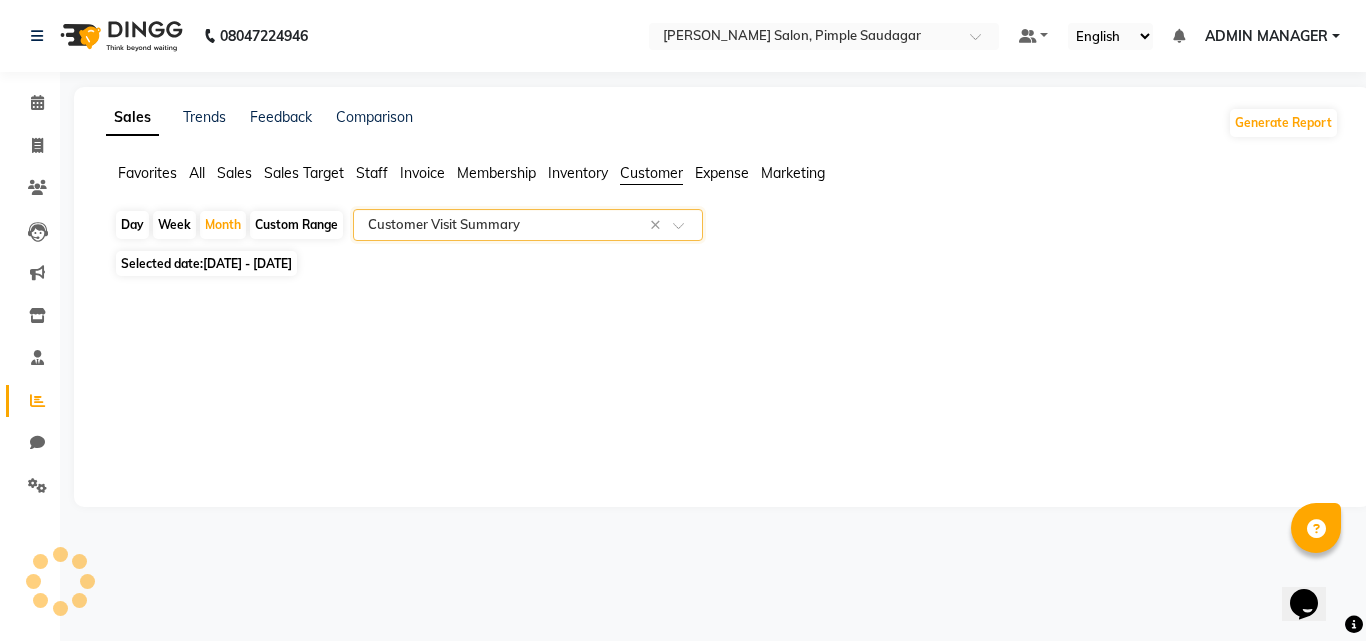 select on "full_report" 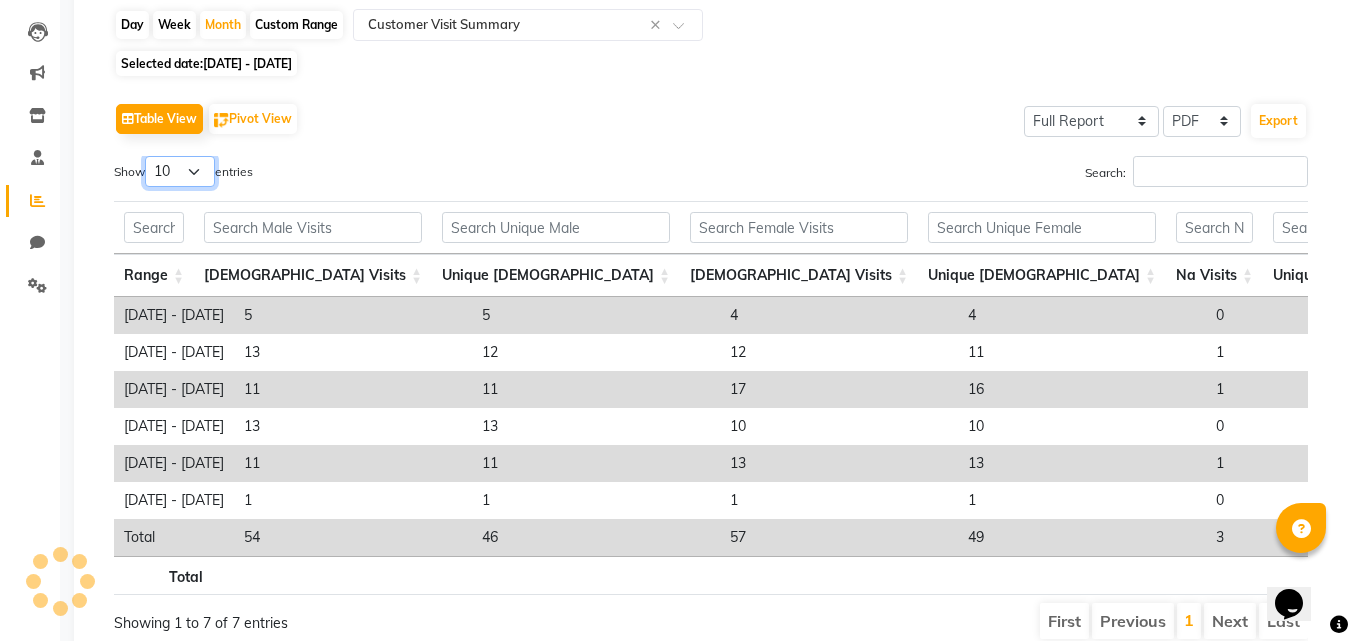 click on "10 25 50 100" at bounding box center (180, 171) 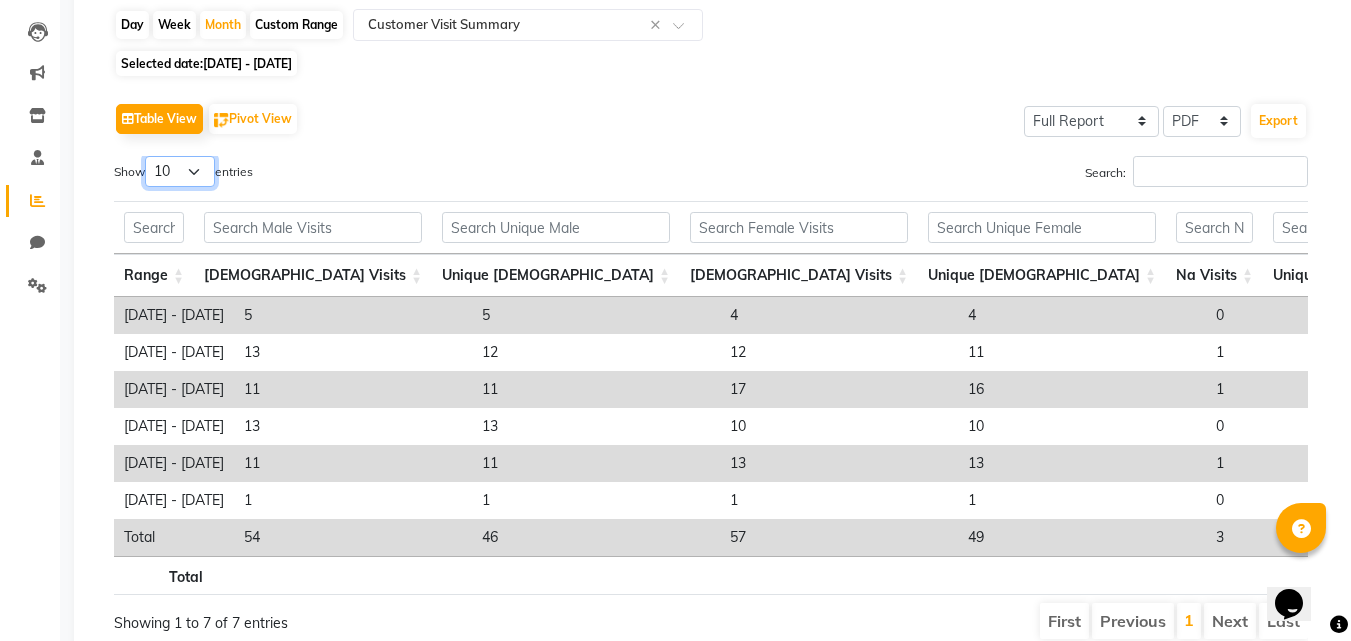 select on "100" 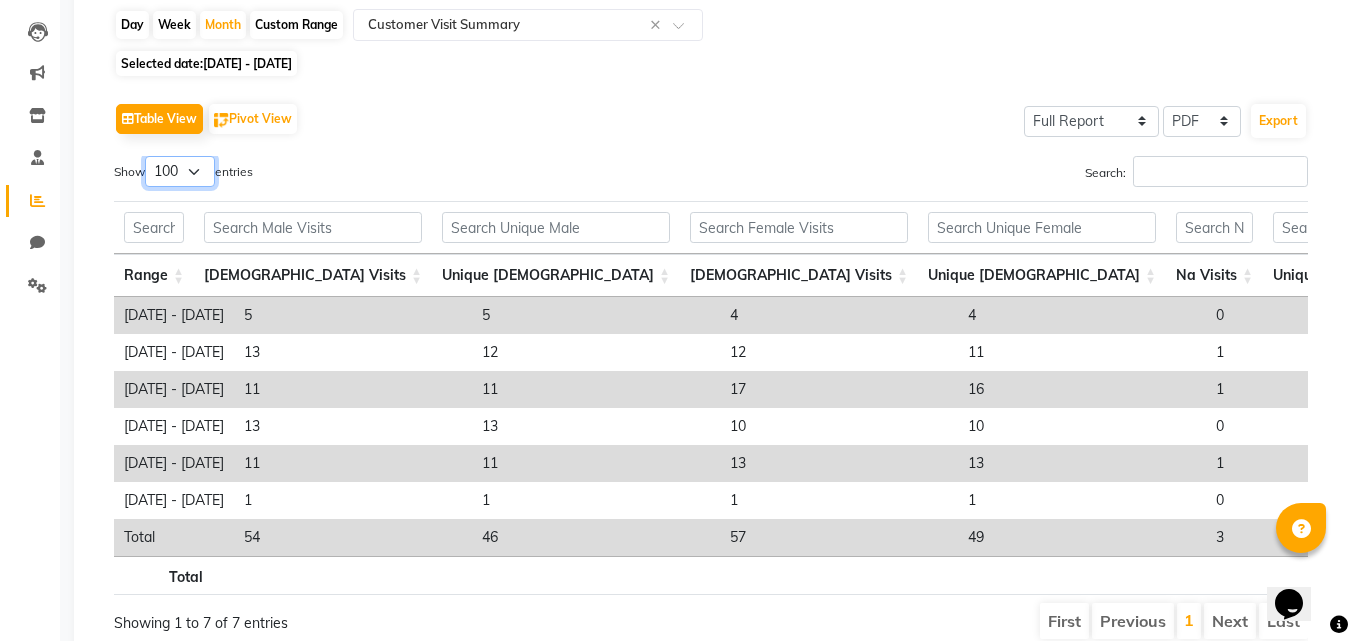 click on "10 25 50 100" at bounding box center (180, 171) 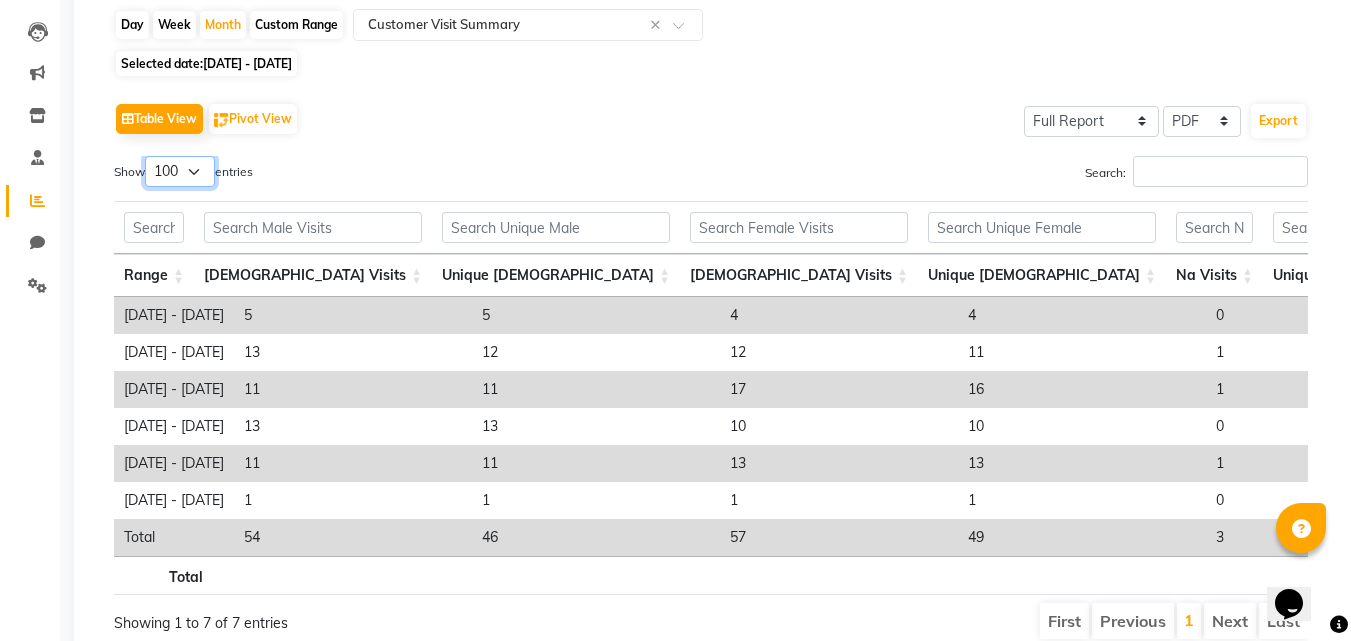 click on "10 25 50 100" at bounding box center (180, 171) 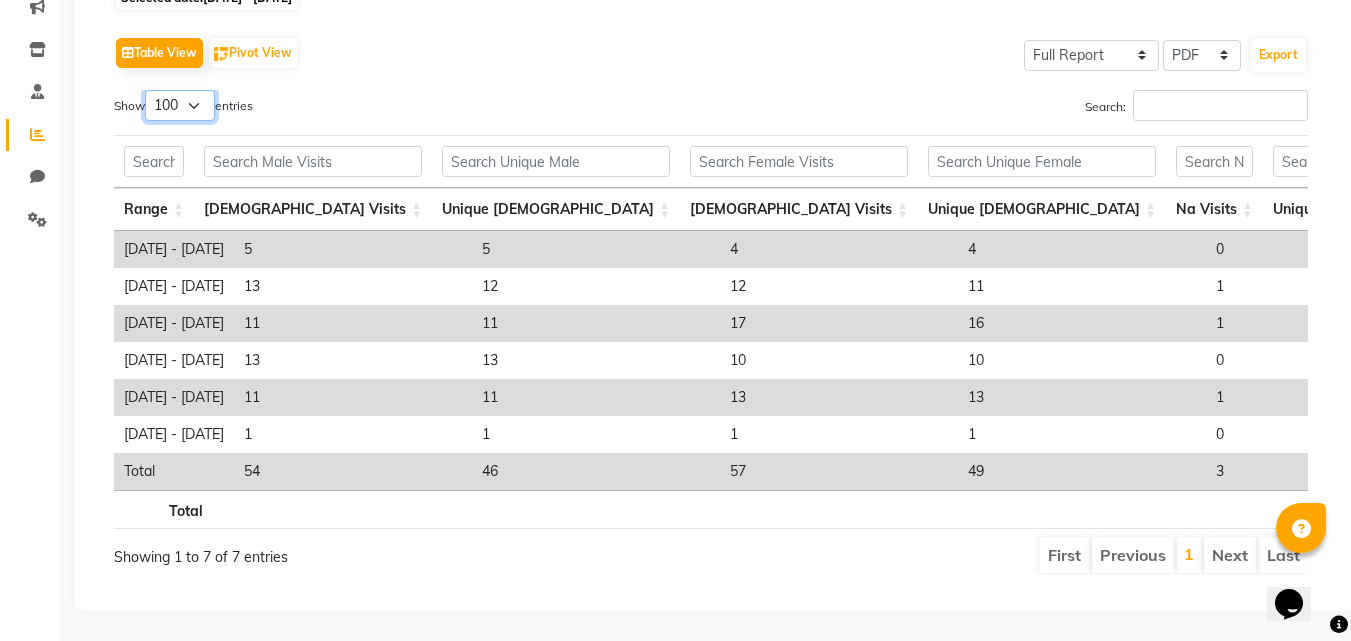 scroll, scrollTop: 0, scrollLeft: 37, axis: horizontal 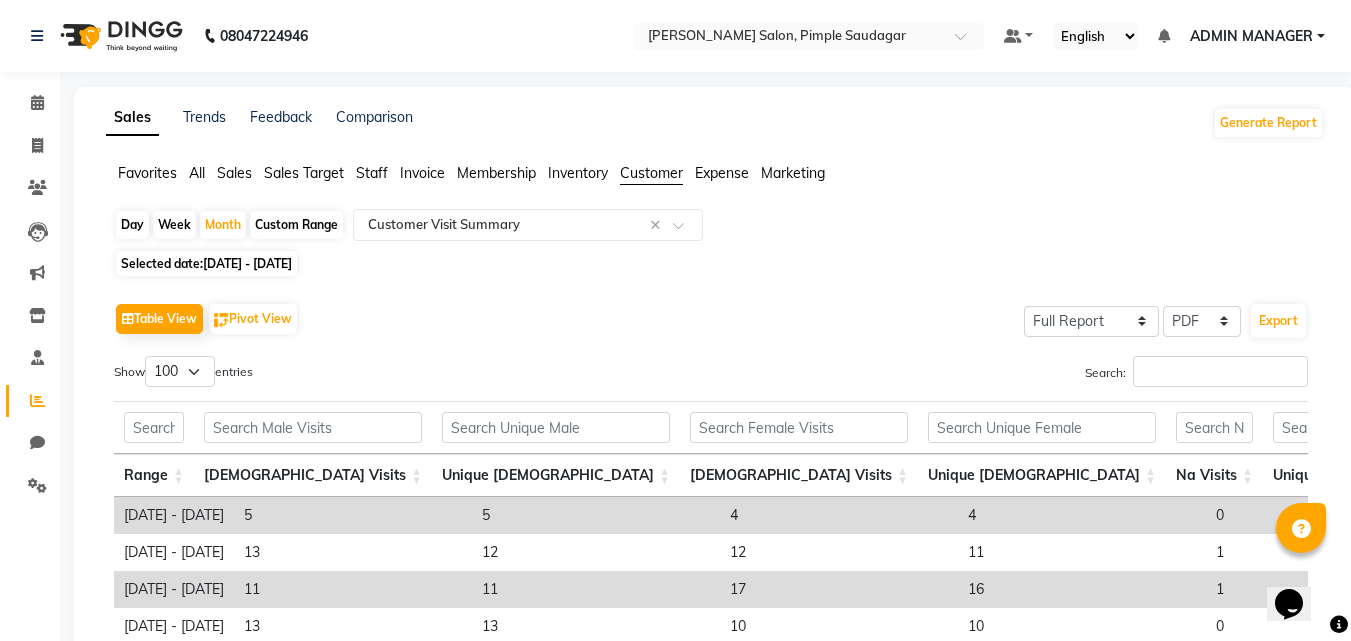 click on "Favorites All Sales Sales Target Staff Invoice Membership Inventory Customer Expense Marketing  Day   Week   Month   Custom Range  Select Report Type × Customer Visit Summary × Selected date:  [DATE] - [DATE]   Table View   Pivot View  Select Full Report Filtered Report Select CSV PDF  Export  Show  10 25 50 100  entries Search: Range [DEMOGRAPHIC_DATA] Visits Unique [DEMOGRAPHIC_DATA] [DEMOGRAPHIC_DATA] Visits Unique [DEMOGRAPHIC_DATA] Na Visits Unique Na New Visits Unique New [DEMOGRAPHIC_DATA] Repeat Visits [DEMOGRAPHIC_DATA] Repeat Visits Na Repeat Visits Total Repeat Visits Unique Repeat Visits Visits Unique Visits Range [DEMOGRAPHIC_DATA] Visits Unique [DEMOGRAPHIC_DATA] [DEMOGRAPHIC_DATA] Visits Unique [DEMOGRAPHIC_DATA] Na Visits Unique Na New Visits Unique New [DEMOGRAPHIC_DATA] Repeat Visits [DEMOGRAPHIC_DATA] Repeat Visits Na Repeat Visits Total Repeat Visits Unique Repeat Visits Visits Unique Visits Total [DATE] - [DATE] 5 5 4 4 0 0 9 9 0 0 0 0 0 9 [DATE] - [DATE] 13 12 12 11 1 1 18 16 5 2 1 8 8 26 [DATE] - [DATE] 11 11 17 16 1 1 21 21 1 6 1 8 7 29 [DATE] - [DATE] 13 13 10 10 0 0 18 18 1 4 0 5 5 23 [DATE] - [DATE] 11 11 13 13 1 1 17 17 2 5 1" 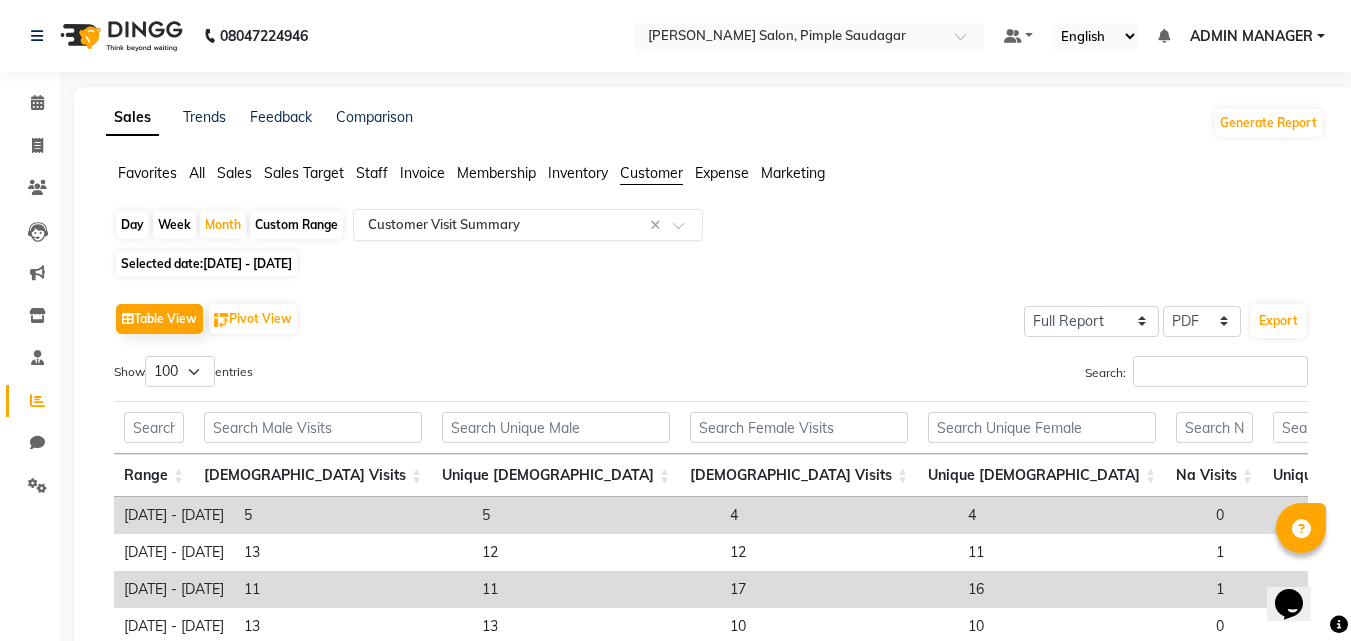 click 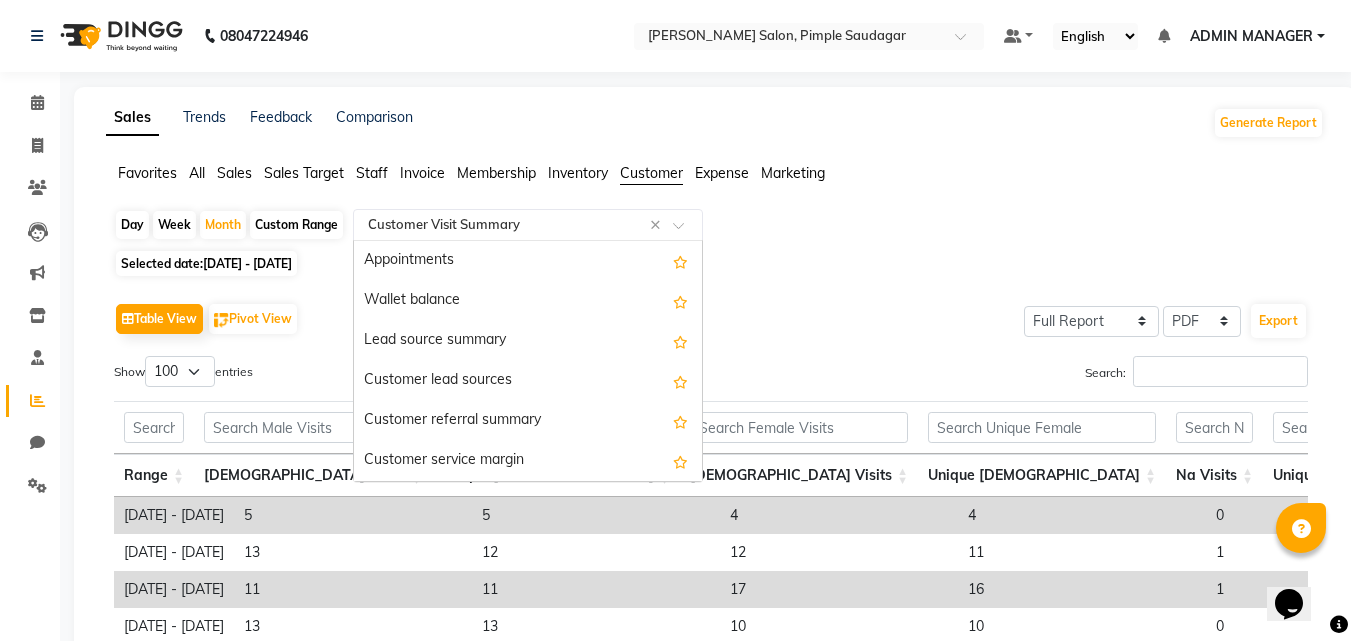 scroll, scrollTop: 280, scrollLeft: 0, axis: vertical 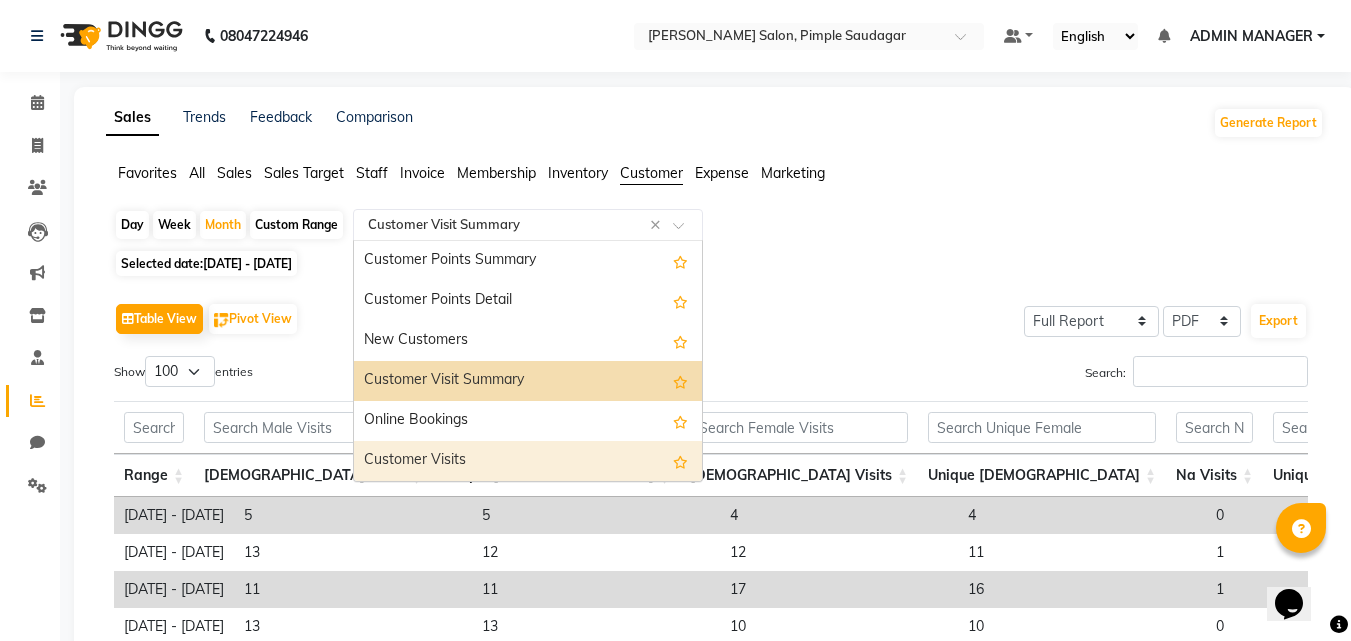 click on "Customer Visits" at bounding box center [528, 461] 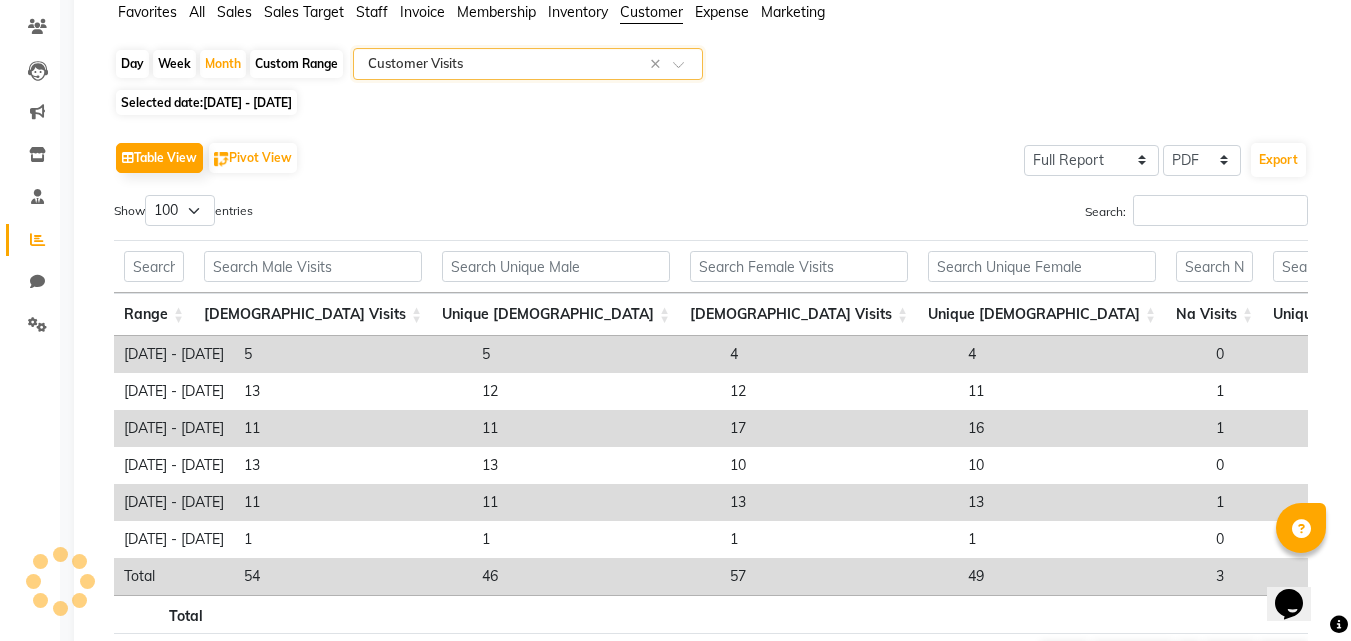 scroll, scrollTop: 296, scrollLeft: 0, axis: vertical 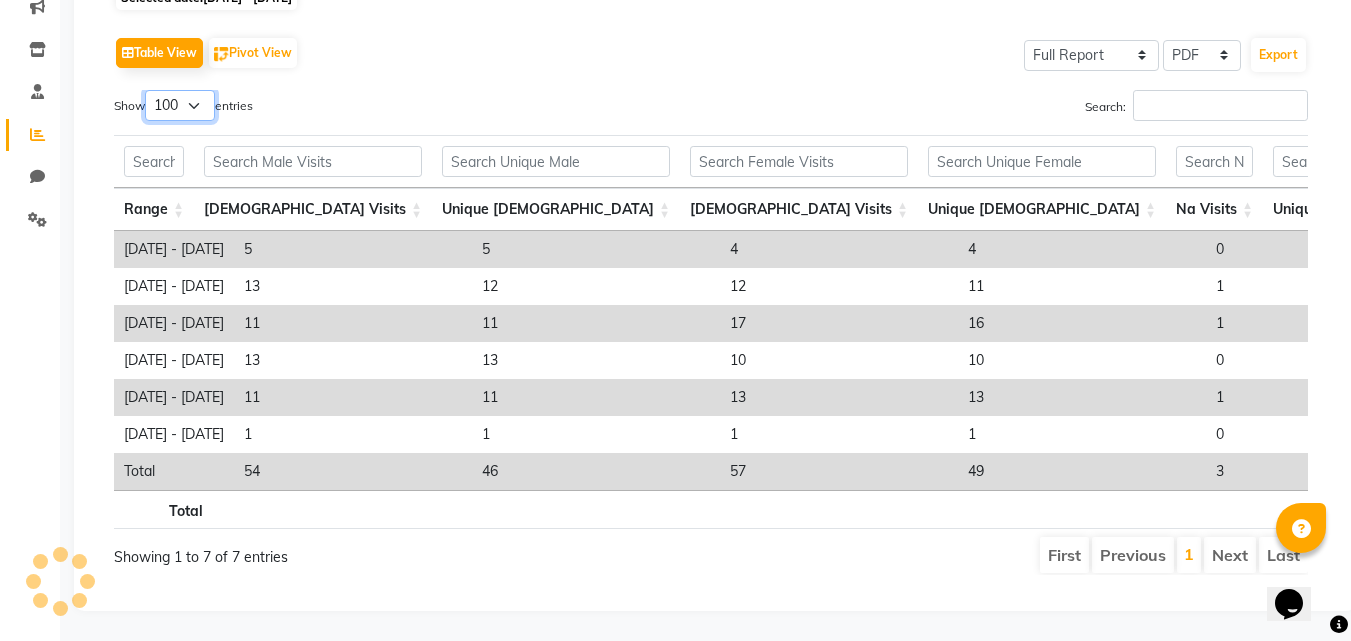 click on "10 25 50 100" at bounding box center (180, 105) 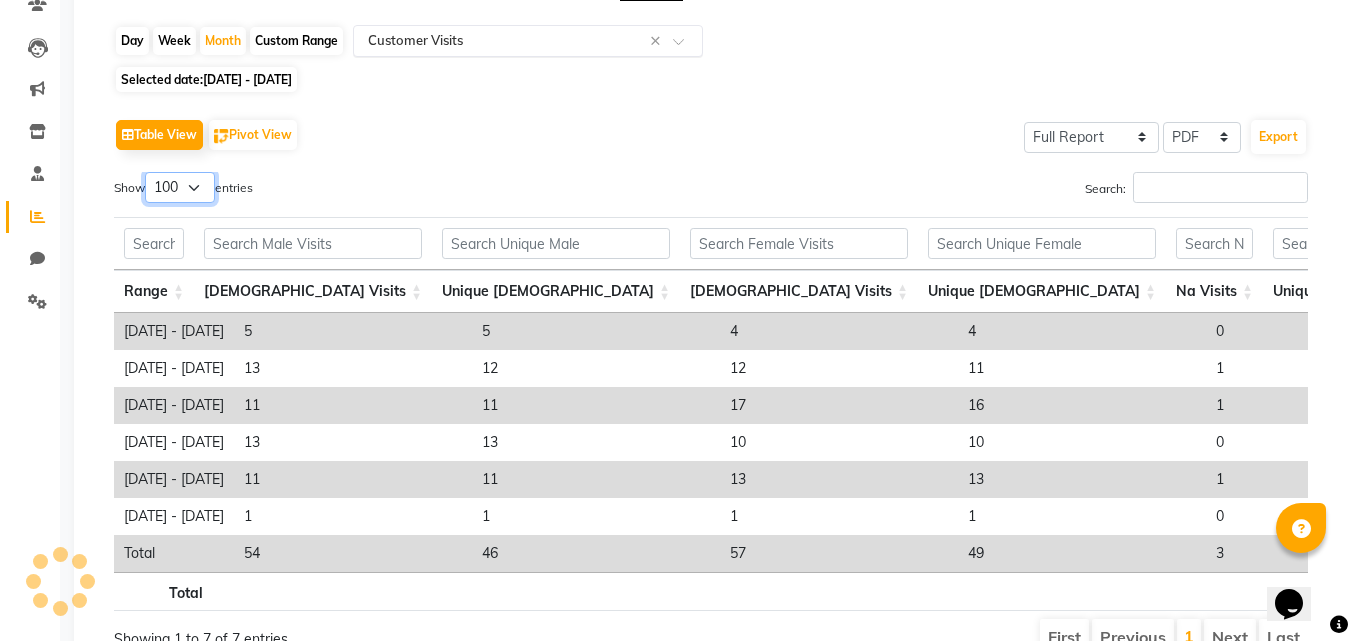 scroll, scrollTop: 0, scrollLeft: 0, axis: both 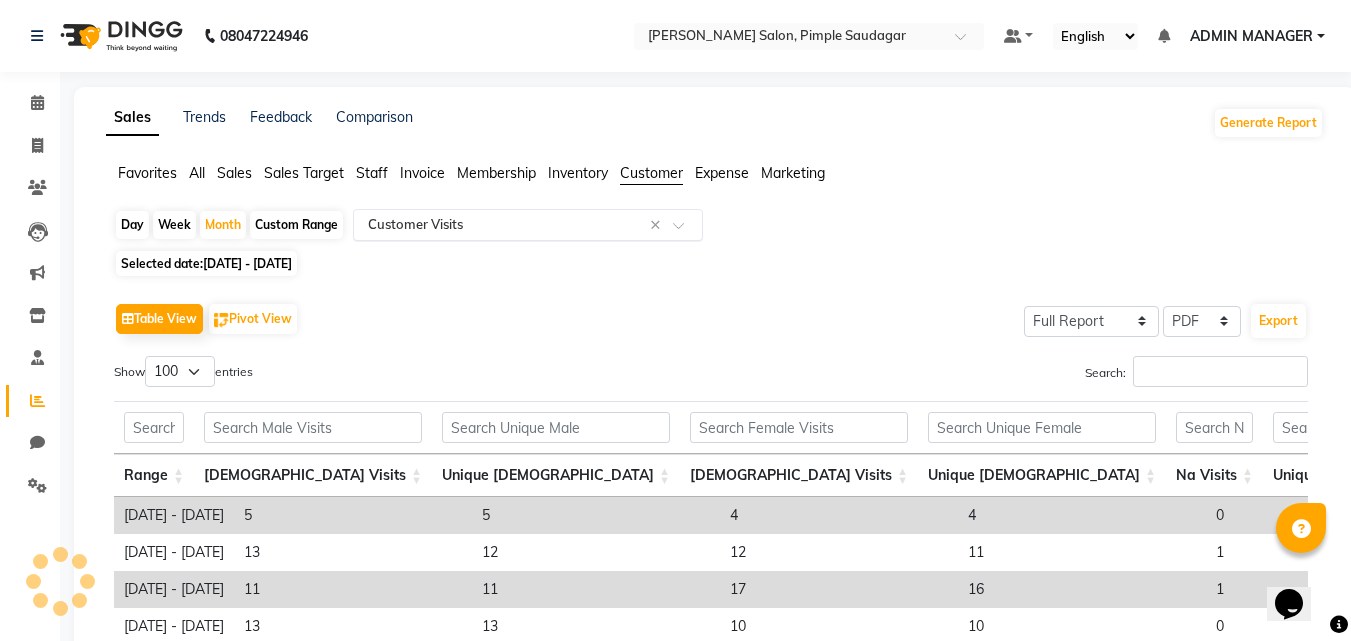 click 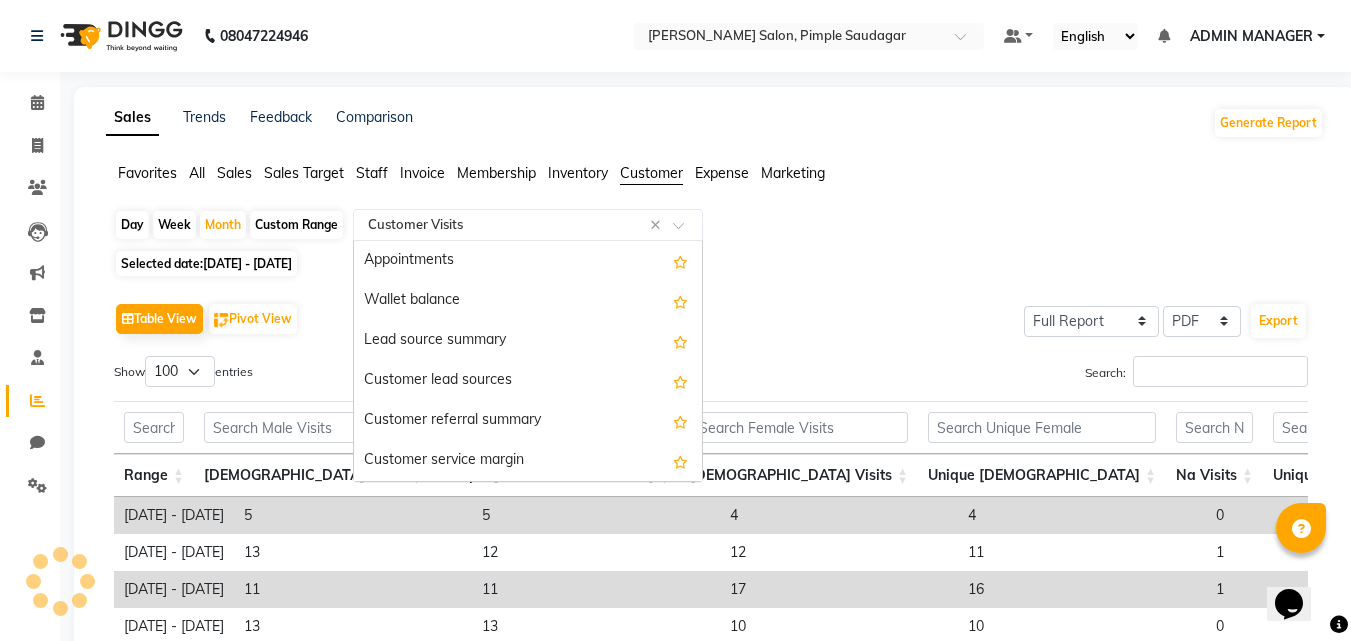 scroll, scrollTop: 280, scrollLeft: 0, axis: vertical 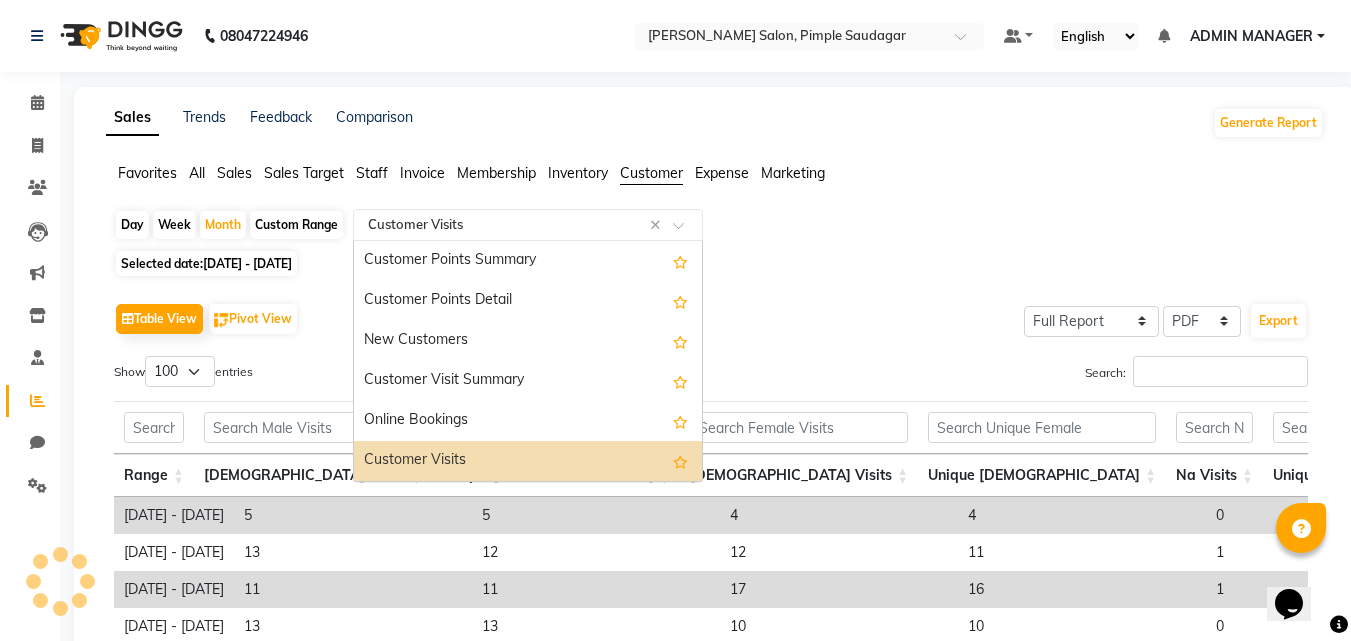click on "Customer Visits" at bounding box center (528, 461) 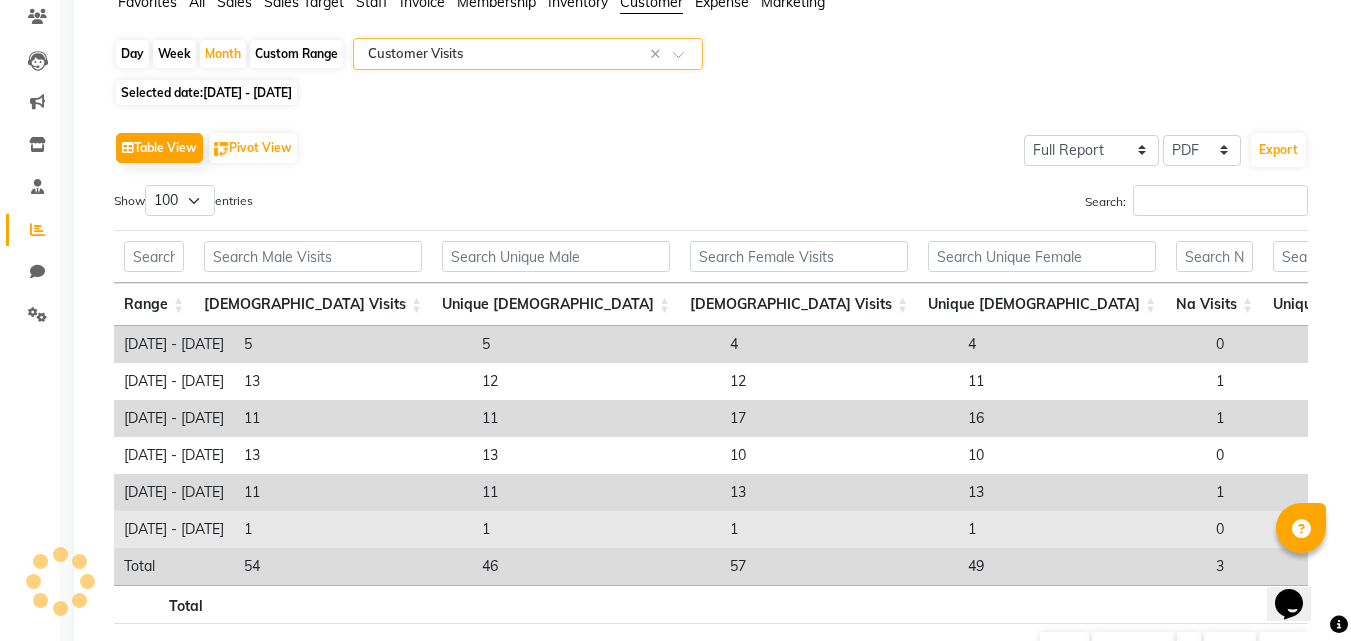 scroll, scrollTop: 296, scrollLeft: 0, axis: vertical 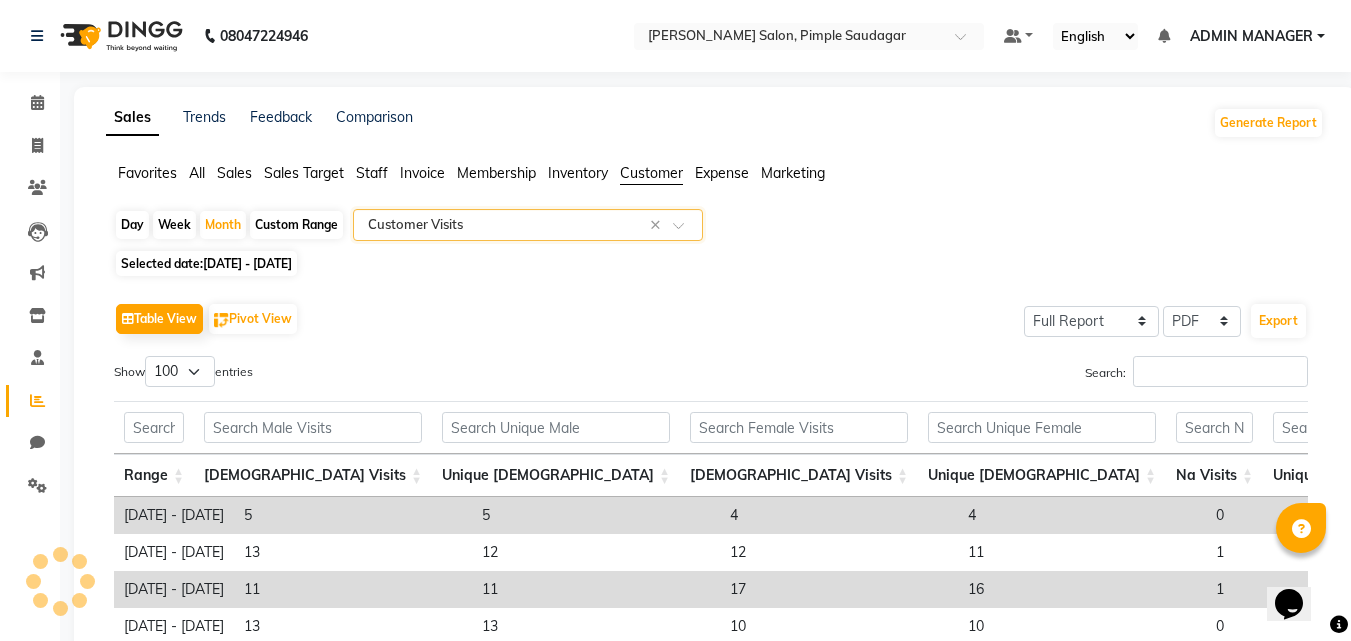 click 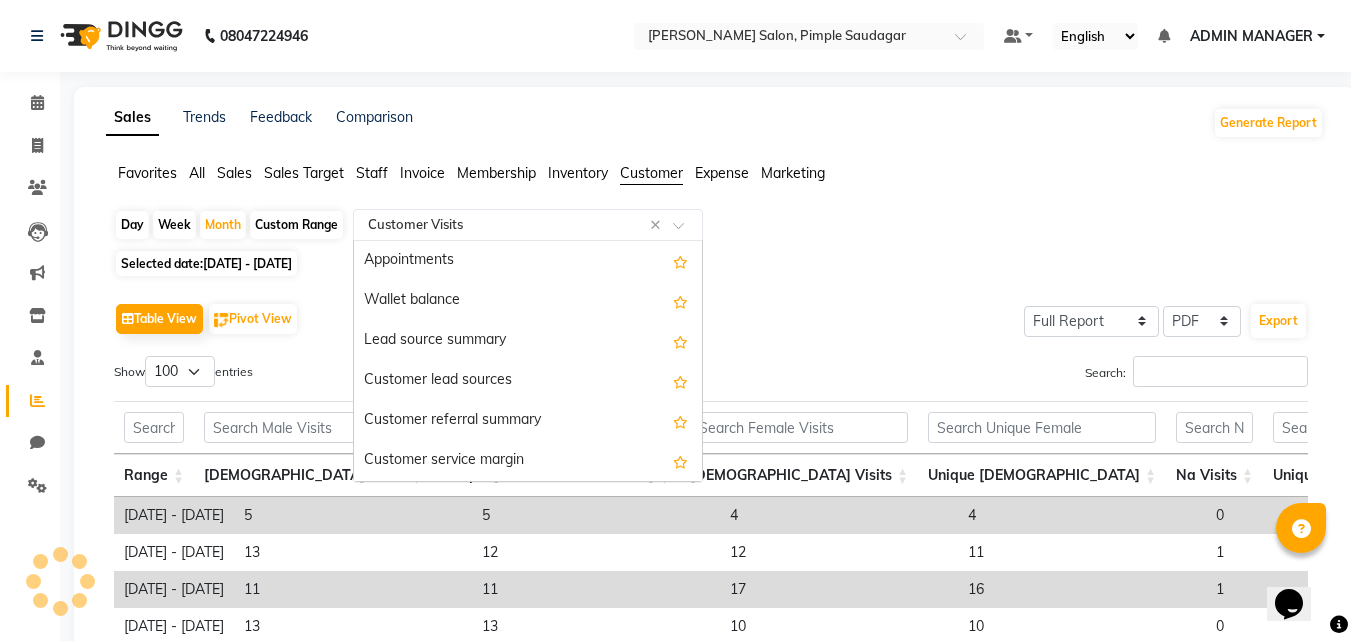 scroll, scrollTop: 280, scrollLeft: 0, axis: vertical 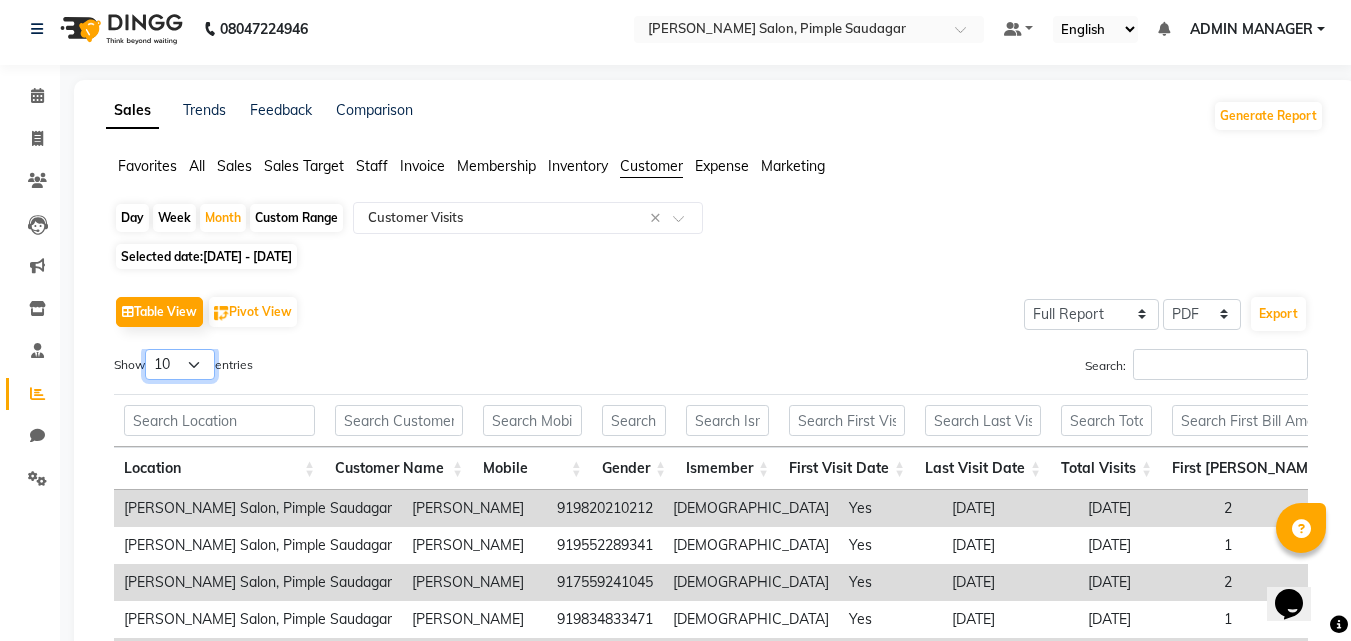 click on "10 25 50 100" at bounding box center (180, 364) 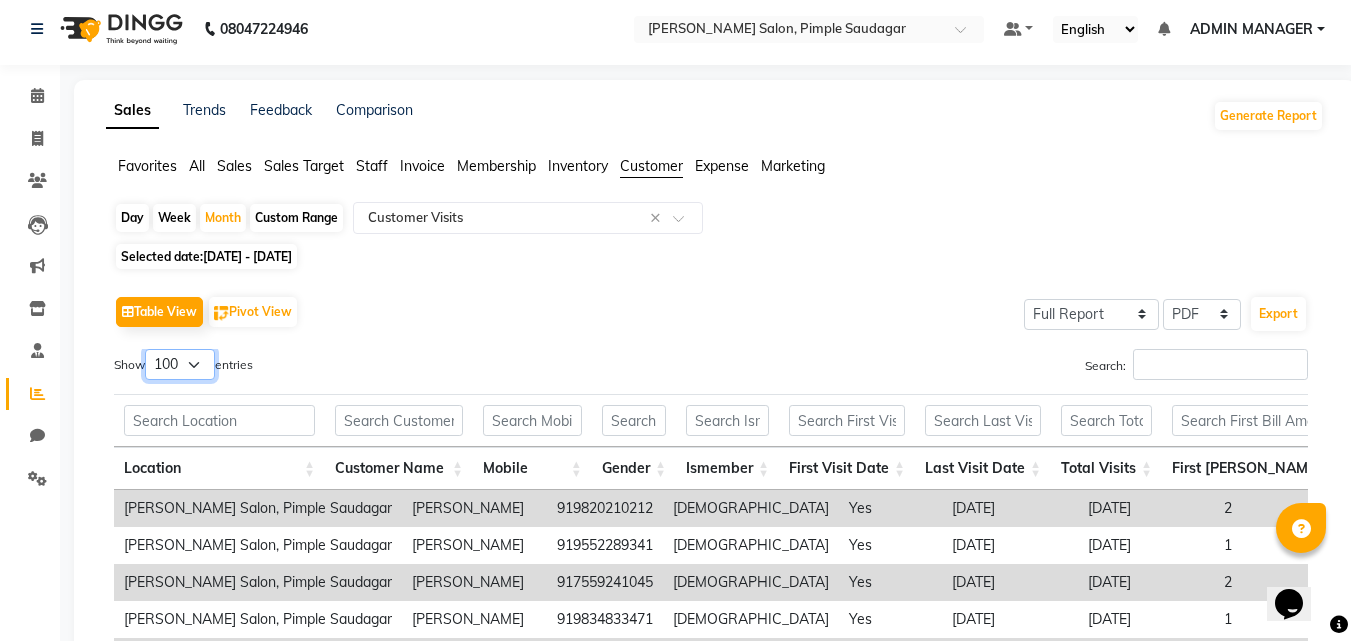 click on "10 25 50 100" at bounding box center (180, 364) 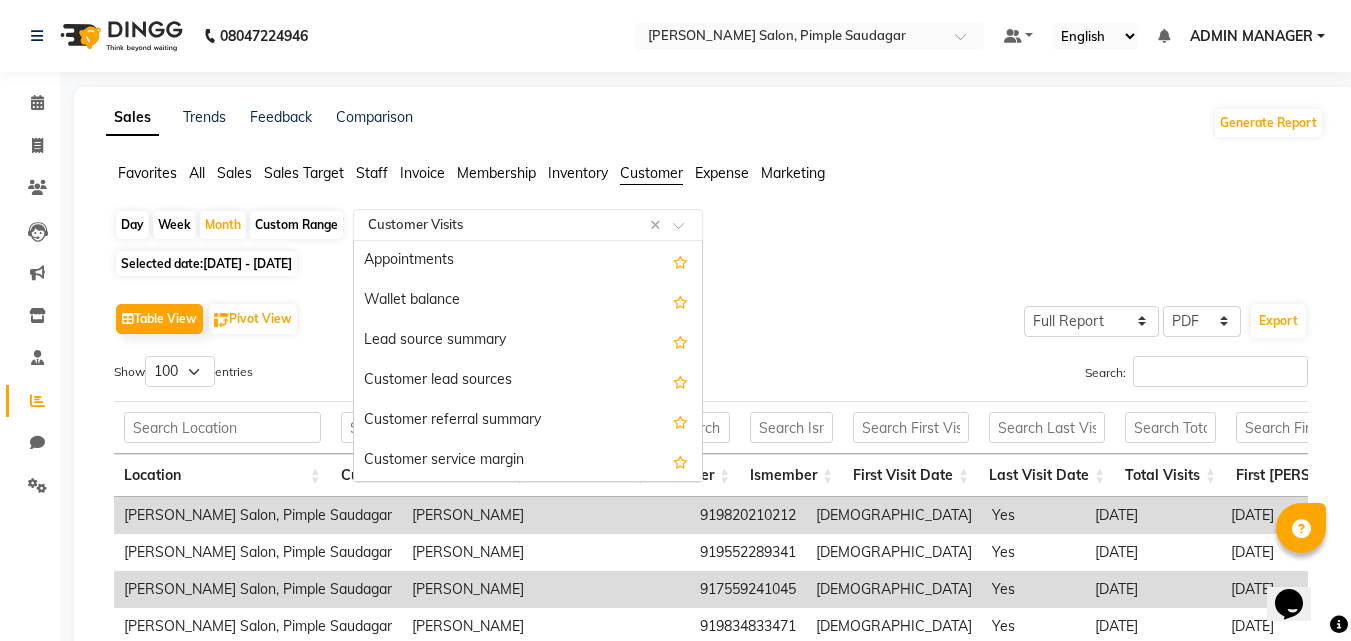 click 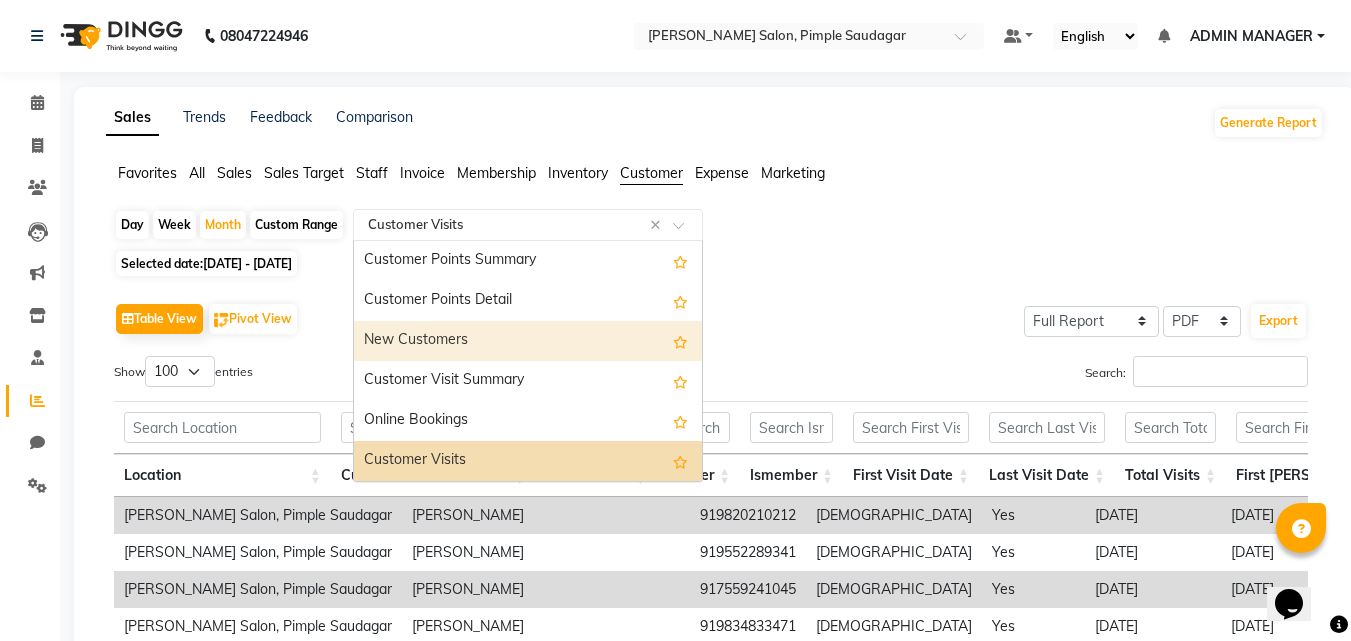 click on "New Customers" at bounding box center (528, 341) 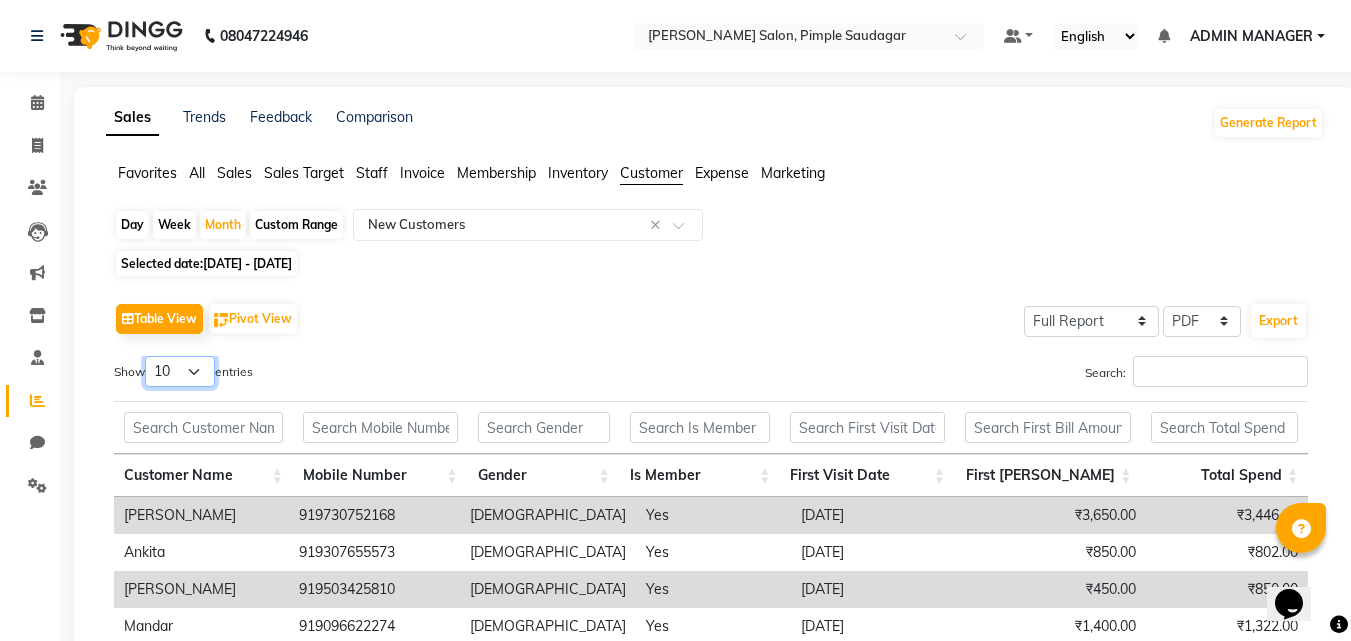 click on "10 25 50 100" at bounding box center [180, 371] 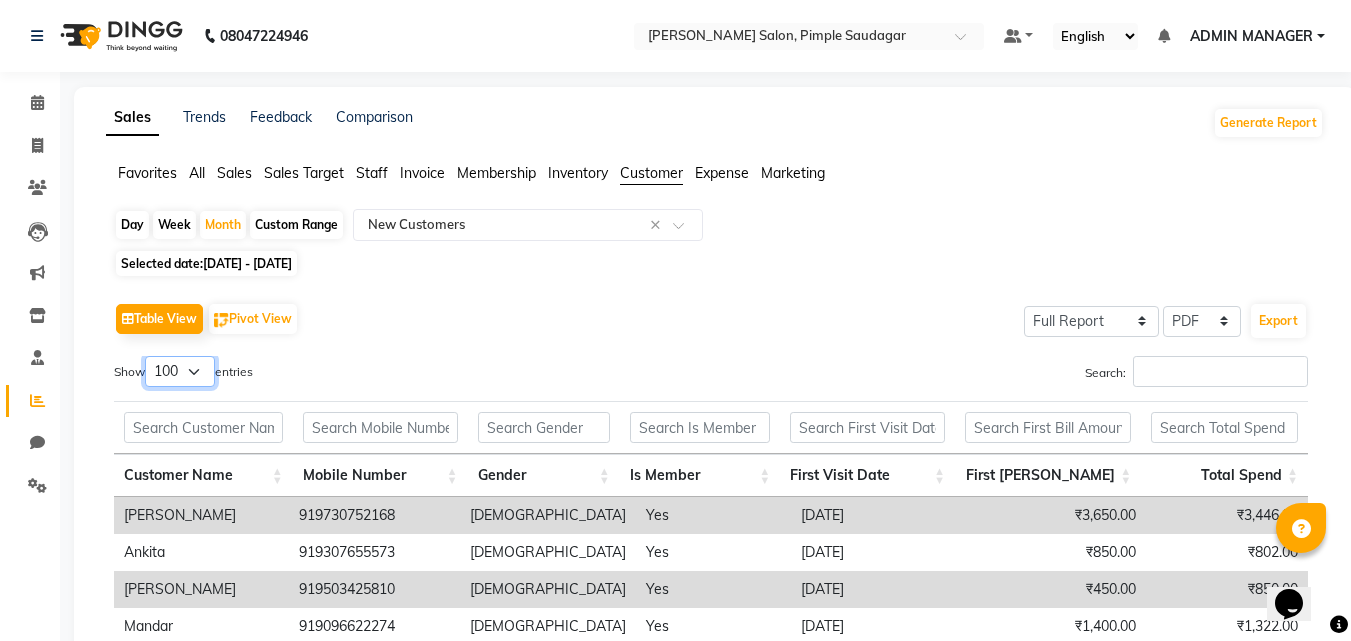 click on "10 25 50 100" at bounding box center (180, 371) 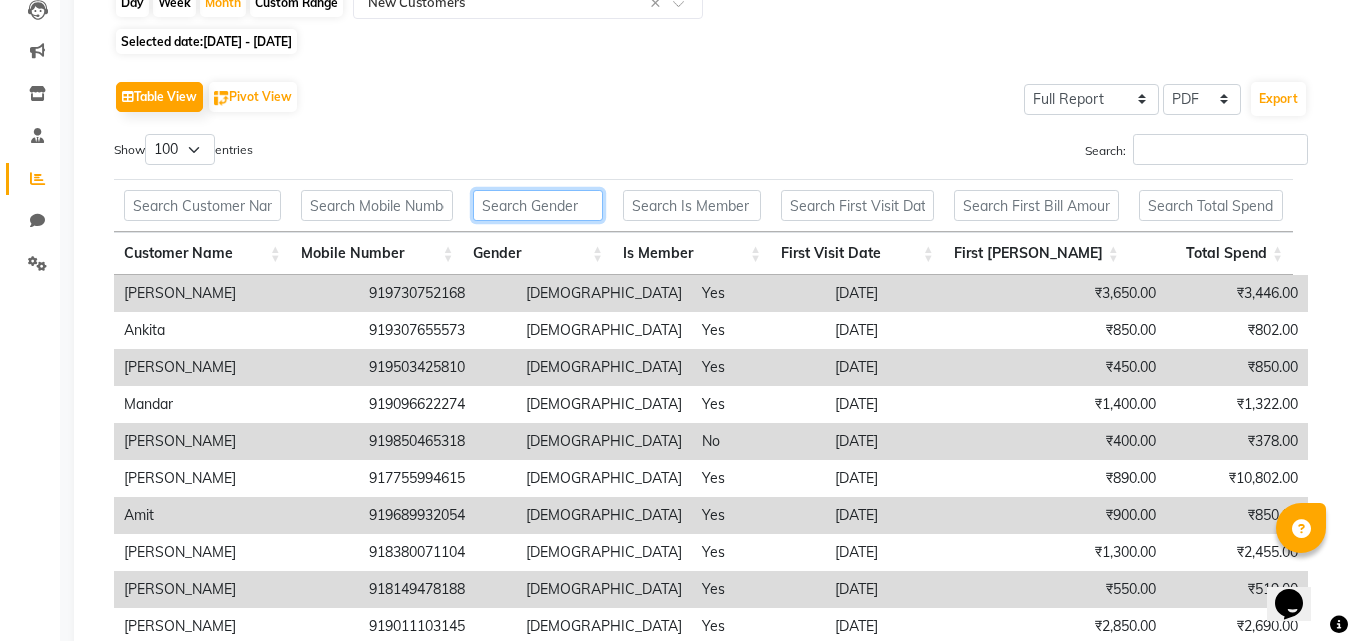 click at bounding box center (538, 205) 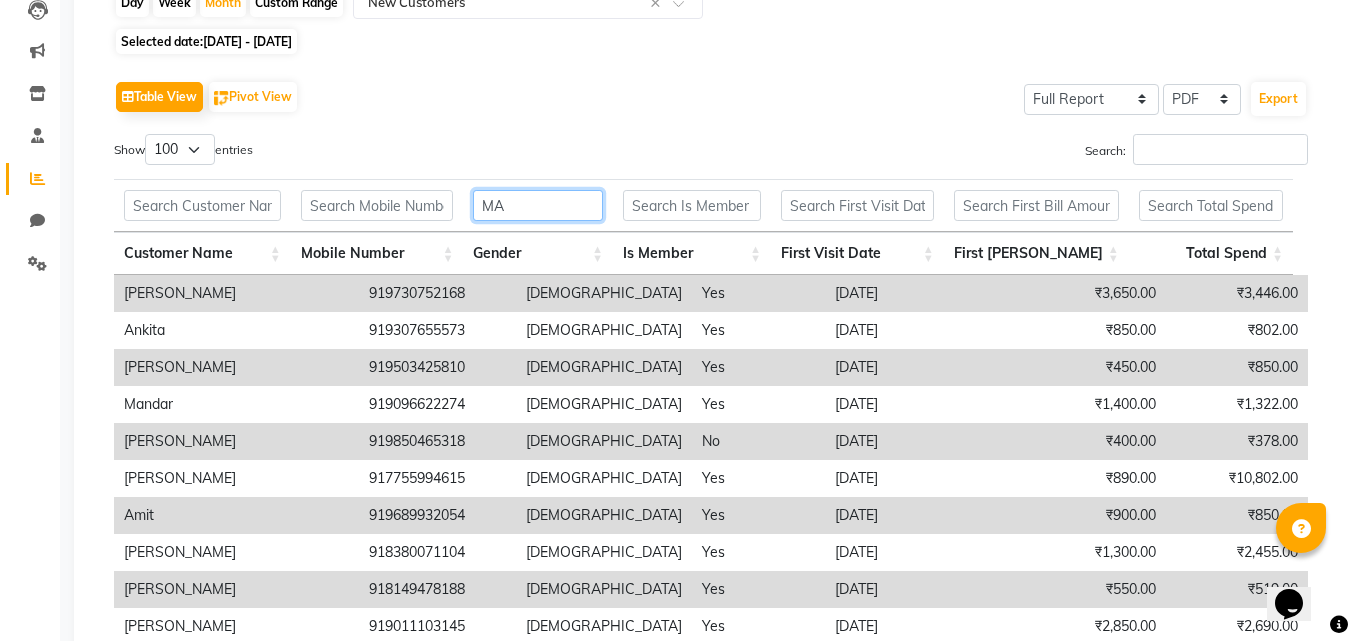 type on "M" 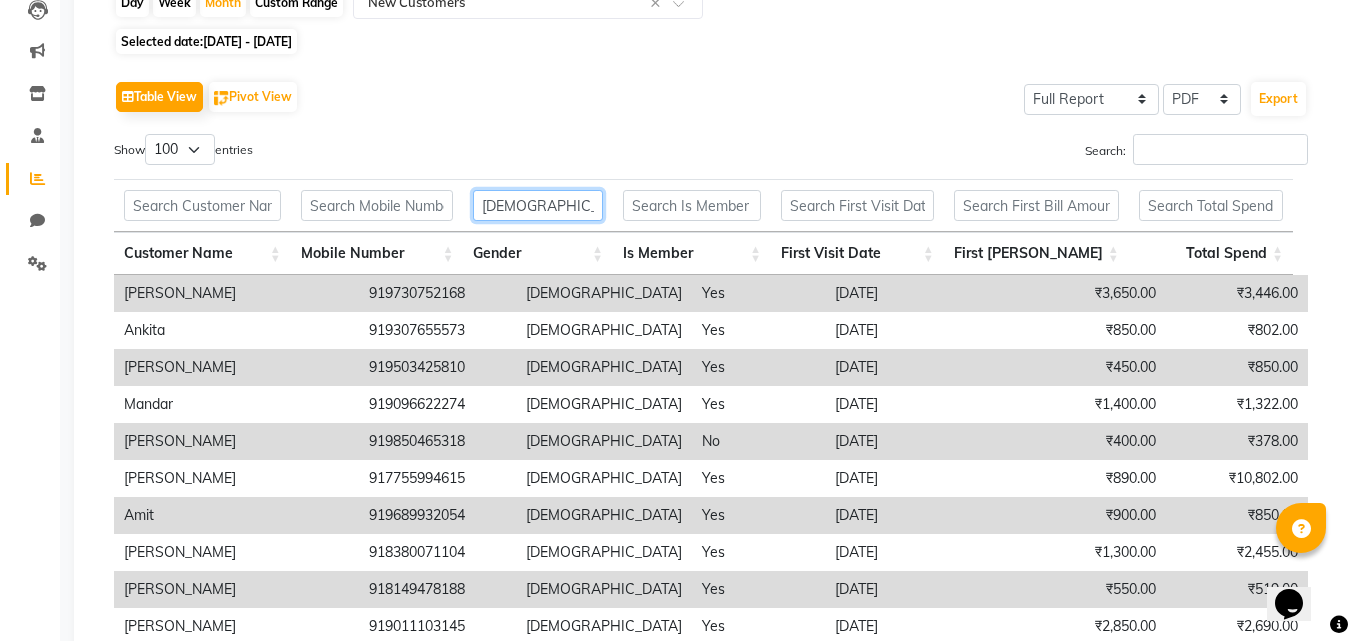 type on "[DEMOGRAPHIC_DATA]" 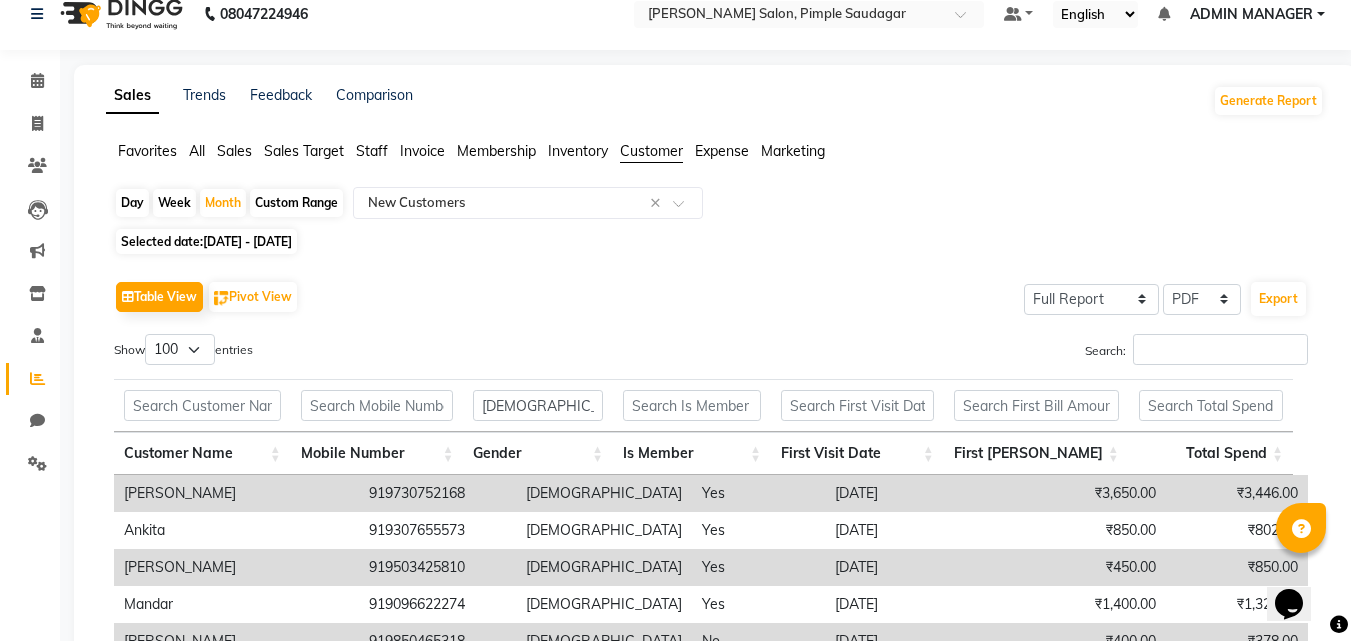 click on "[DEMOGRAPHIC_DATA]" at bounding box center [538, 405] 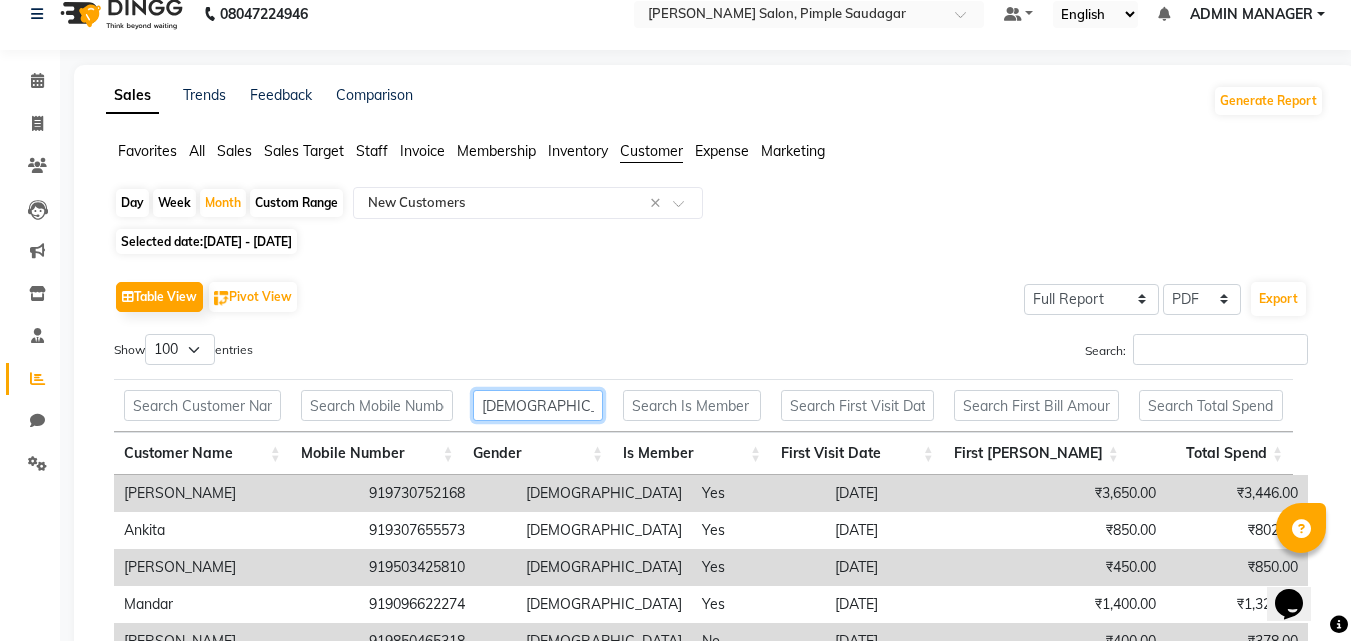 click on "[DEMOGRAPHIC_DATA]" at bounding box center (538, 405) 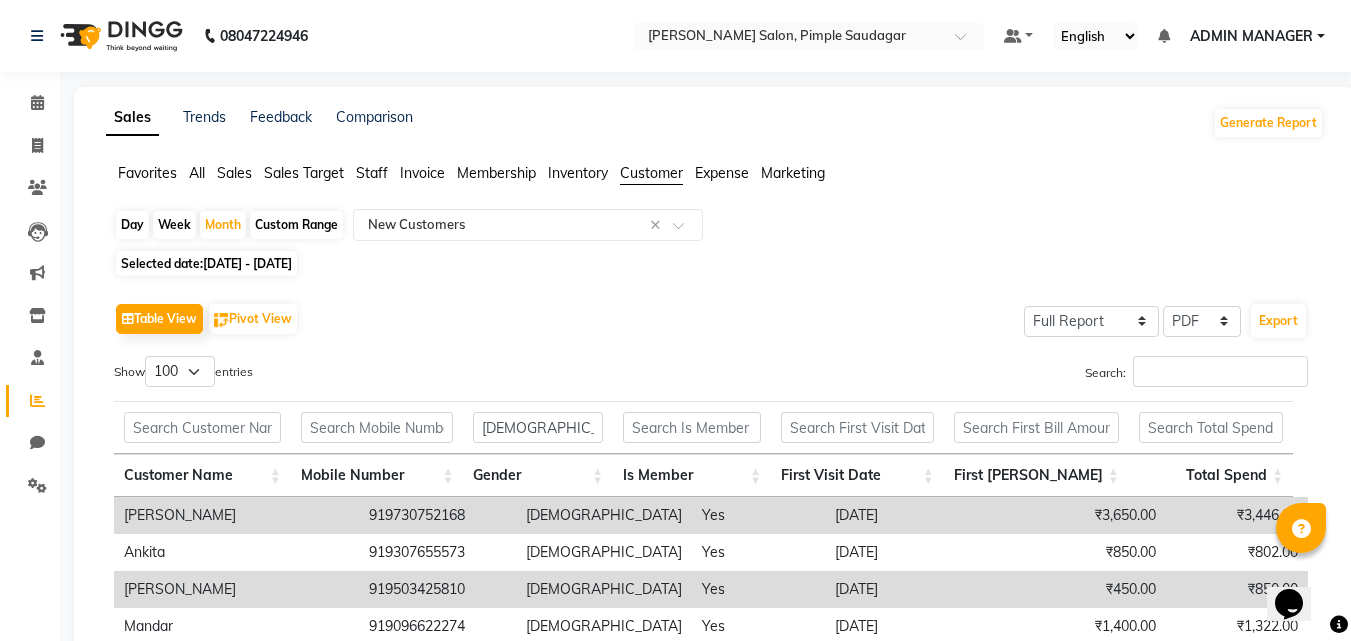 click on "Table View   Pivot View  Select Full Report Filtered Report Select CSV PDF  Export" 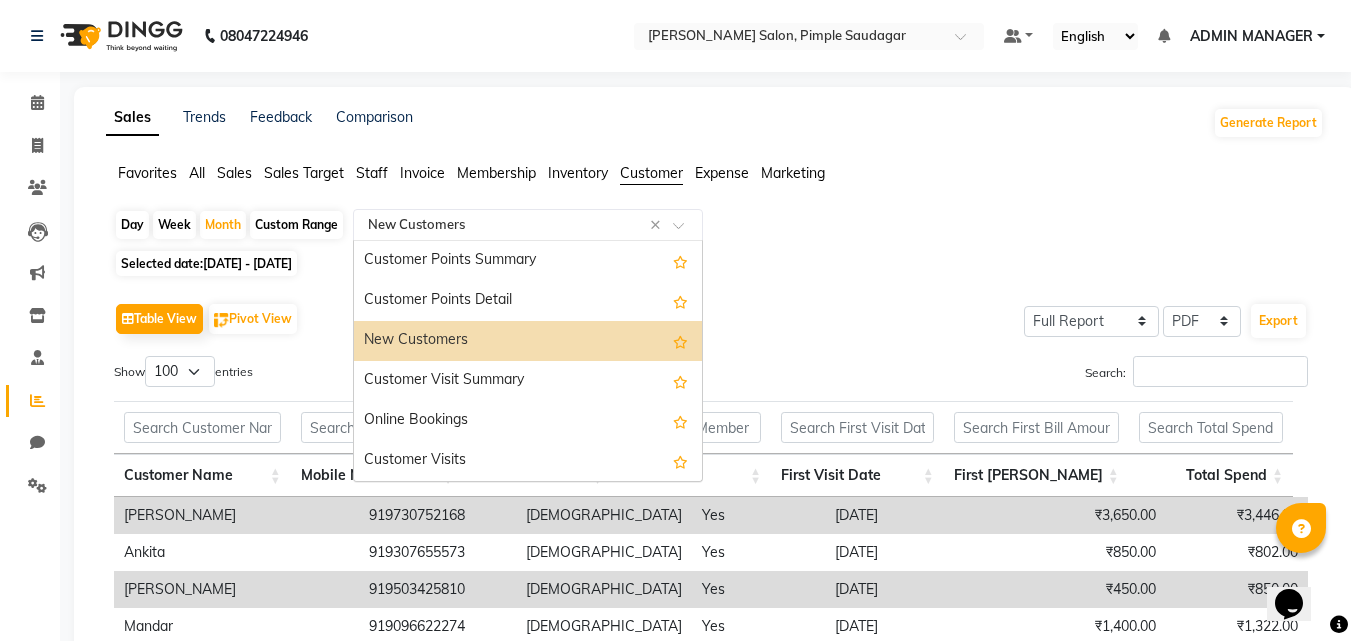 click on "Select Report Type × New Customers ×" 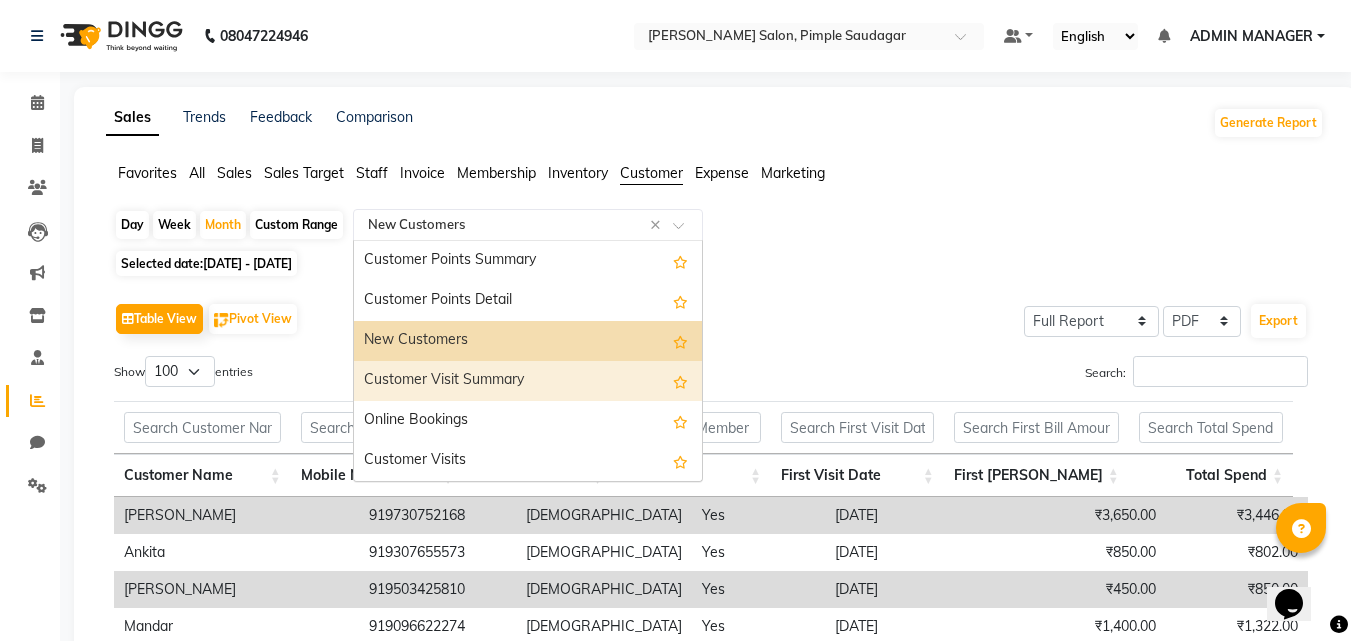 click on "Customer Visit Summary" at bounding box center [528, 381] 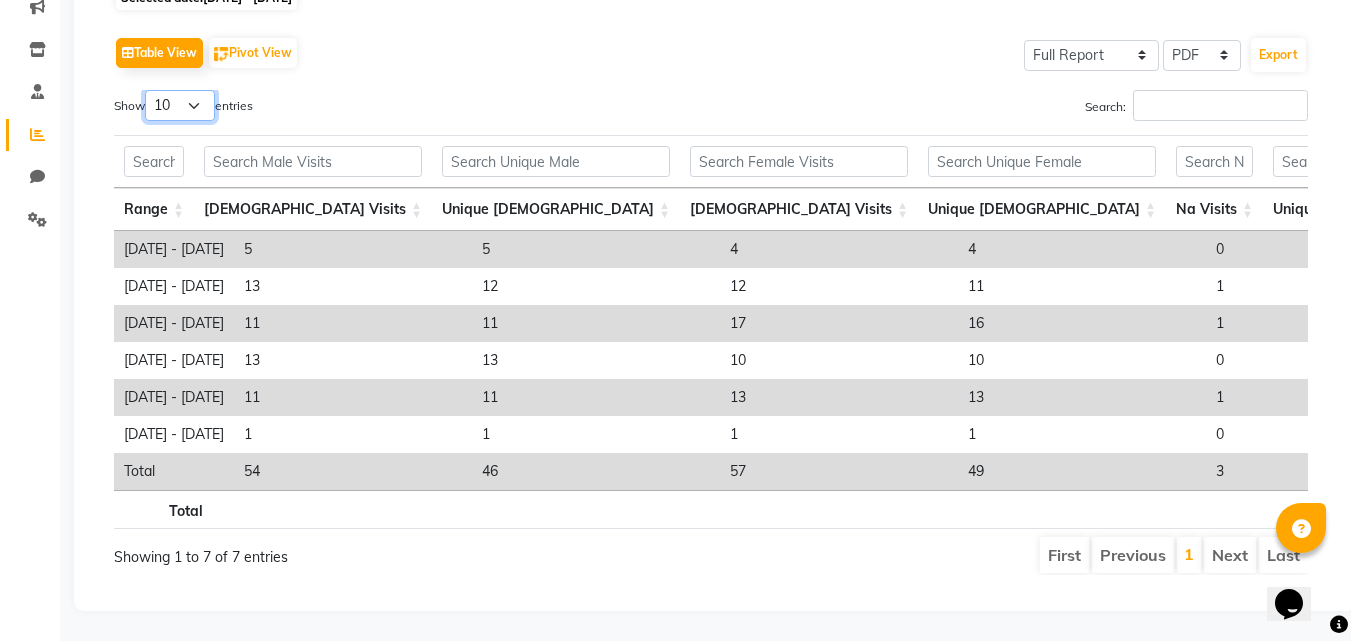 click on "10 25 50 100" at bounding box center [180, 105] 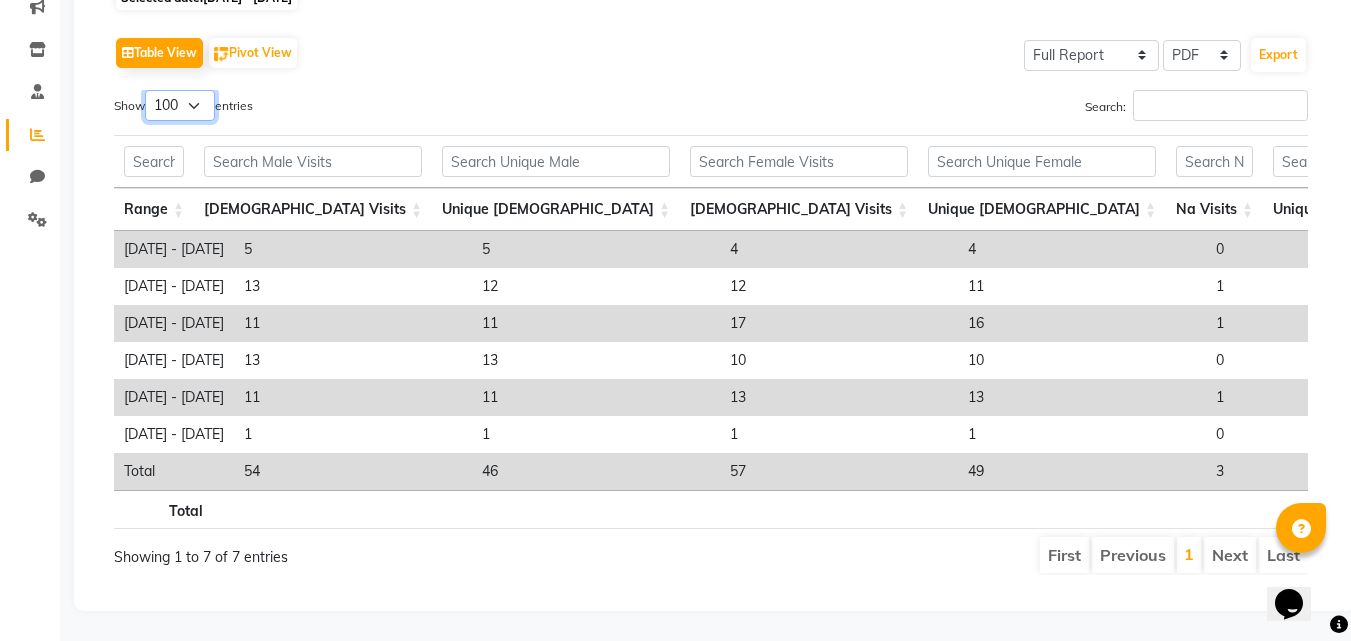 click on "10 25 50 100" at bounding box center [180, 105] 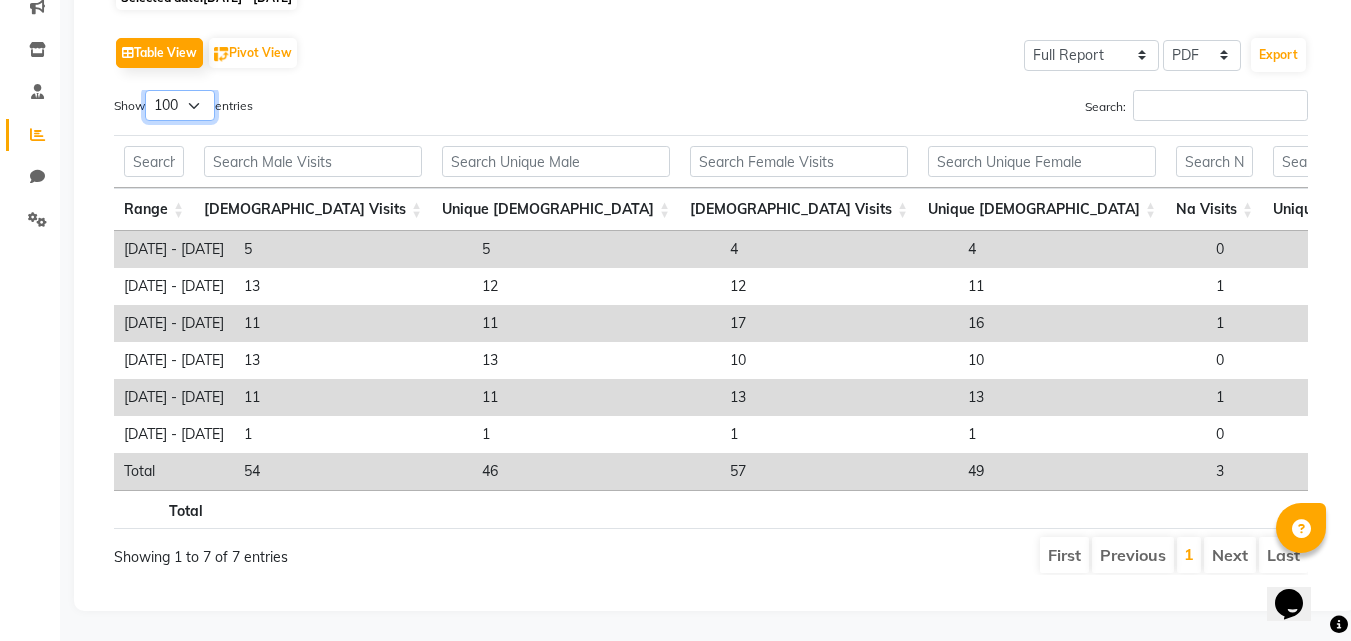 scroll, scrollTop: 0, scrollLeft: 836, axis: horizontal 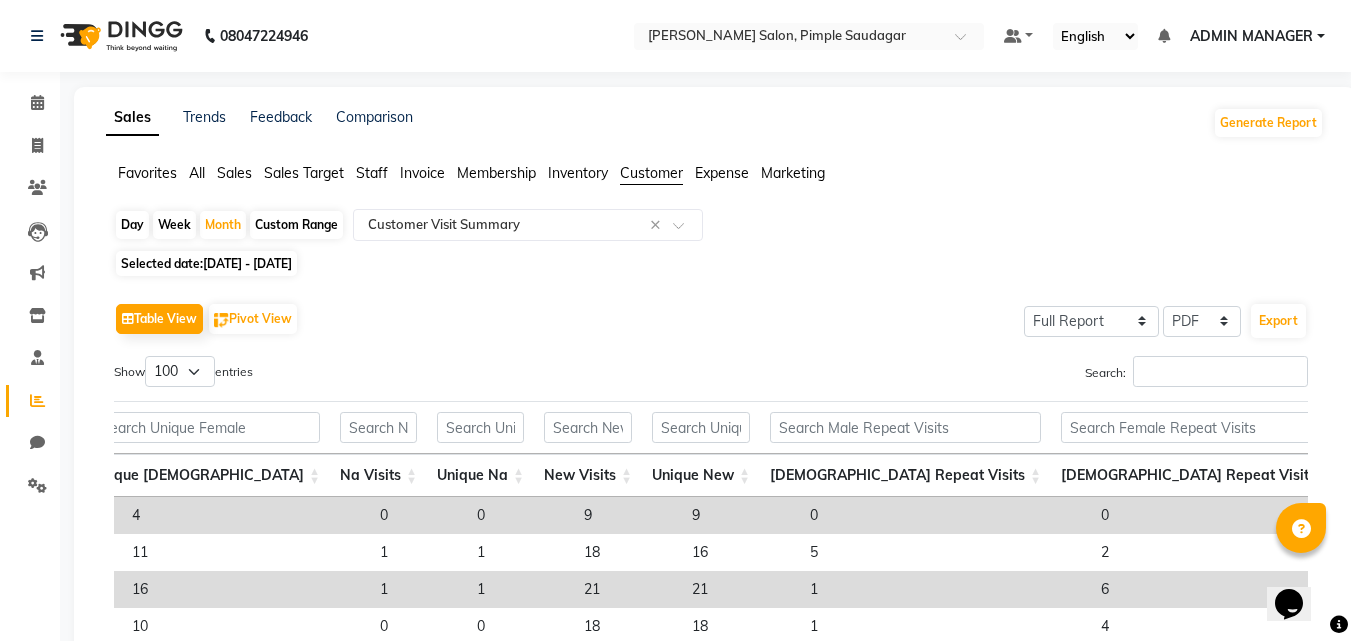 drag, startPoint x: 506, startPoint y: 342, endPoint x: 447, endPoint y: 297, distance: 74.20242 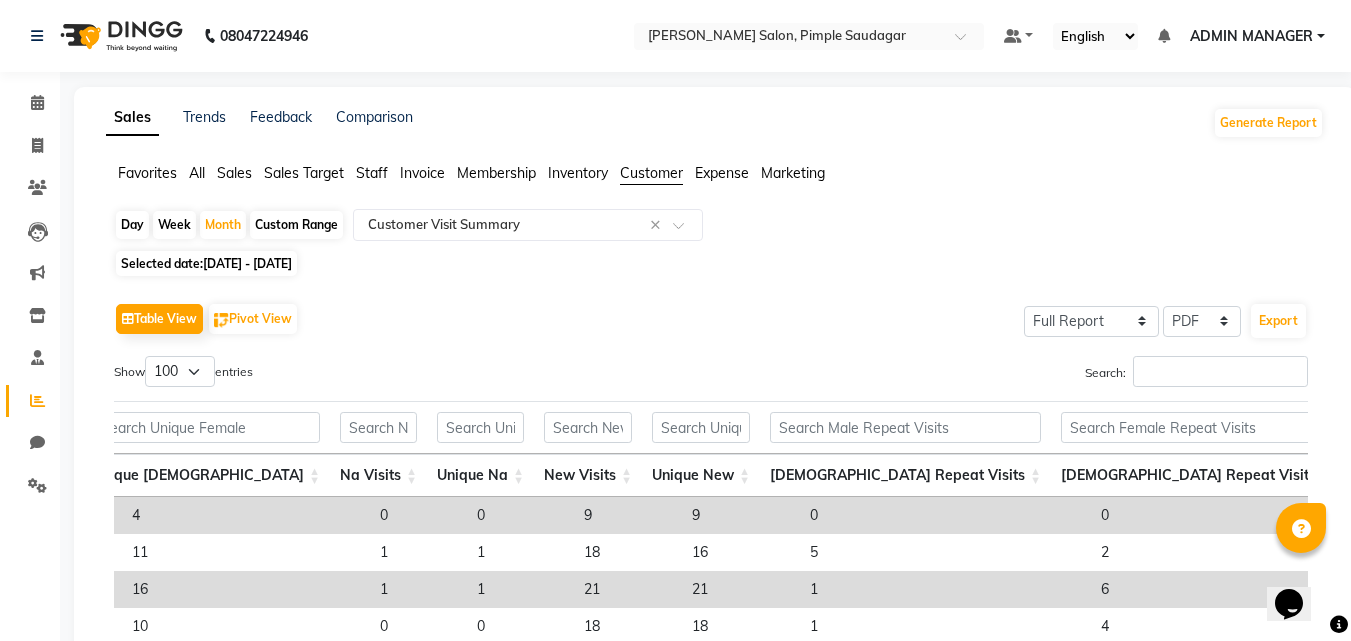 click on "Inventory" 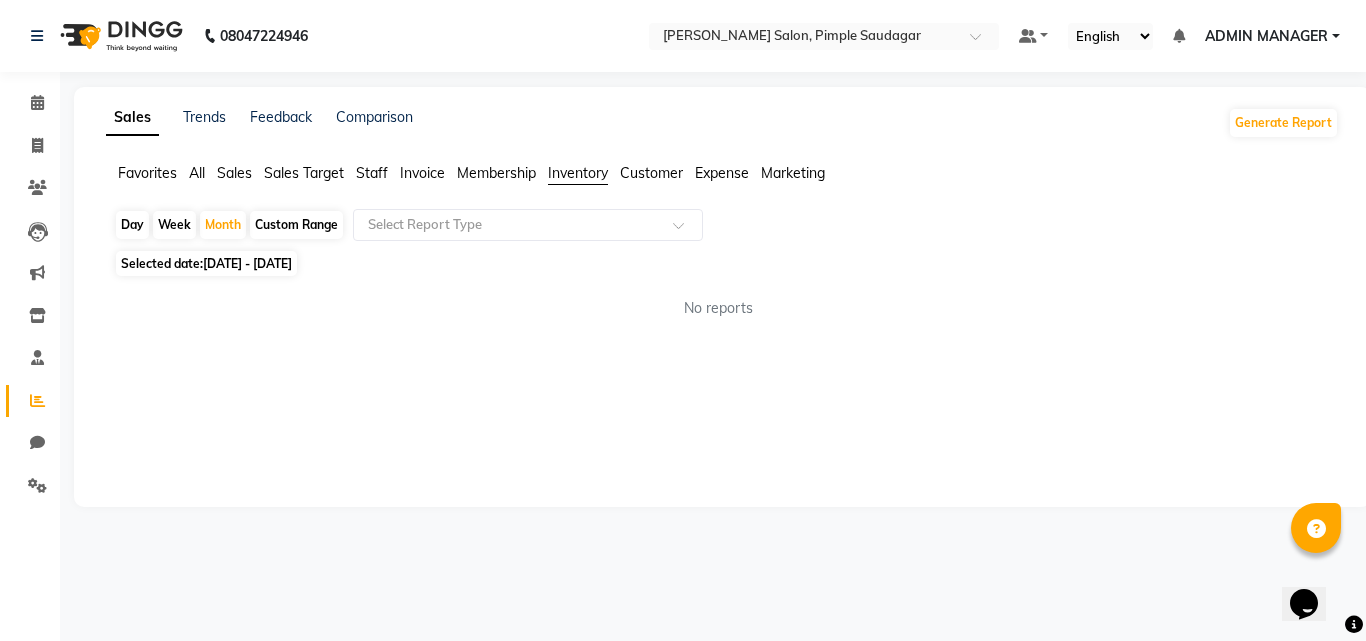 click on "Expense" 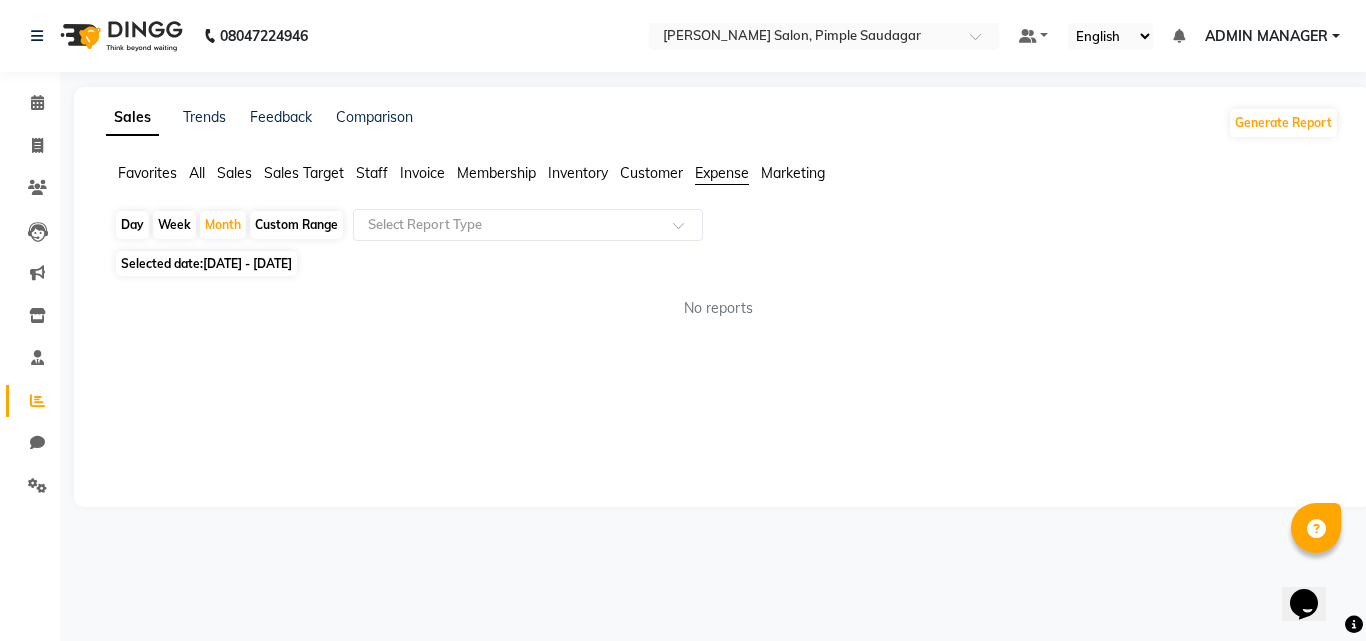 click on "Customer" 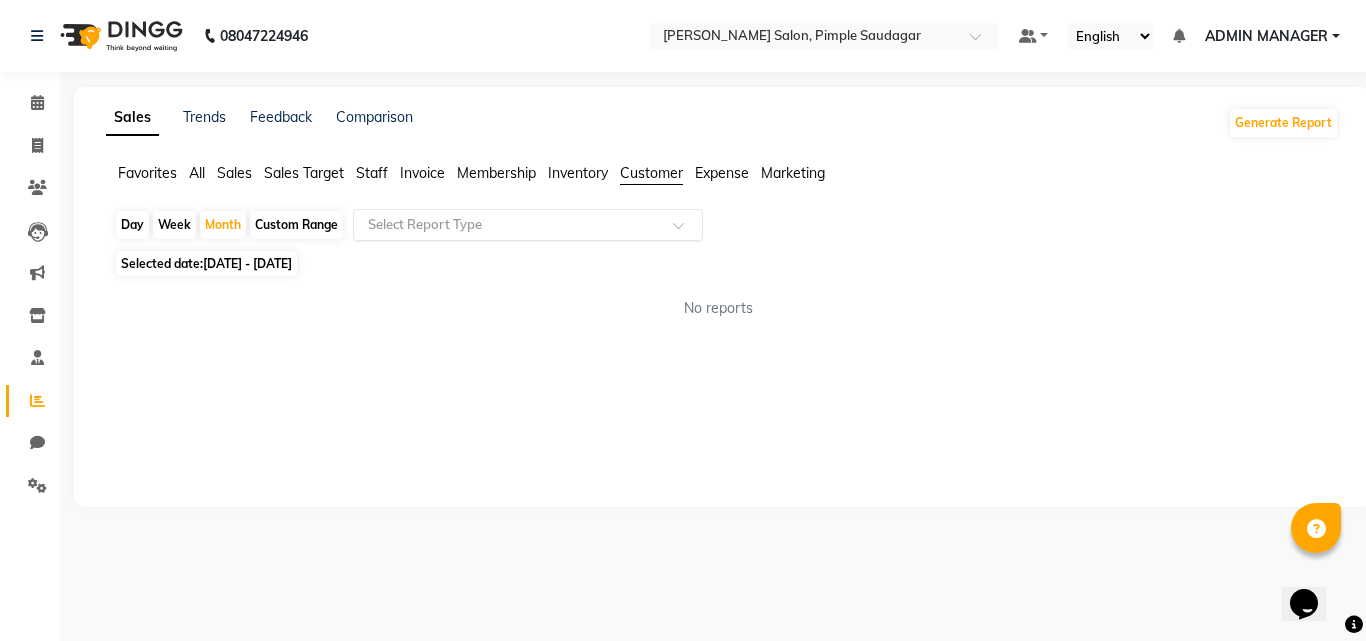 click 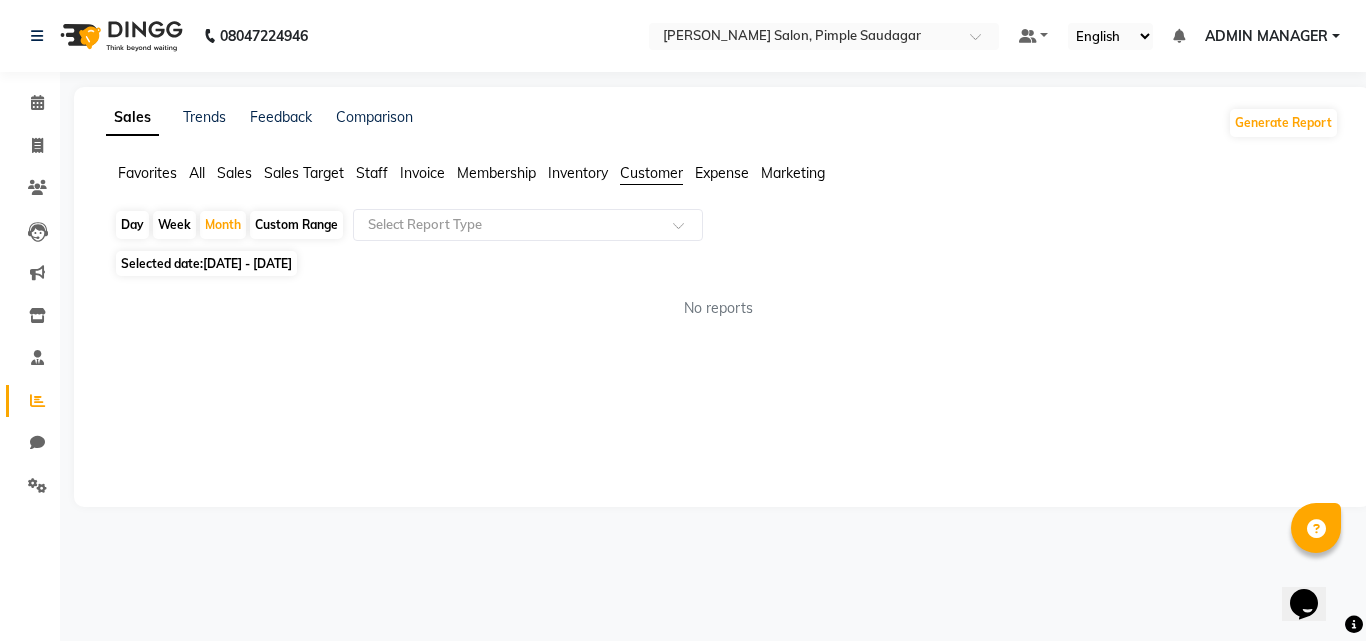 click on "Favorites All Sales Sales Target Staff Invoice Membership Inventory Customer Expense Marketing" 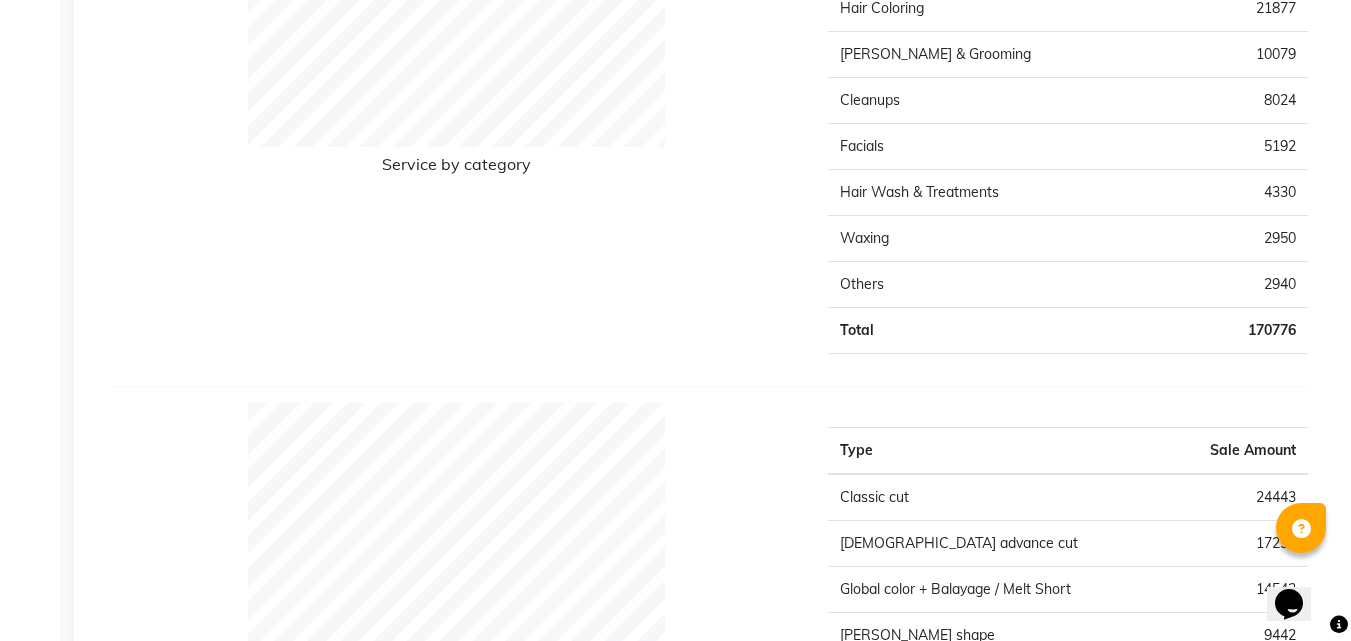 scroll, scrollTop: 3301, scrollLeft: 0, axis: vertical 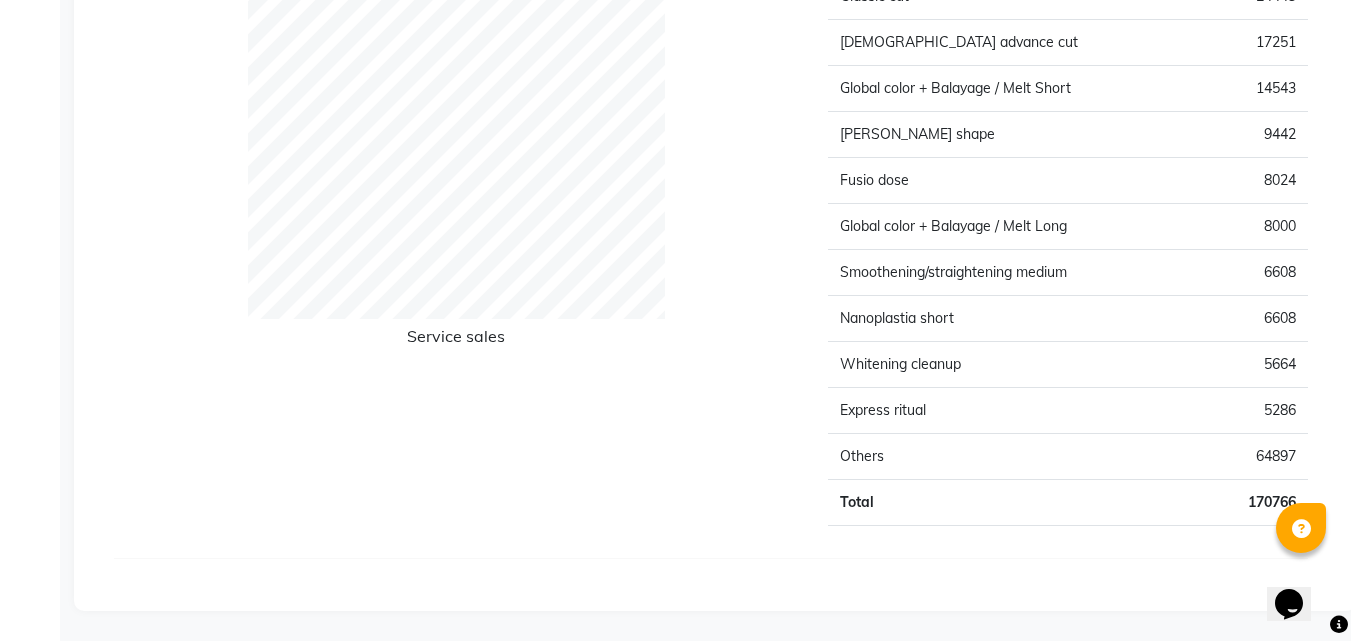 click on "Others" 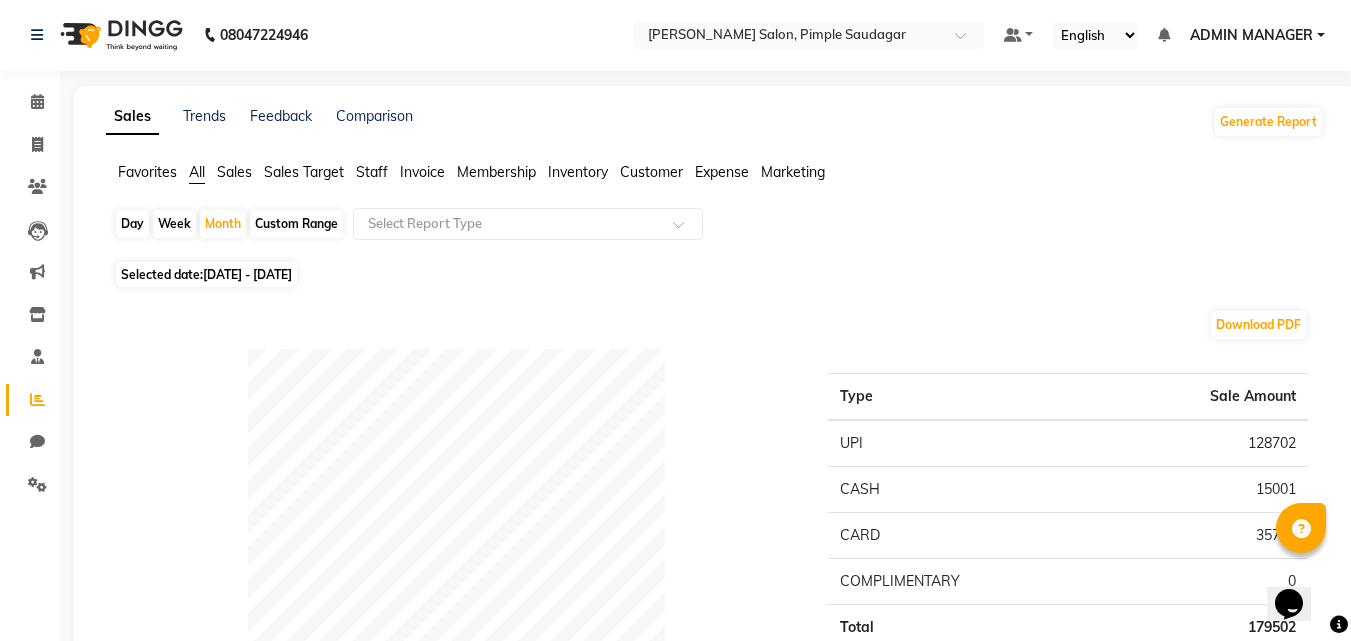 scroll, scrollTop: 0, scrollLeft: 0, axis: both 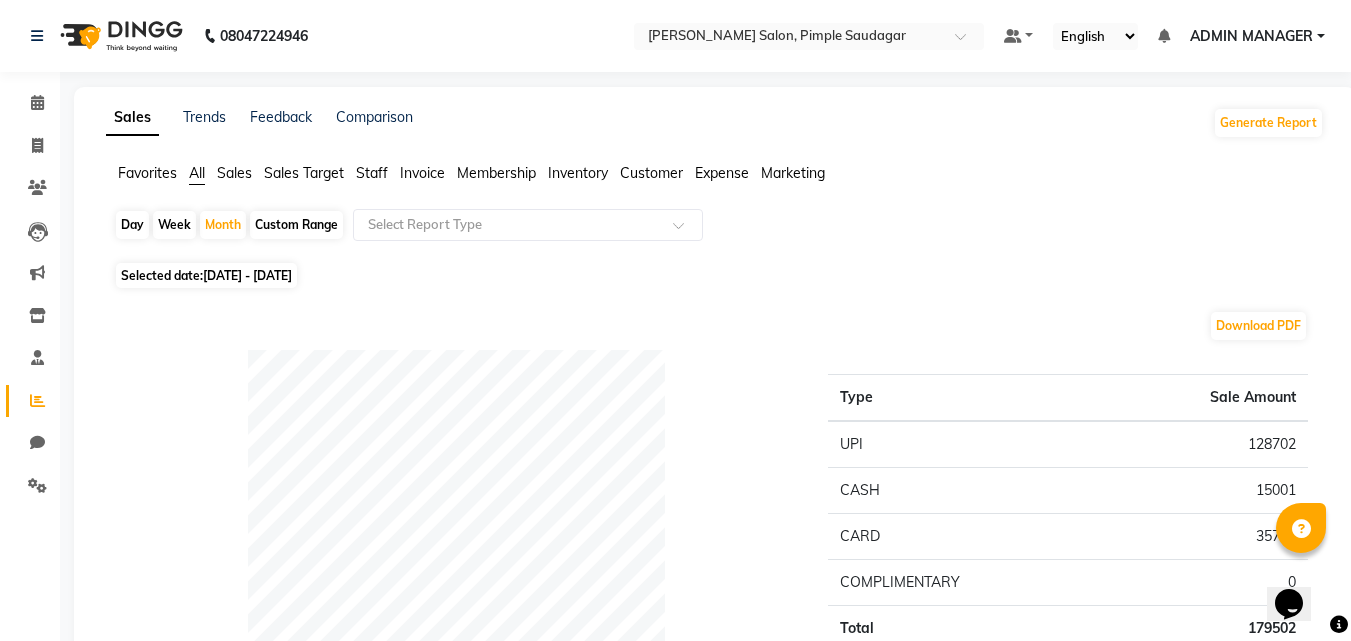 click on "Membership" 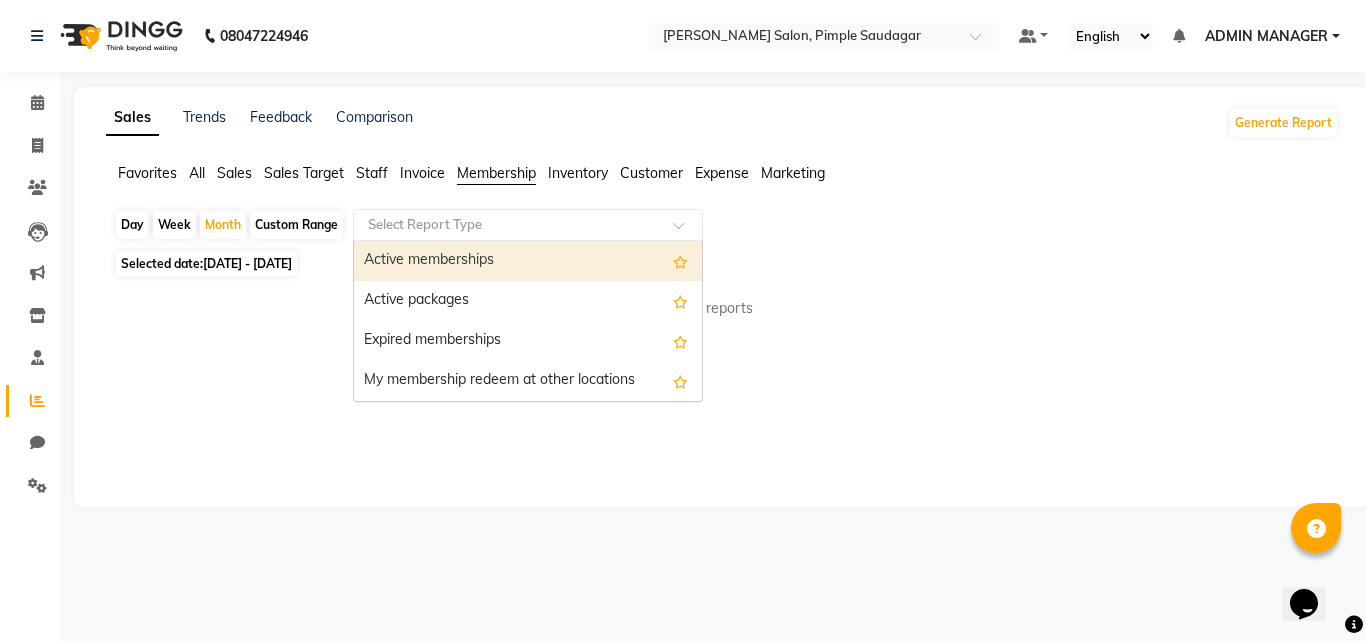 click 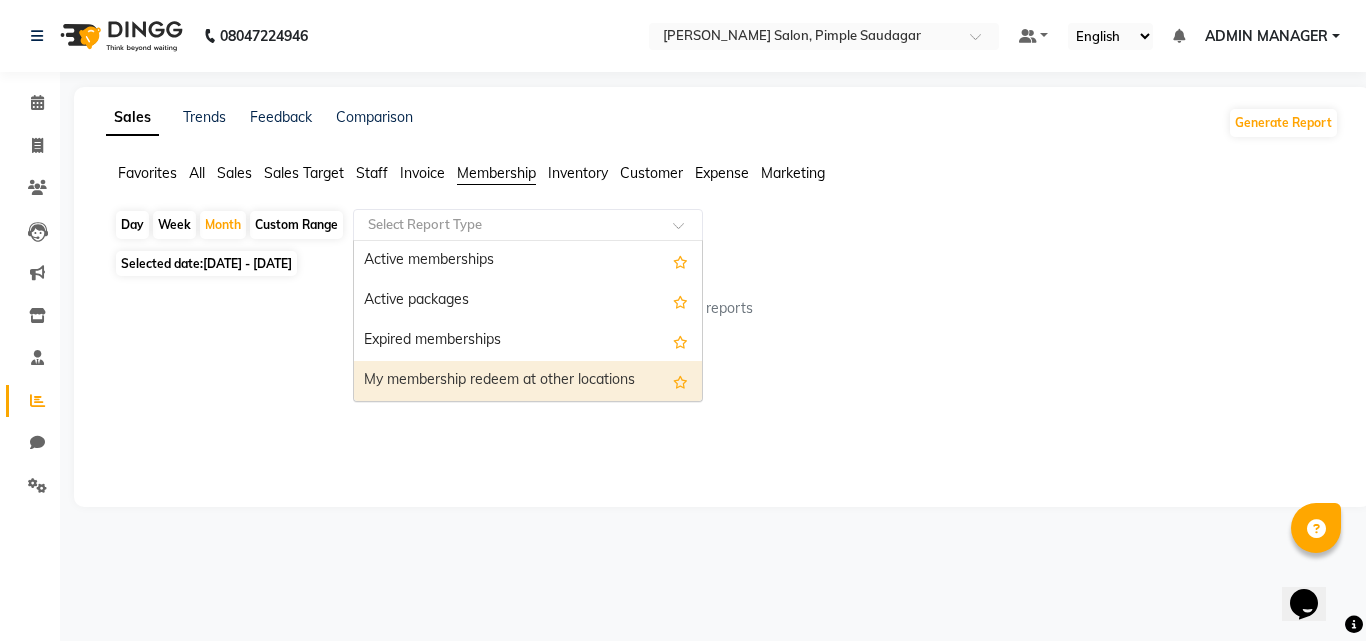 click on "My membership redeem at other locations" at bounding box center (528, 381) 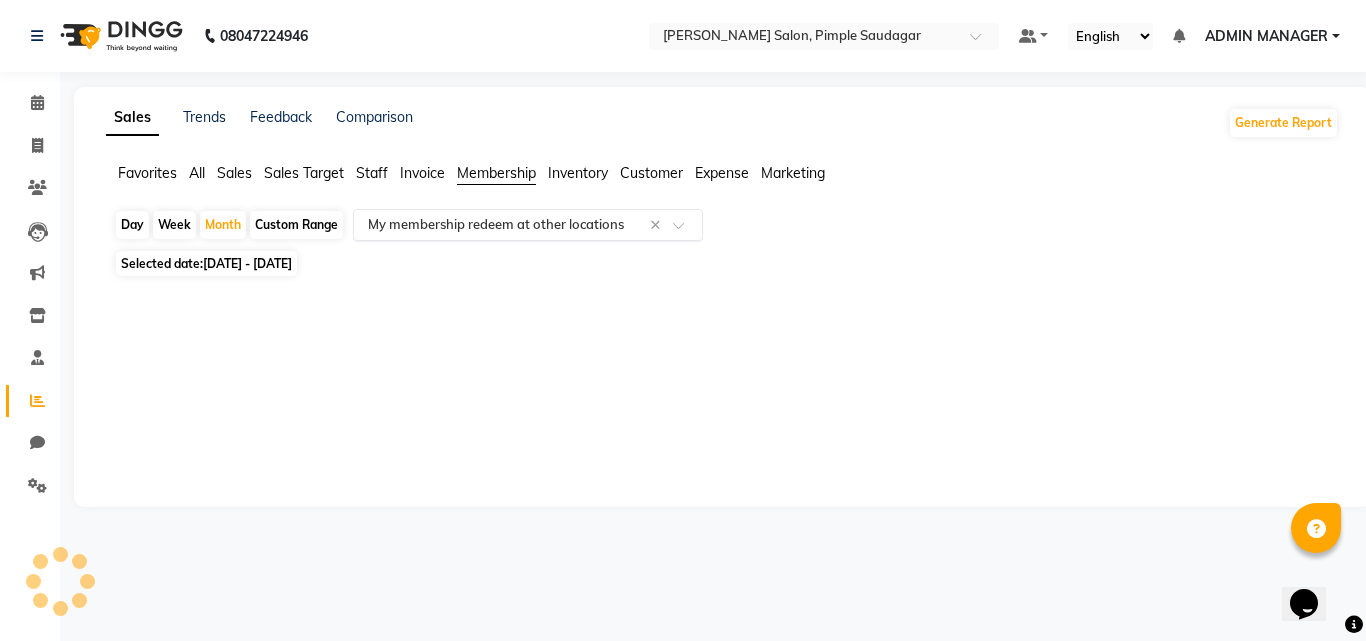 drag, startPoint x: 1041, startPoint y: 437, endPoint x: 629, endPoint y: 219, distance: 466.12015 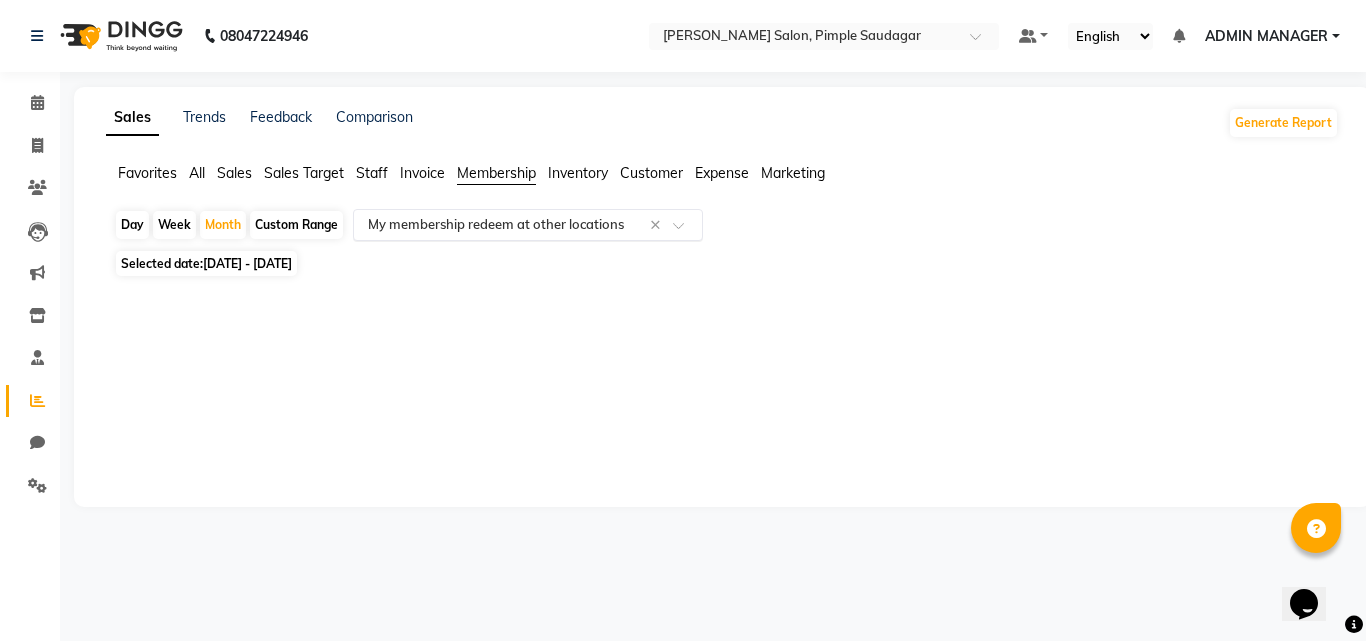 drag, startPoint x: 653, startPoint y: 226, endPoint x: 659, endPoint y: 209, distance: 18.027756 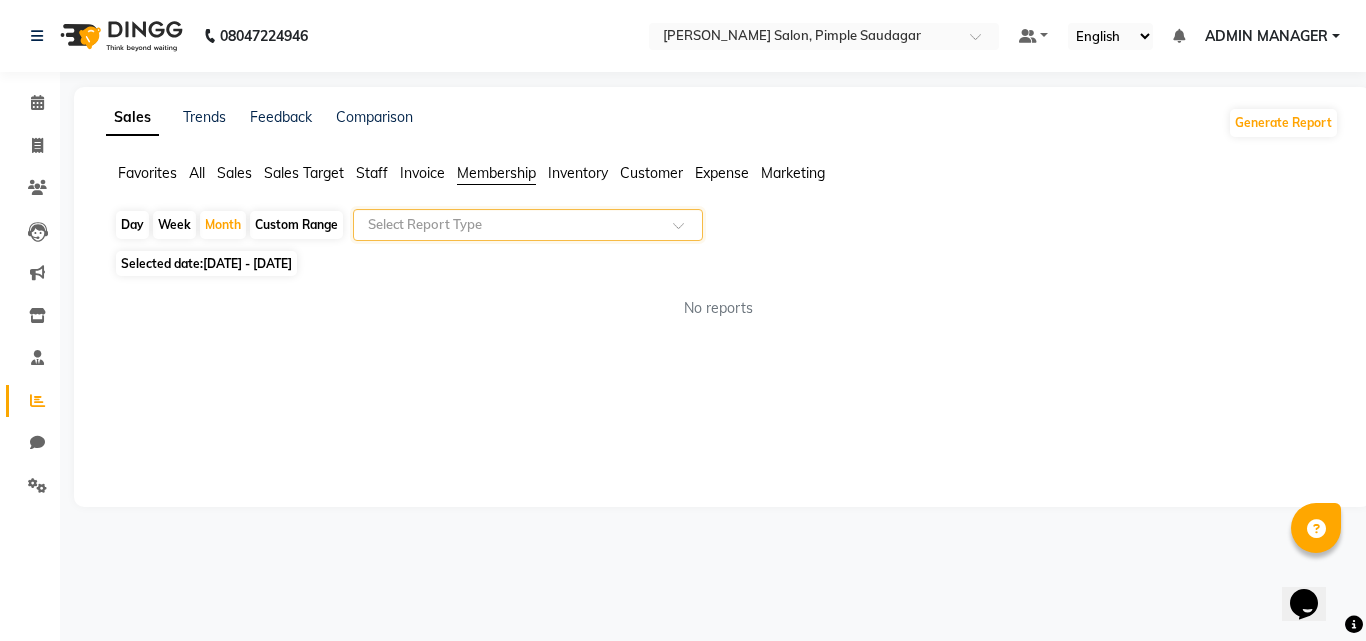 click on "Customer" 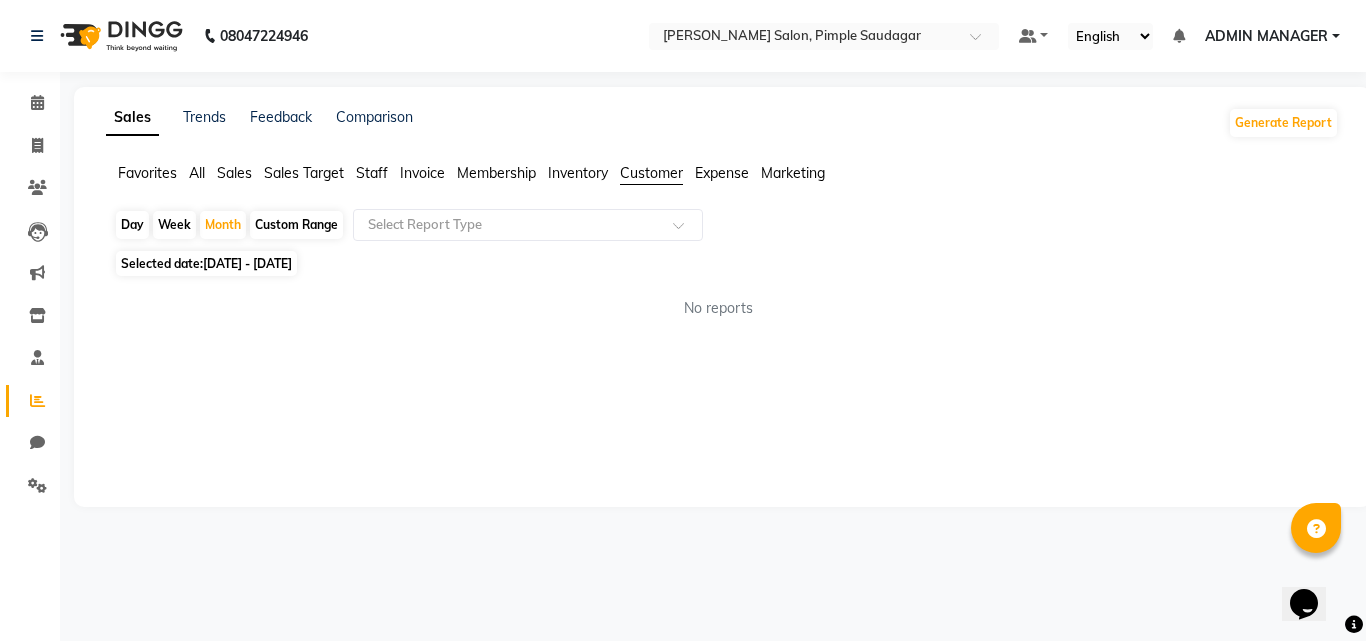click on "Expense" 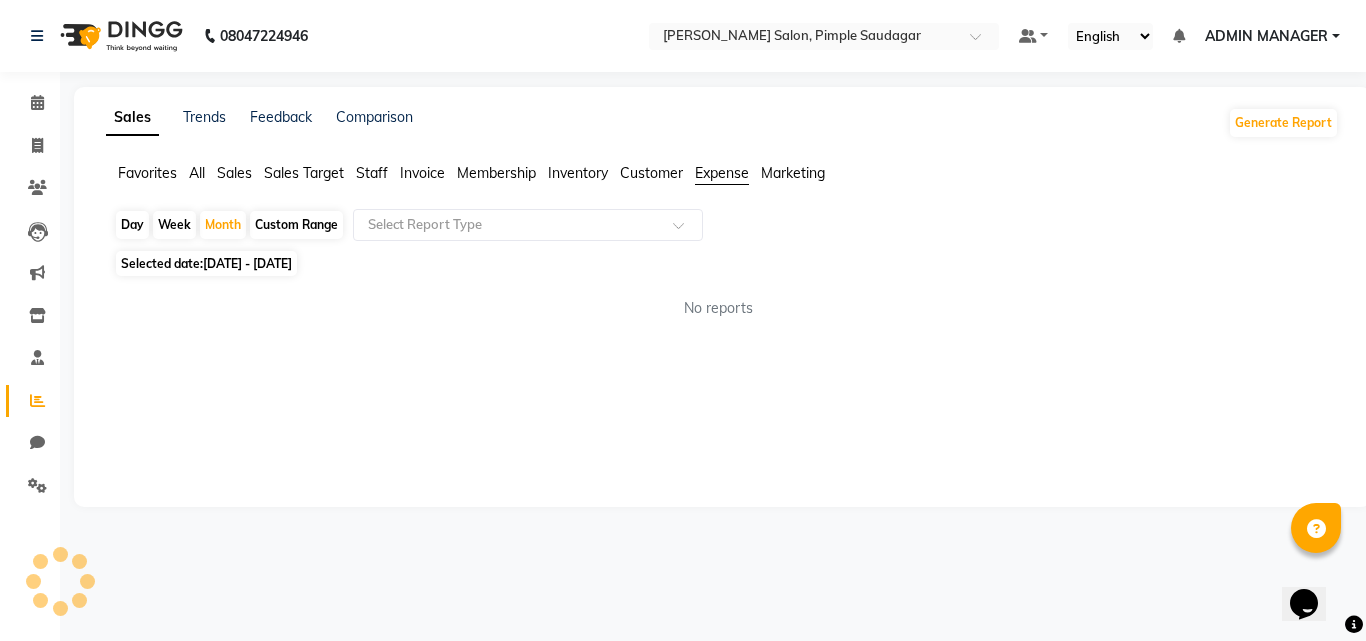 click on "Marketing" 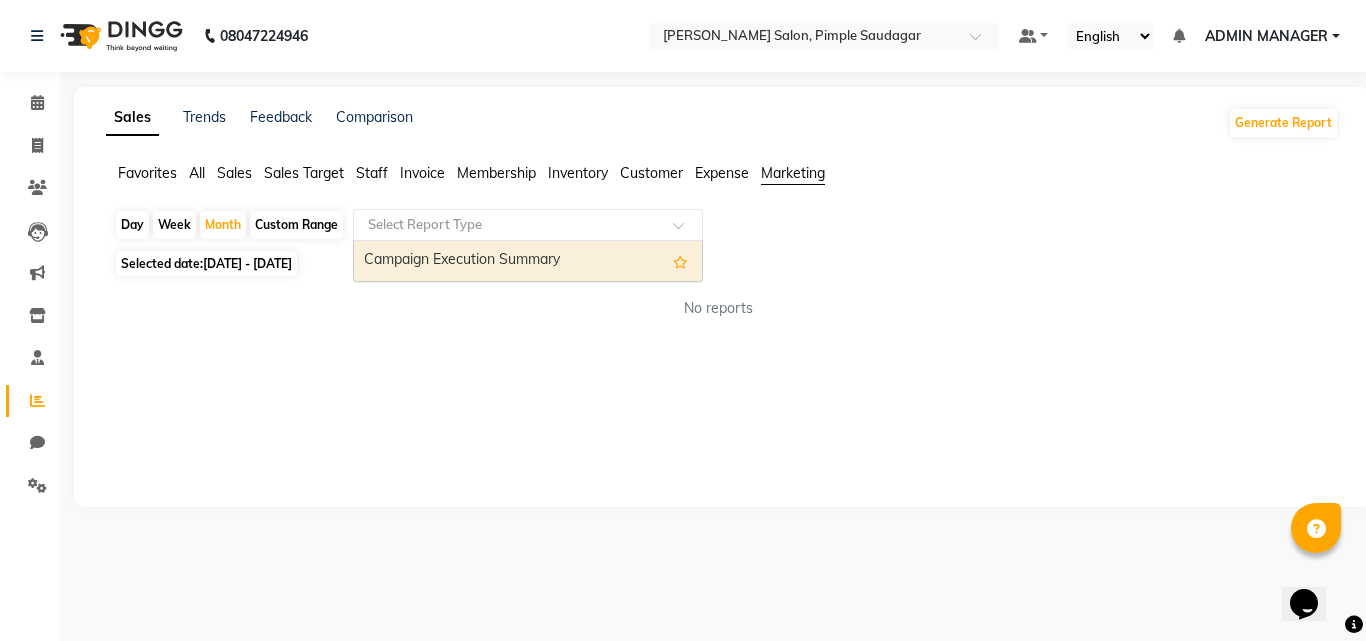 click 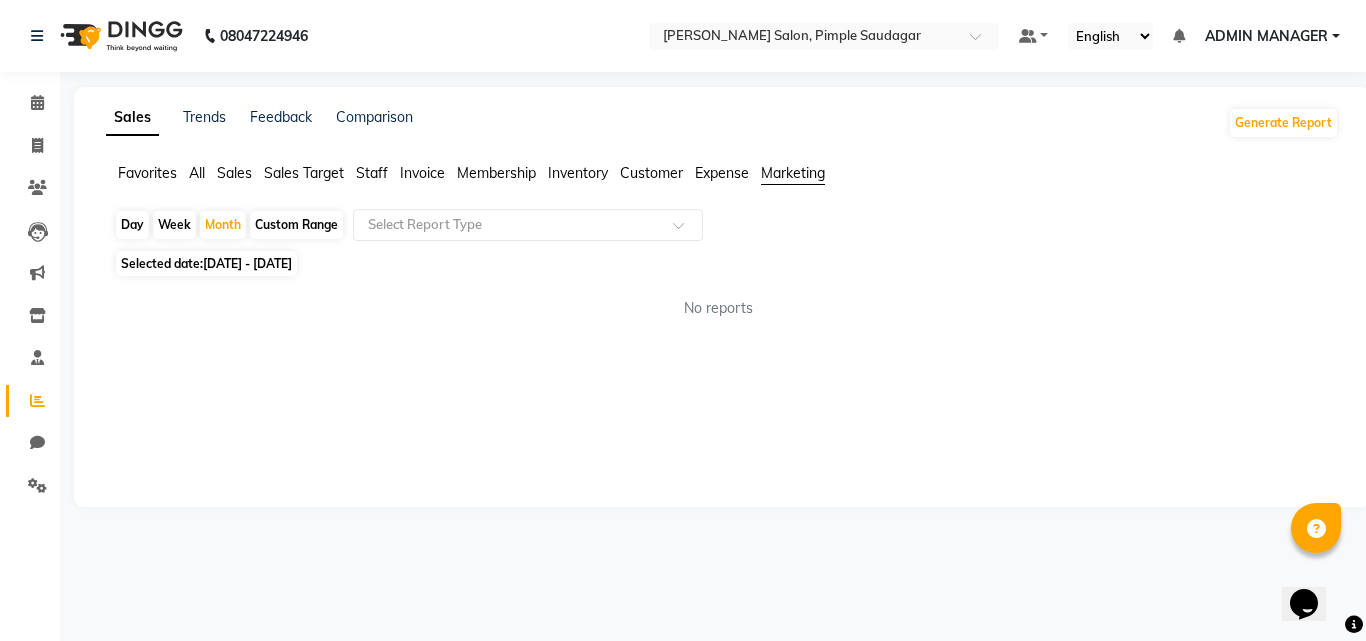 drag, startPoint x: 1029, startPoint y: 400, endPoint x: 392, endPoint y: 194, distance: 669.48114 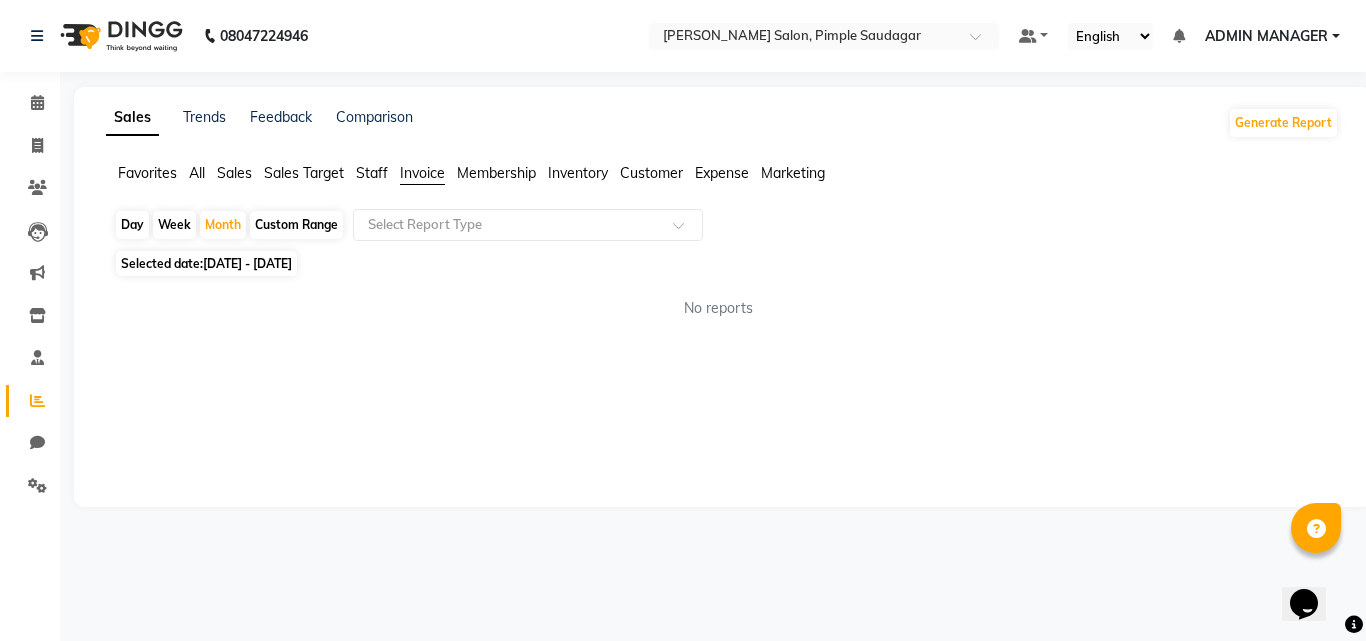 click on "Staff" 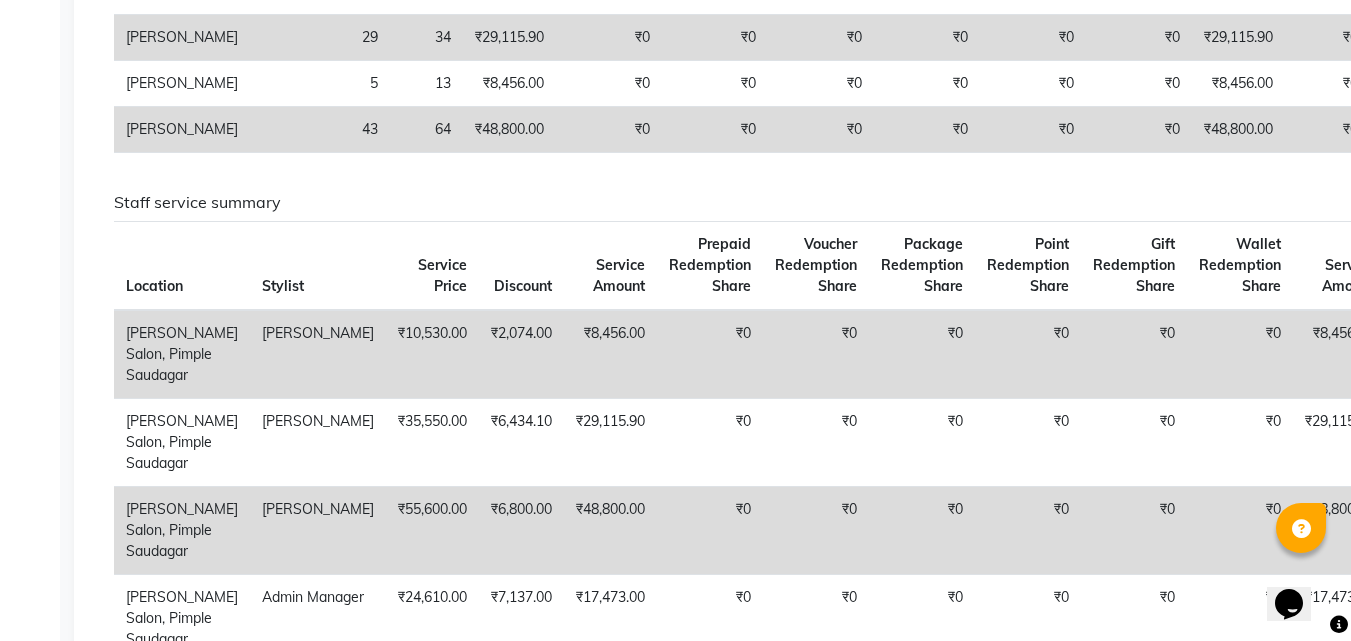scroll, scrollTop: 0, scrollLeft: 0, axis: both 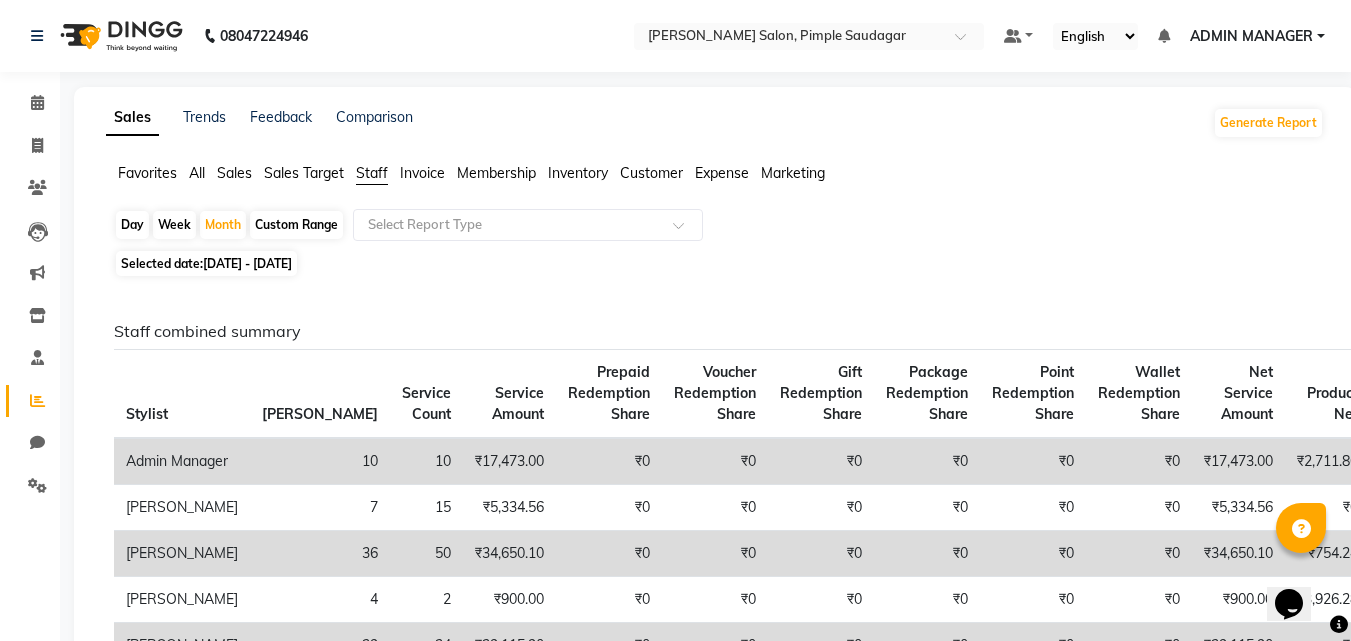 click on "Favorites" 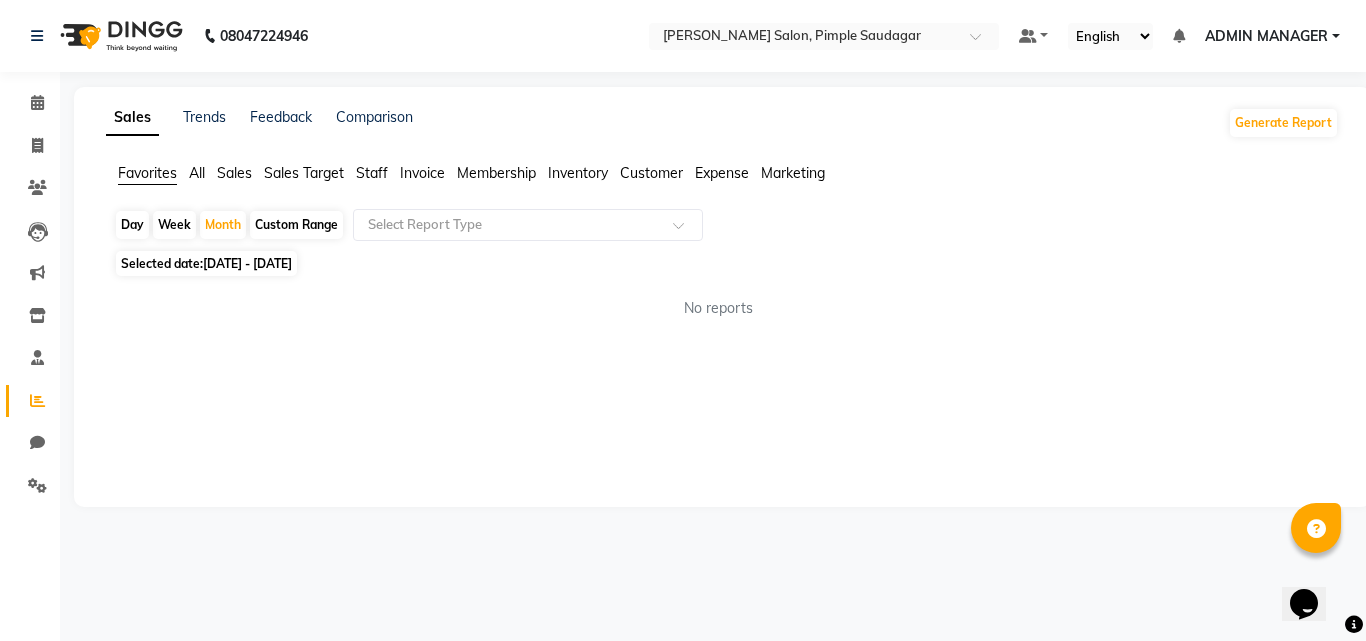 click on "All" 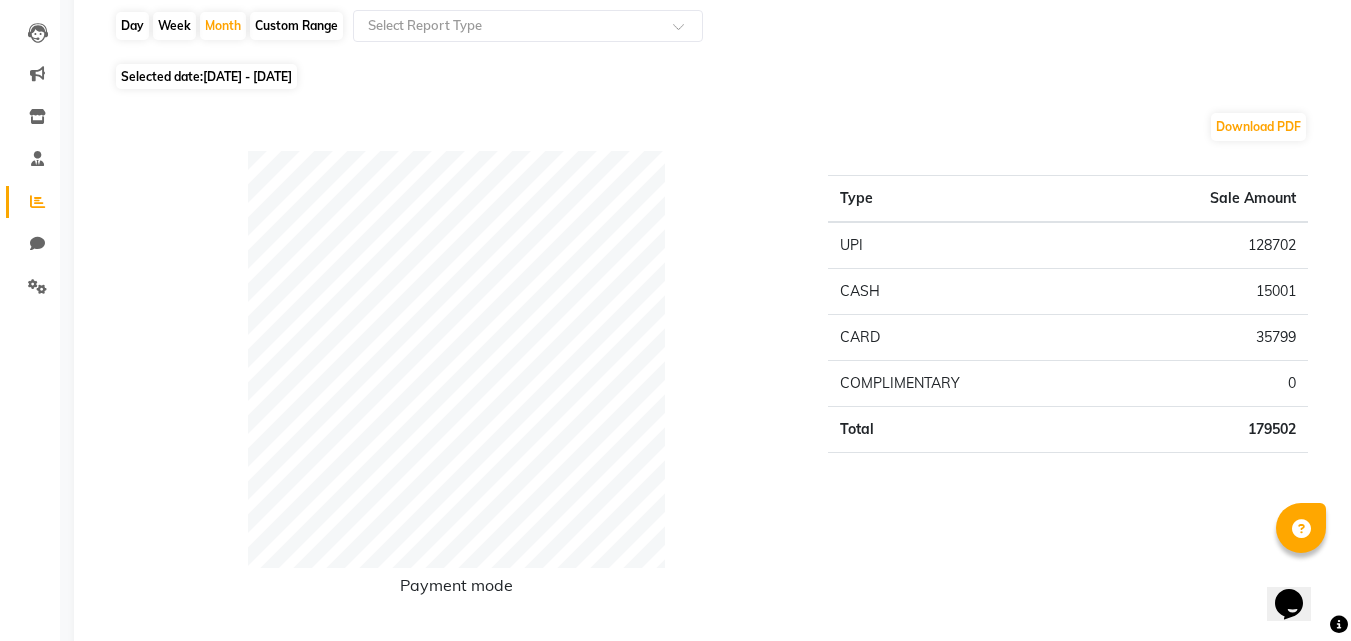 scroll, scrollTop: 0, scrollLeft: 0, axis: both 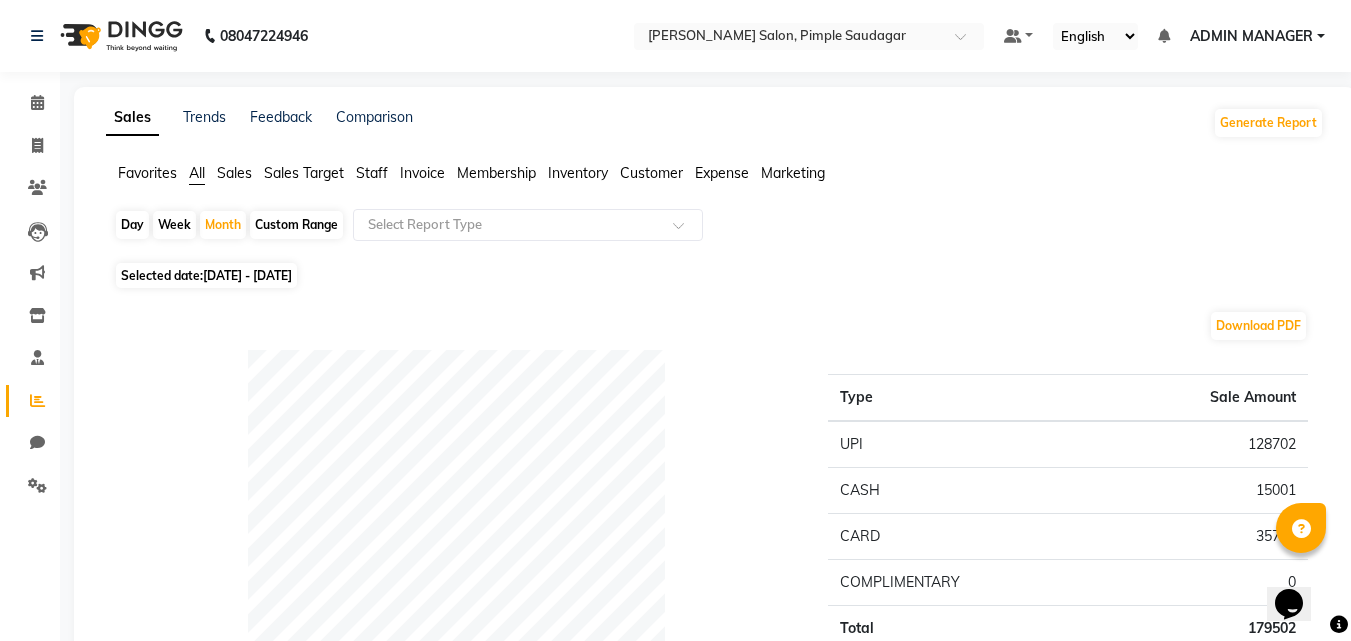 click on "All" 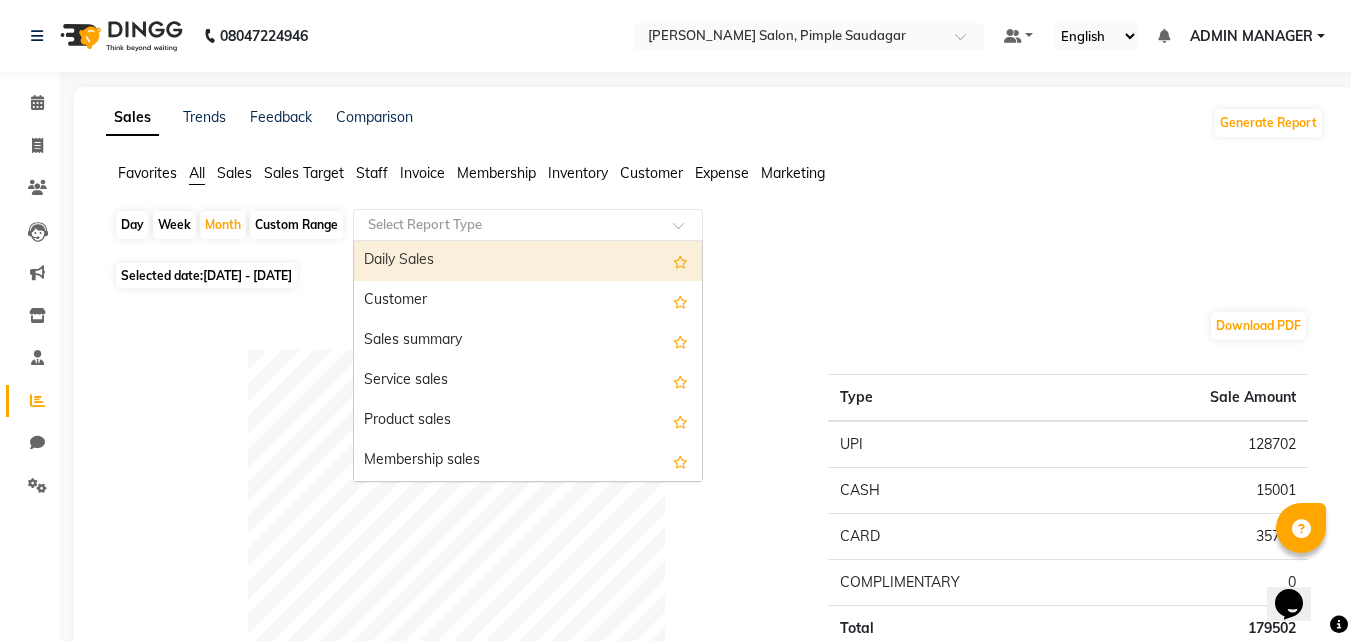 click on "Select Report Type" 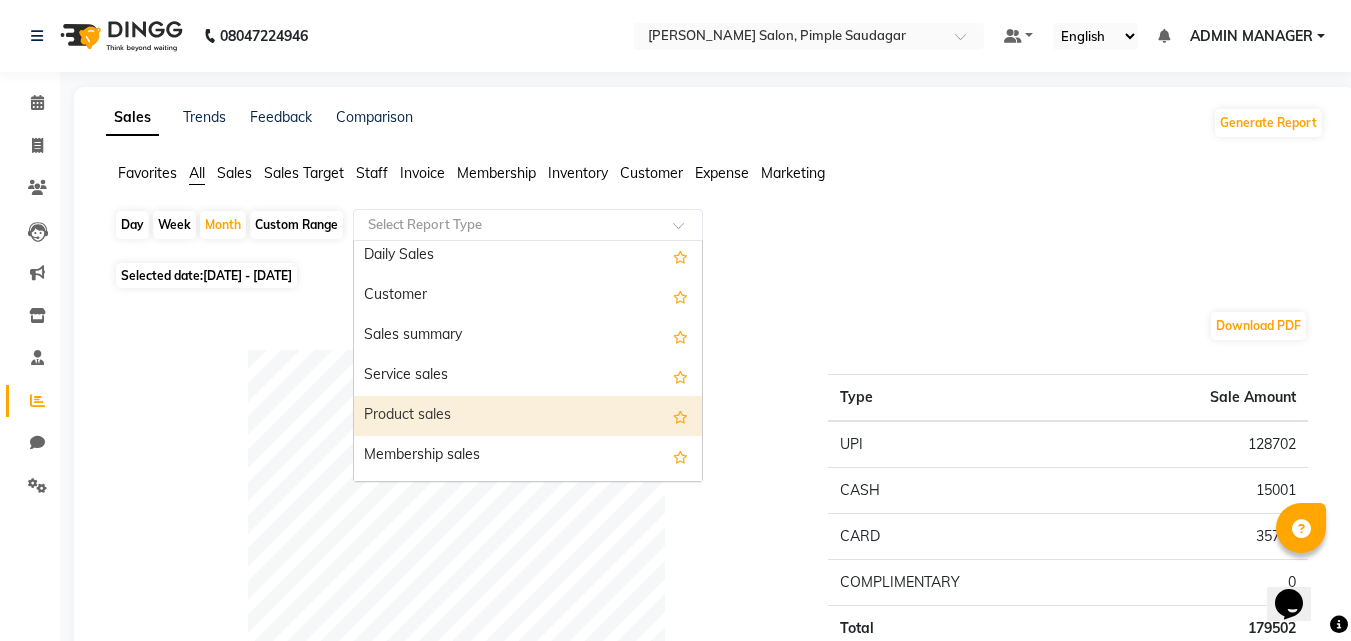 scroll, scrollTop: 0, scrollLeft: 0, axis: both 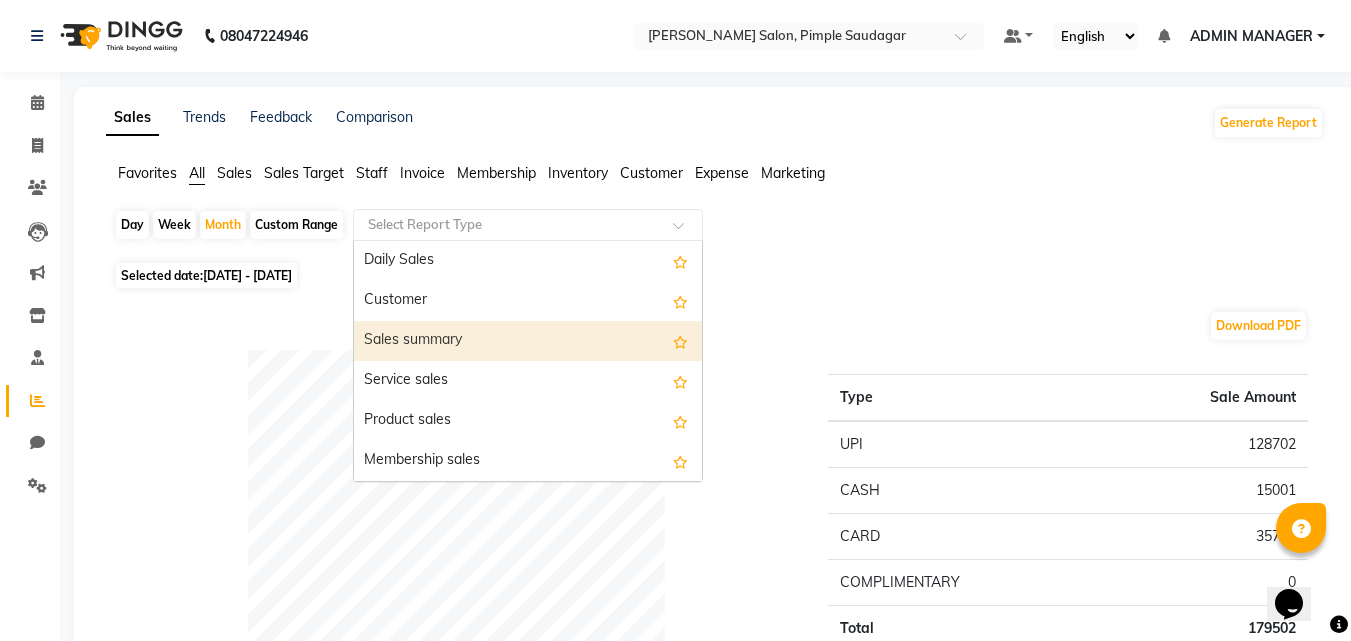 click on "Sales summary" at bounding box center (528, 341) 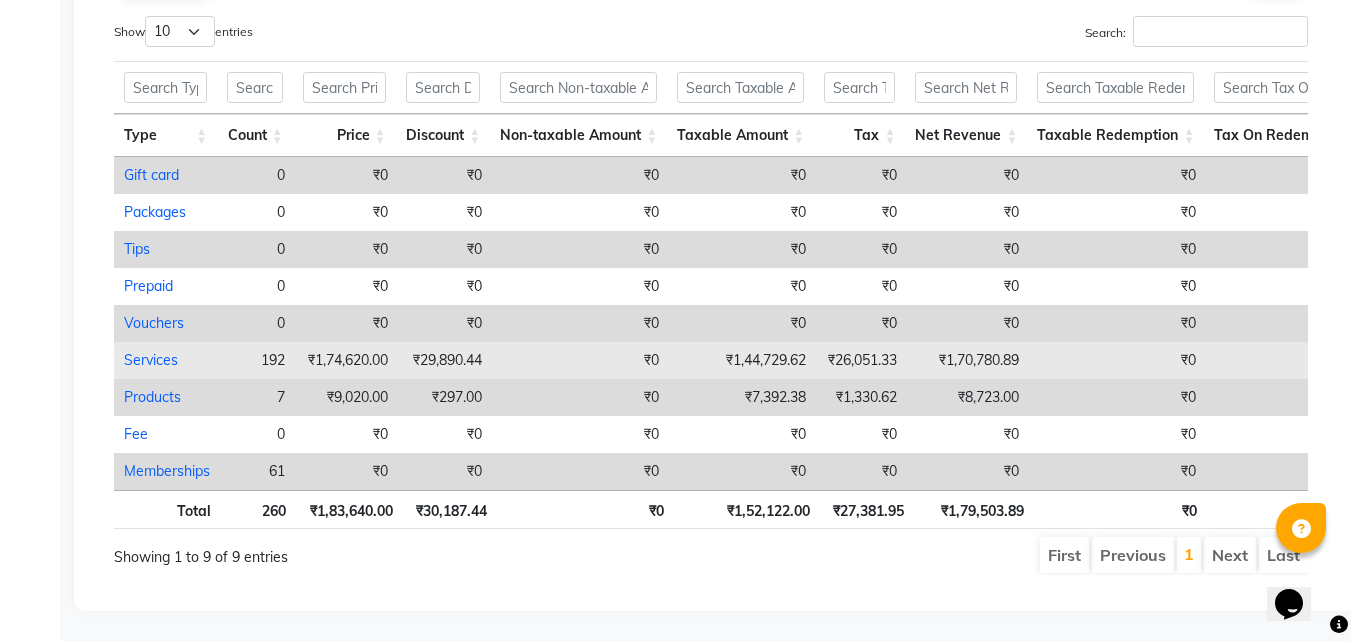 scroll, scrollTop: 1106, scrollLeft: 0, axis: vertical 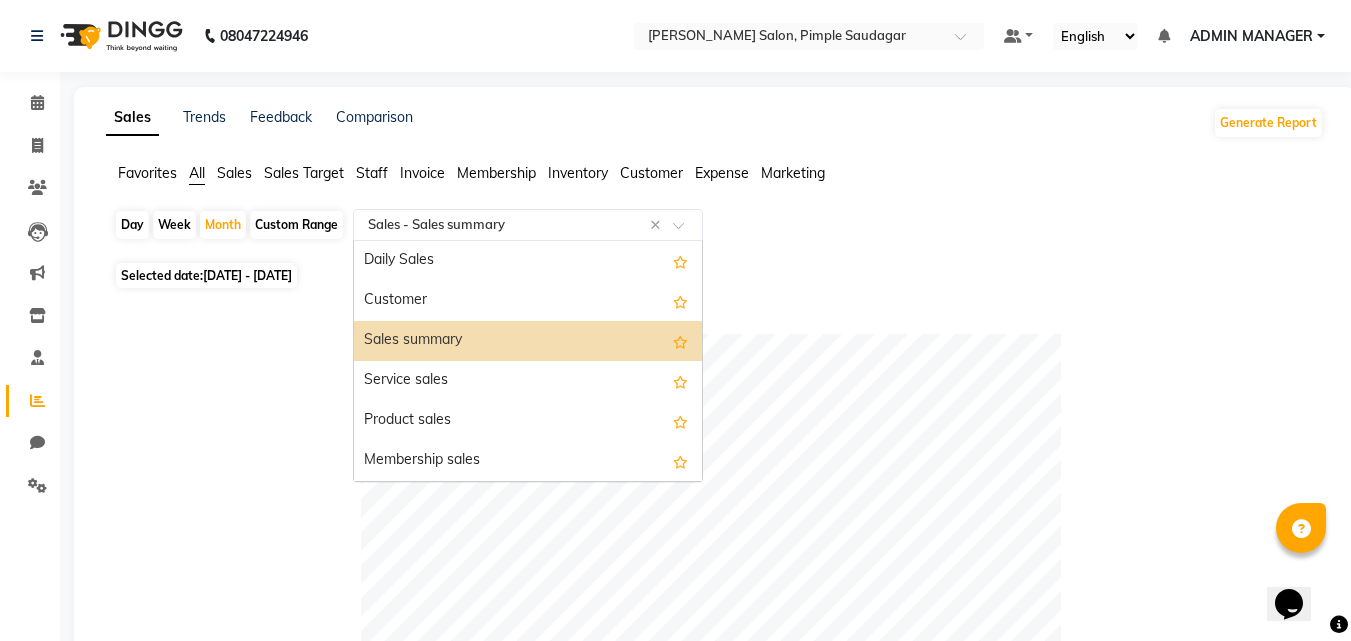 click 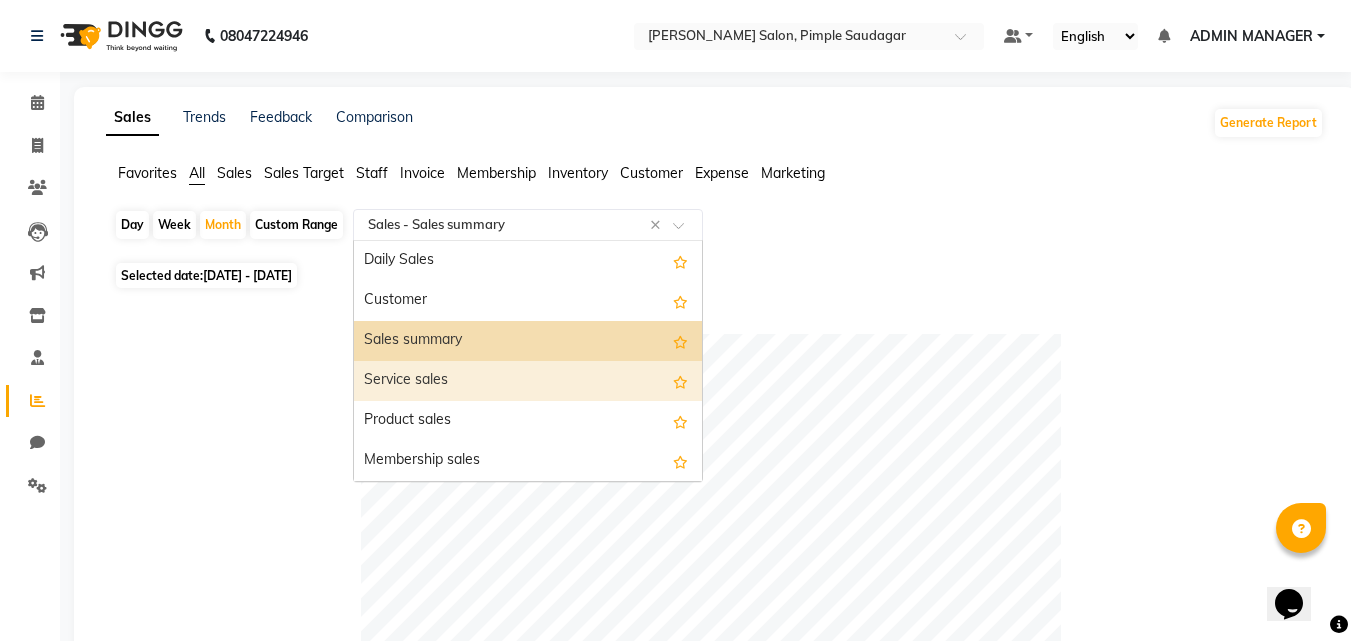 click on "Service sales" at bounding box center (528, 381) 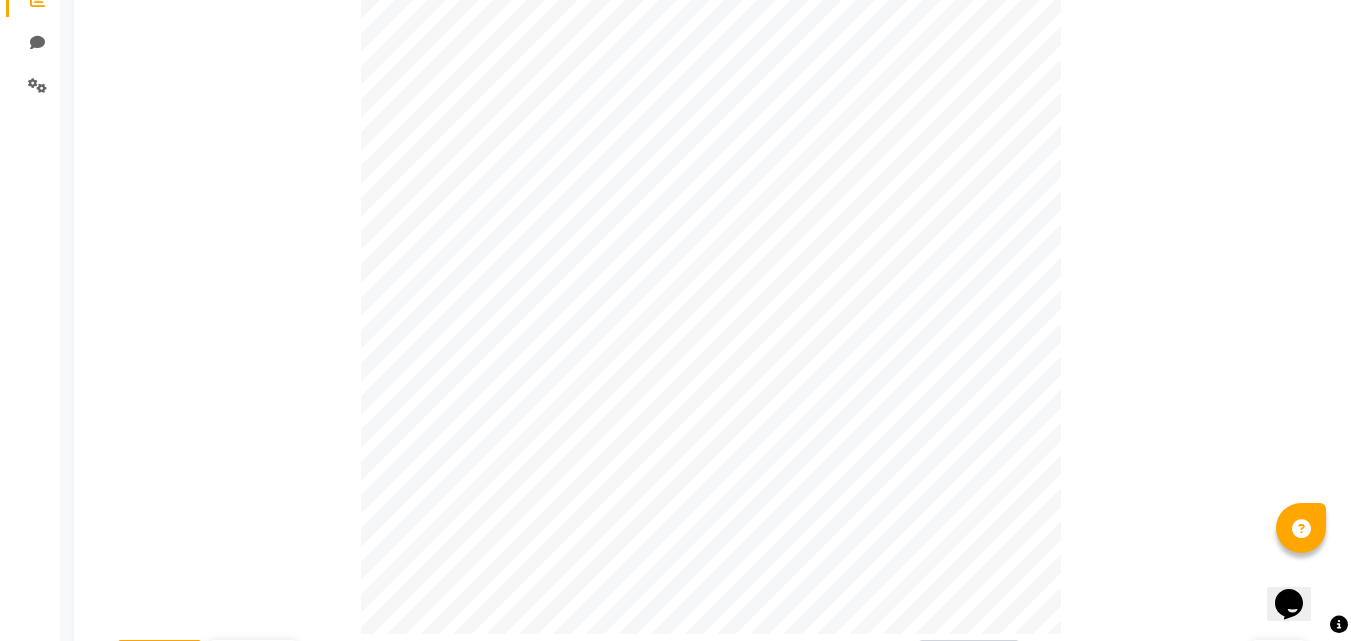 scroll, scrollTop: 1000, scrollLeft: 0, axis: vertical 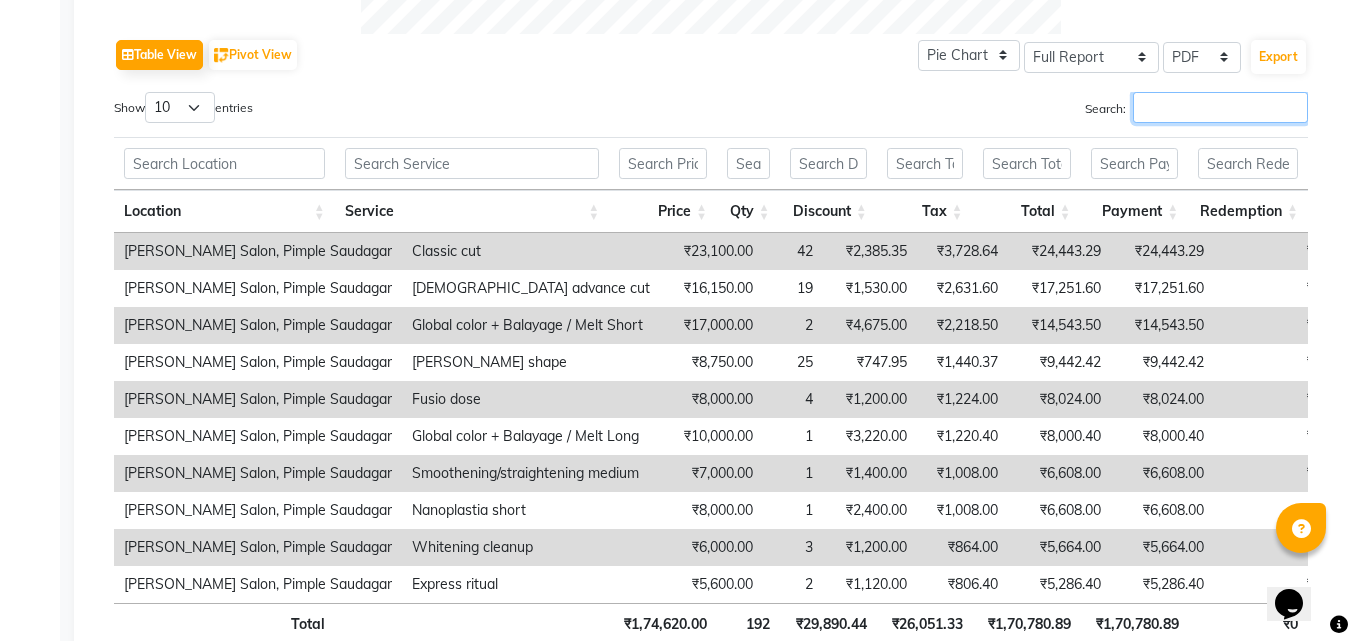 click on "Search:" at bounding box center (1220, 107) 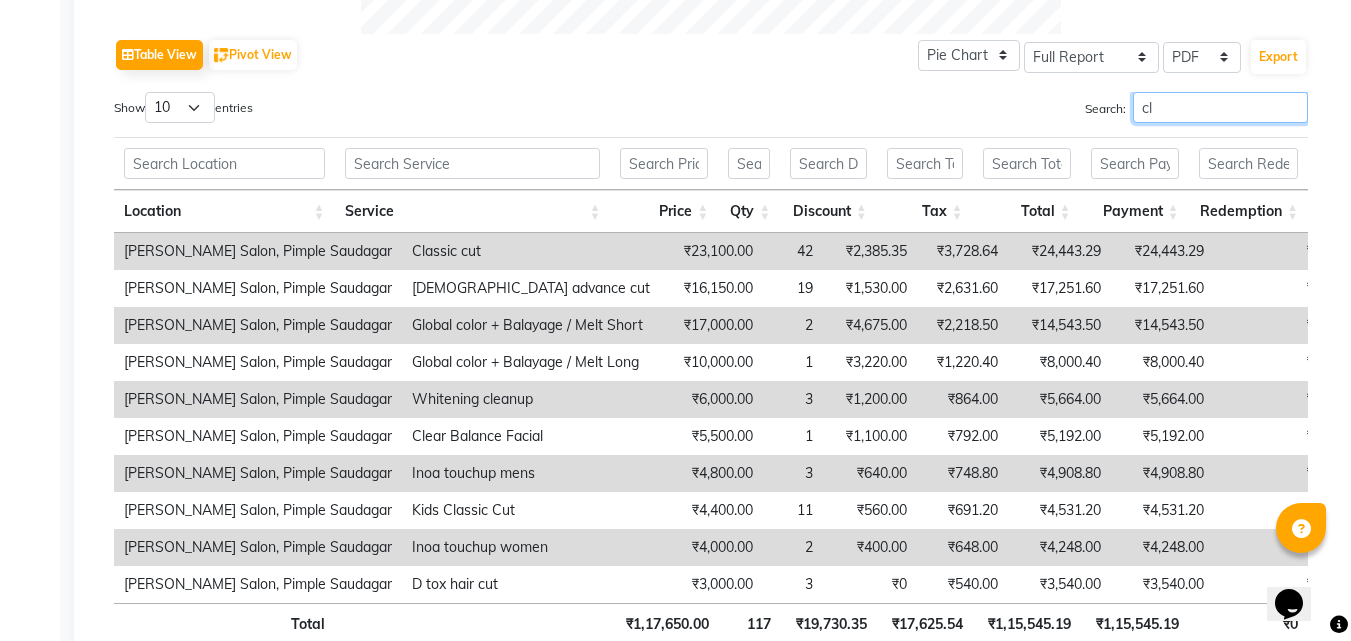 scroll, scrollTop: 832, scrollLeft: 0, axis: vertical 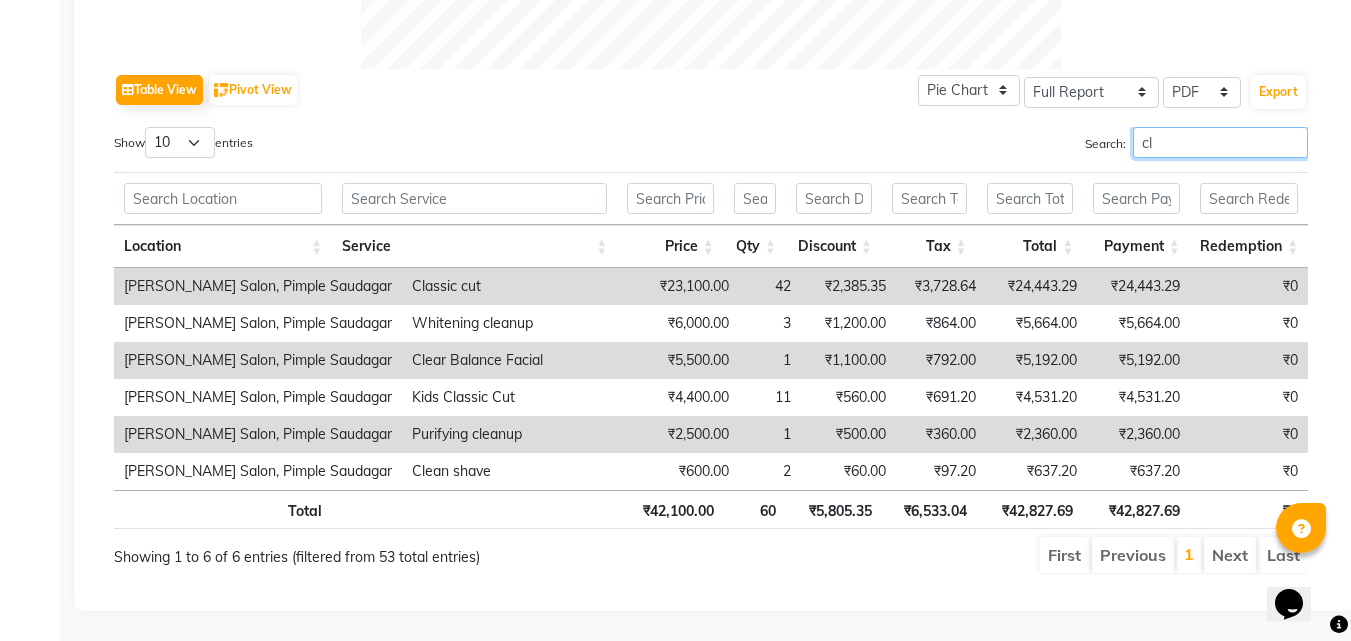 type on "c" 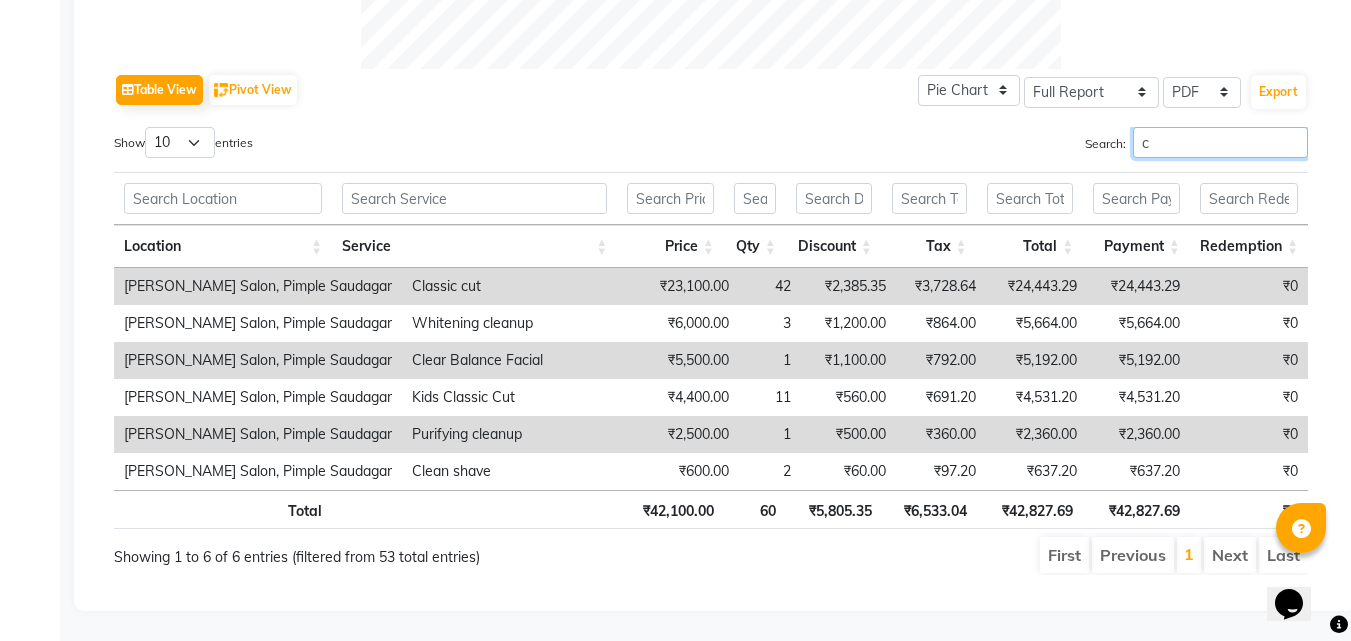 scroll, scrollTop: 1000, scrollLeft: 0, axis: vertical 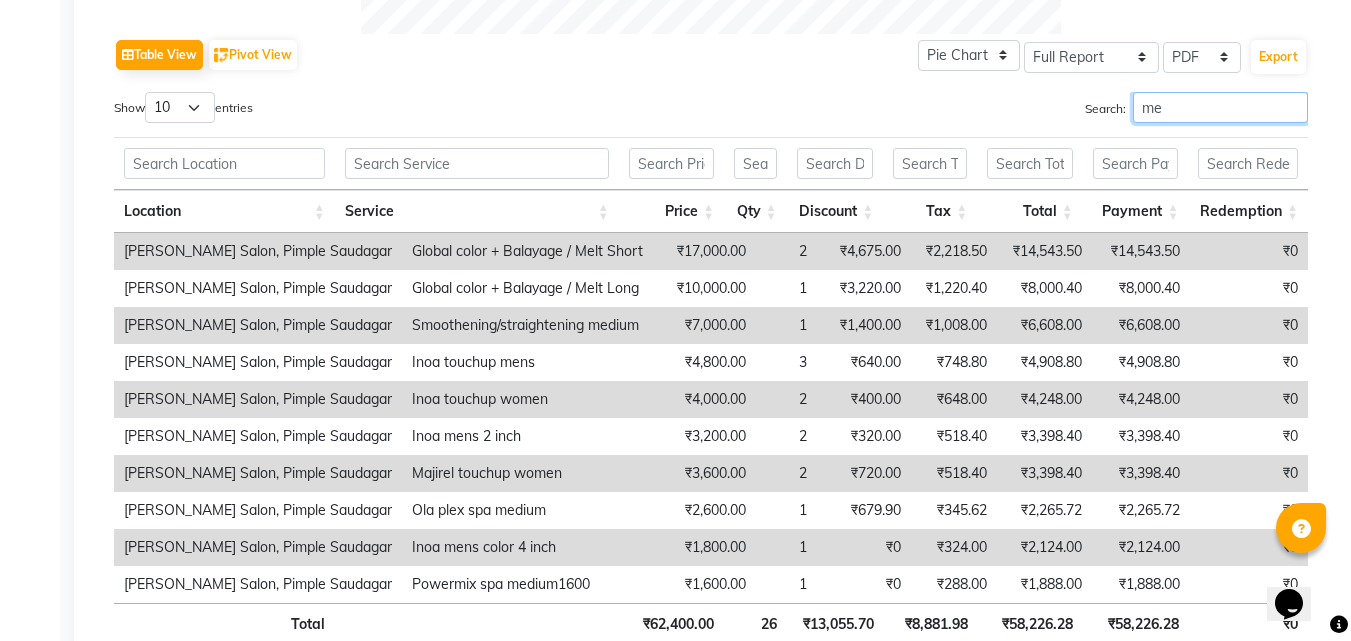type on "m" 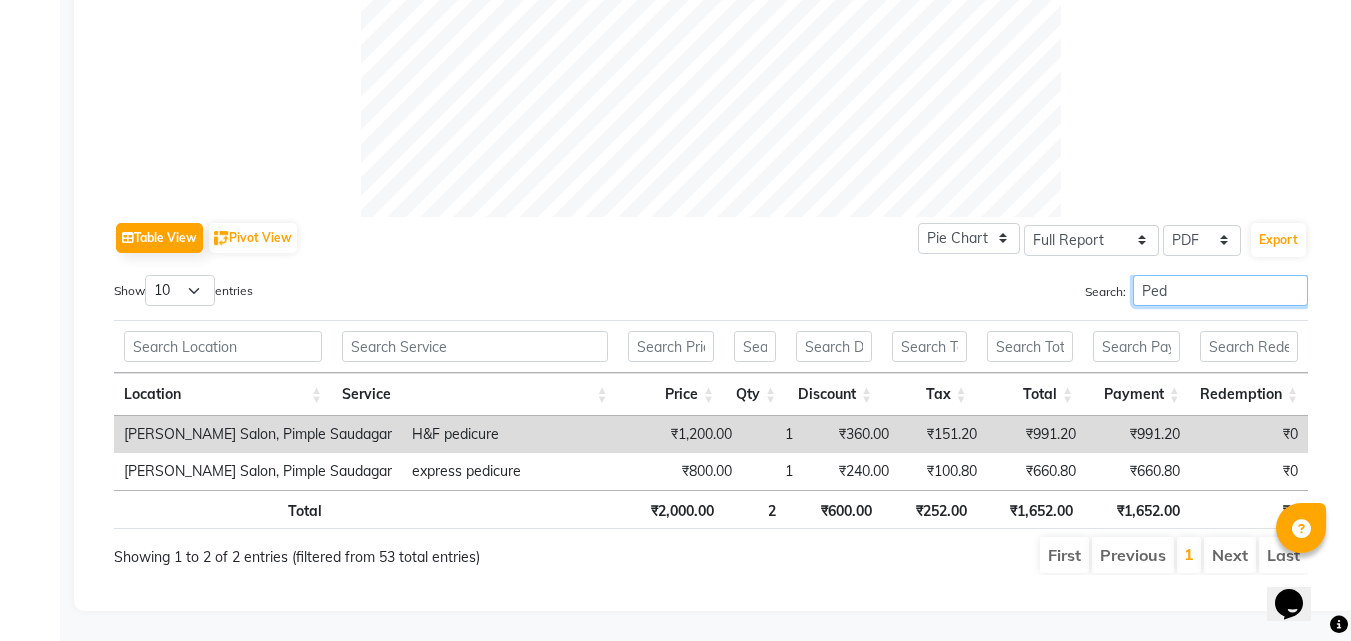 scroll, scrollTop: 832, scrollLeft: 0, axis: vertical 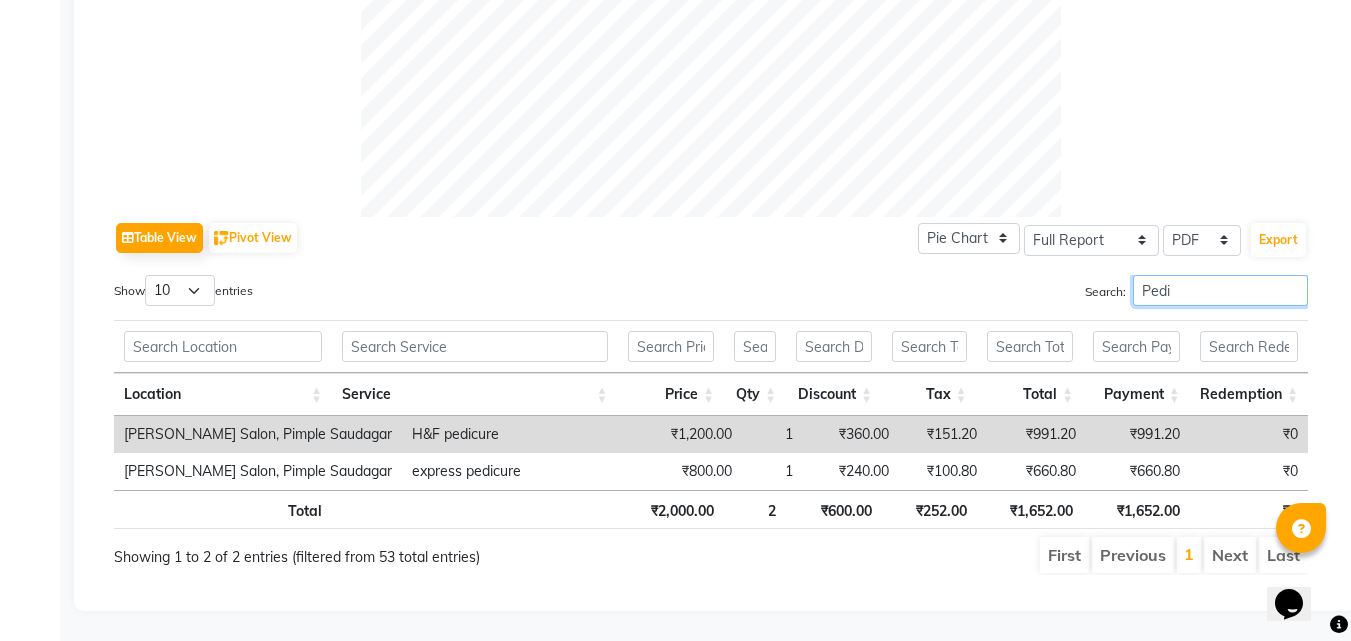 type on "Pedi" 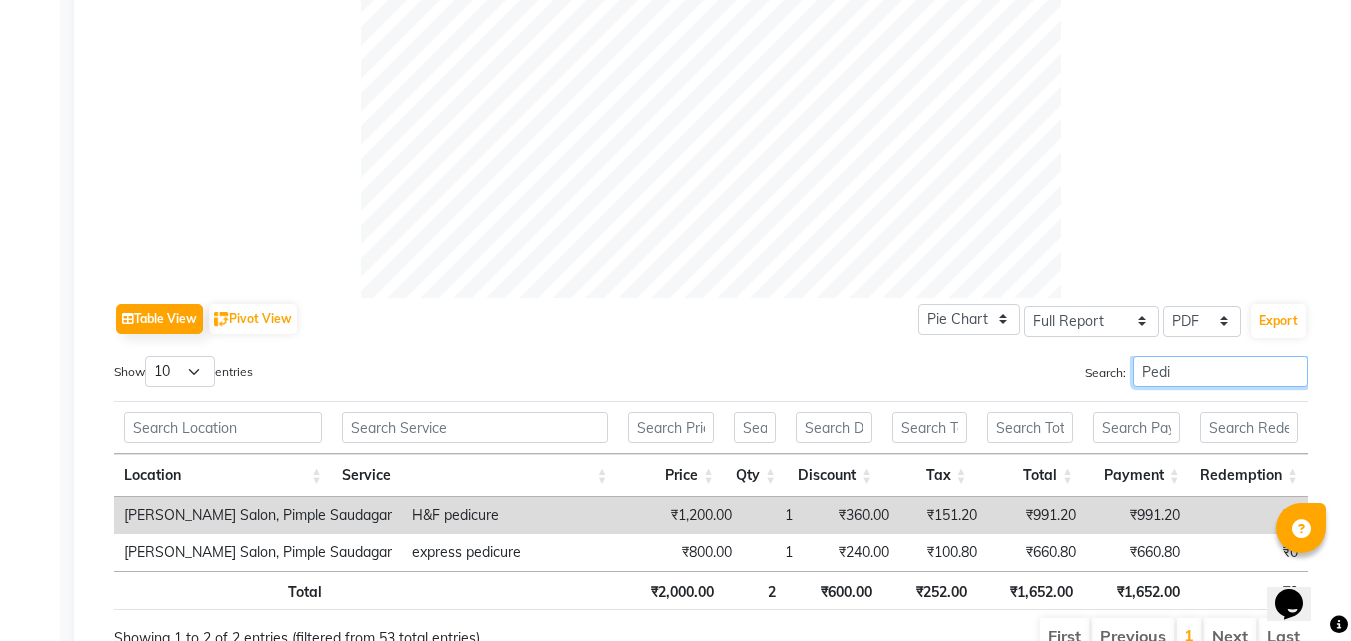 scroll, scrollTop: 832, scrollLeft: 0, axis: vertical 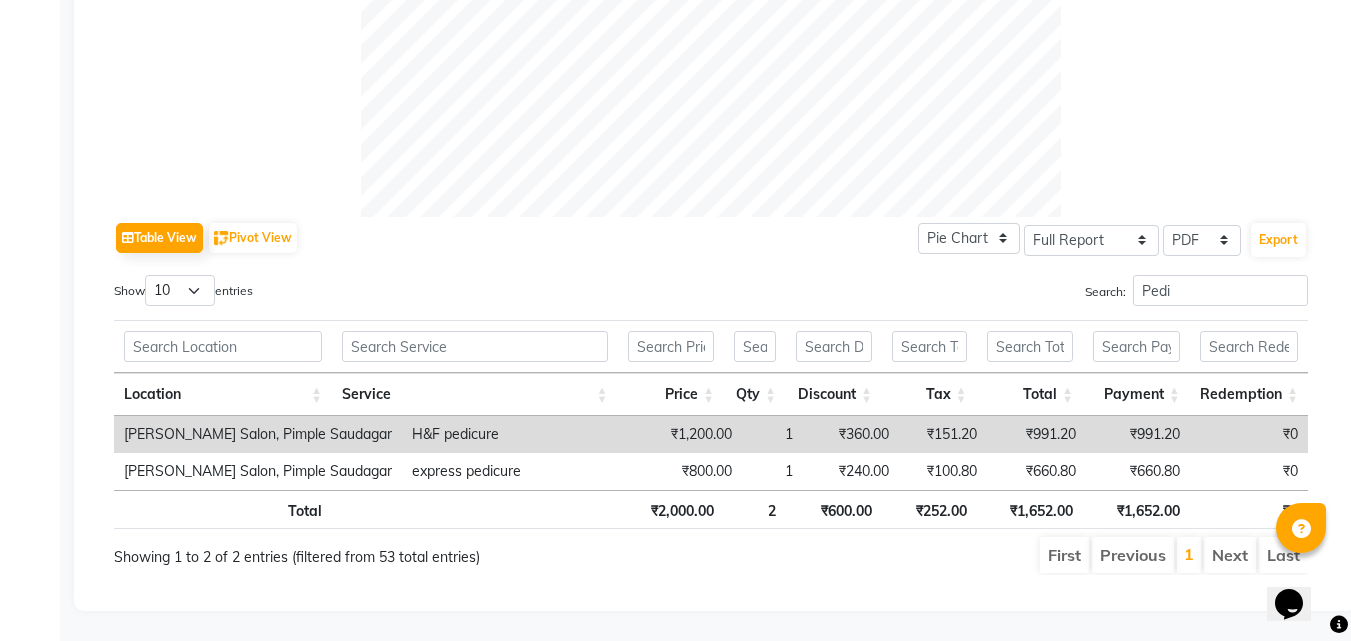 click on "Table View   Pivot View  Pie Chart Bar Chart Select Full Report Filtered Report Select CSV PDF  Export  Show  10 25 50 100  entries Search: Pedi Location Service Price Qty Discount Tax Total Payment Redemption Location Service Price Qty Discount Tax Total Payment Redemption Total ₹2,000.00 2 ₹600.00 ₹252.00 ₹1,652.00 ₹1,652.00 ₹0 [PERSON_NAME] Salon, Pimple Saudagar H&F pedicure ₹1,200.00 1 ₹360.00 ₹151.20 ₹991.20 ₹991.20 ₹0 [PERSON_NAME] Salon, Pimple Saudagar express pedicure ₹800.00 1 ₹240.00 ₹100.80 ₹660.80 ₹660.80 ₹0 Total ₹2,000.00 2 ₹600.00 ₹252.00 ₹1,652.00 ₹1,652.00 ₹0 Showing 1 to 2 of 2 entries (filtered from 53 total entries) First Previous 1 Next Last" 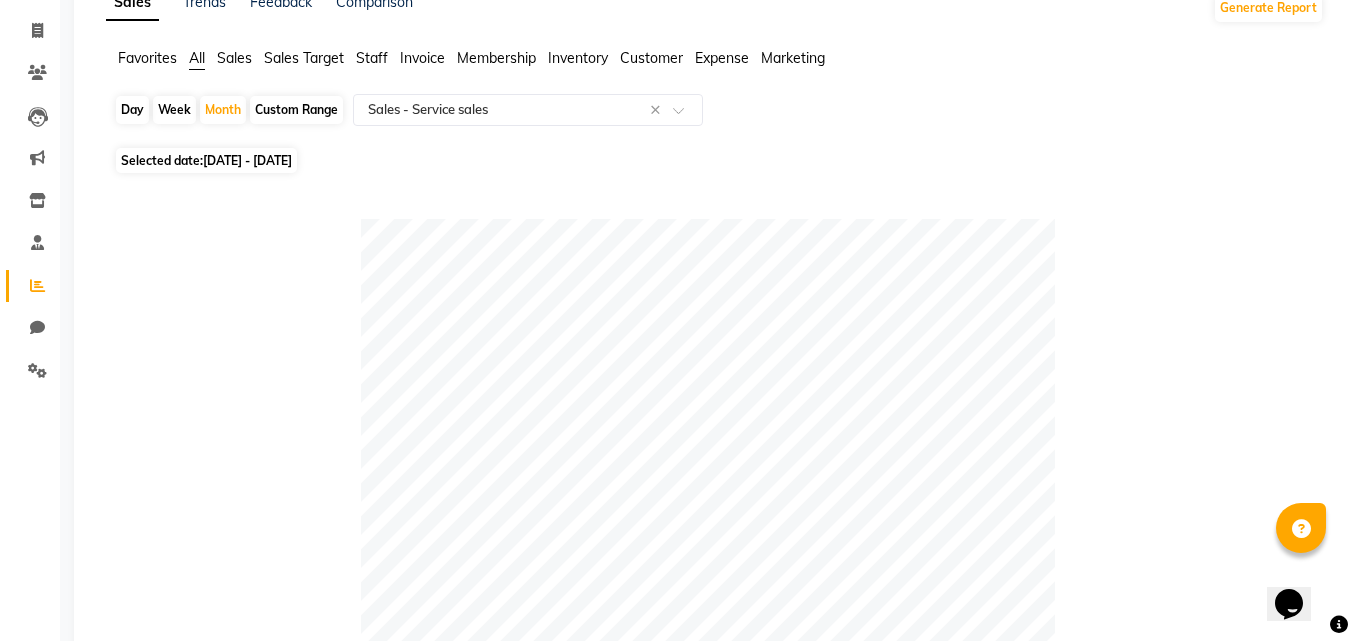 scroll, scrollTop: 0, scrollLeft: 0, axis: both 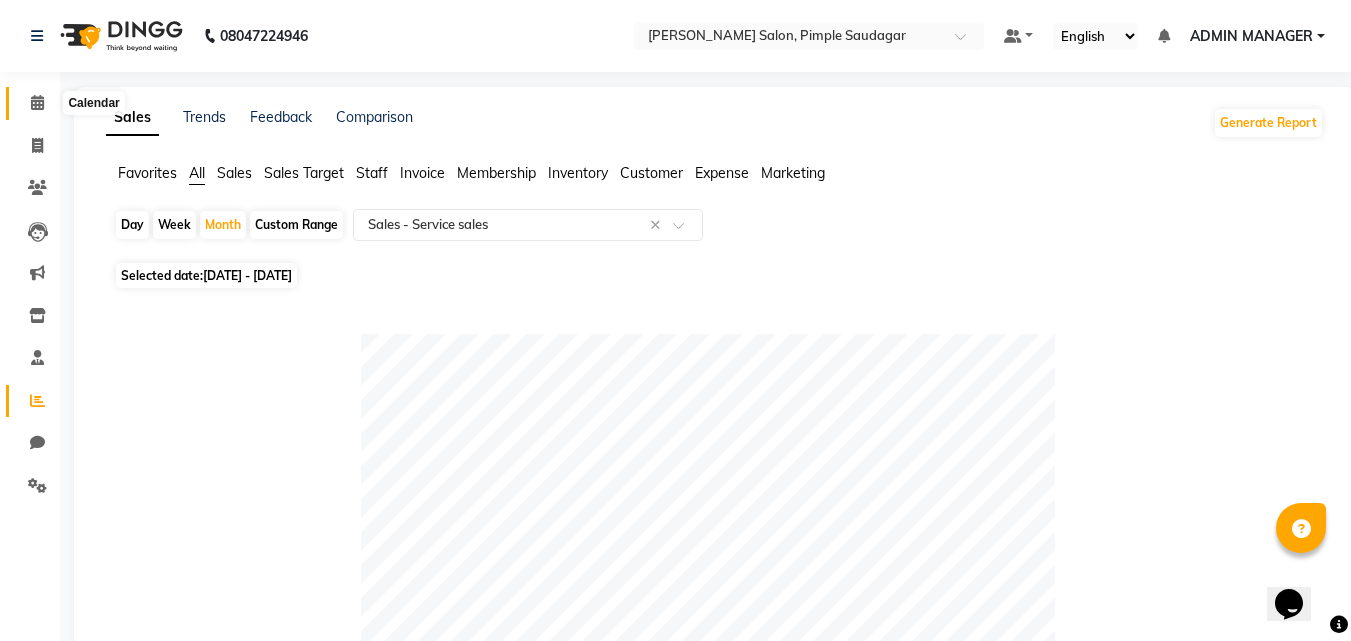 click 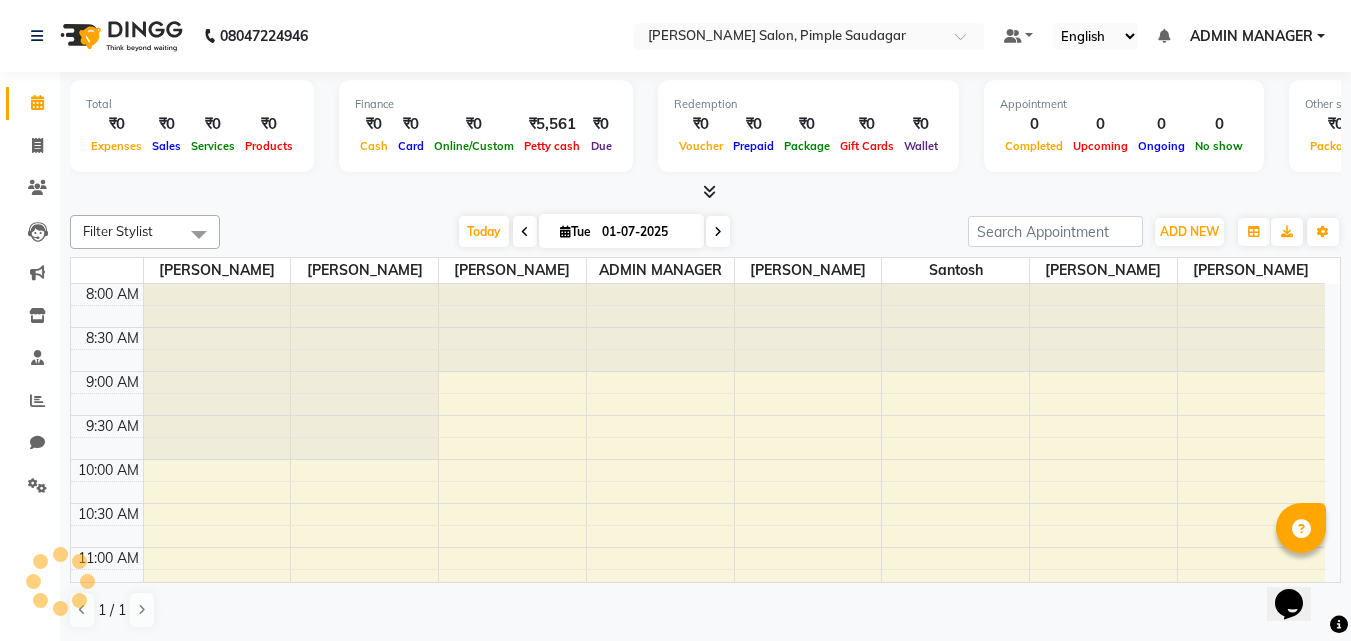 scroll, scrollTop: 0, scrollLeft: 0, axis: both 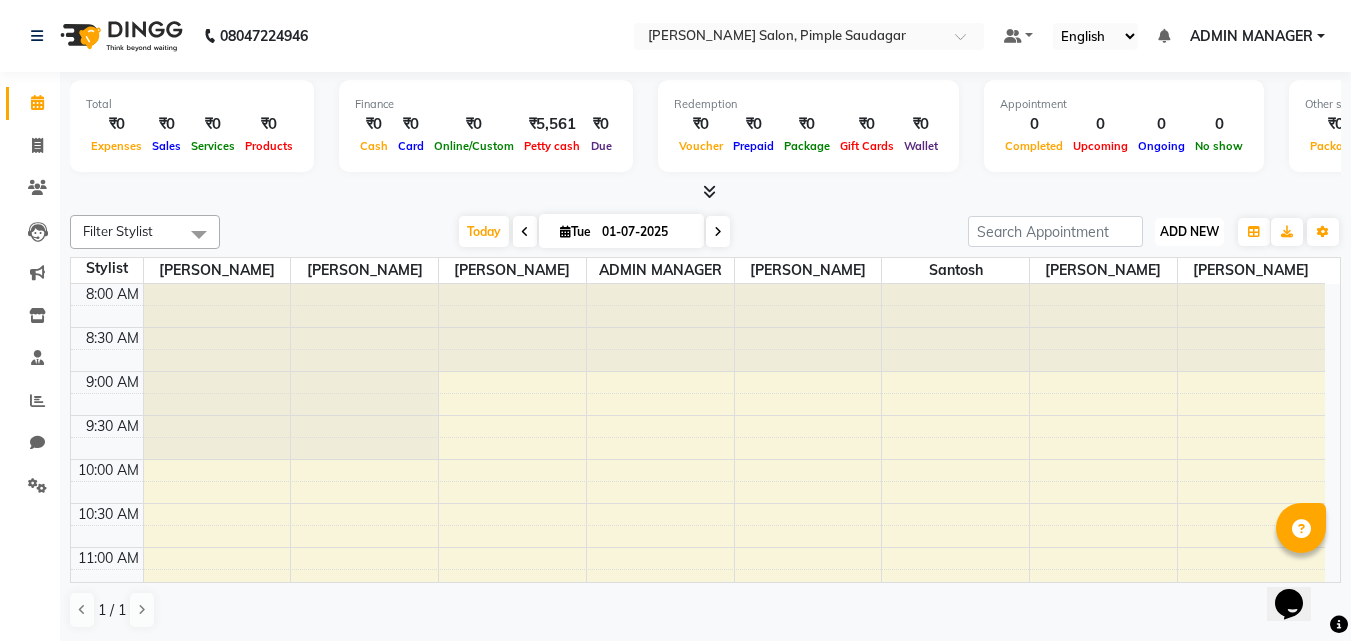 click on "ADD NEW" at bounding box center (1189, 231) 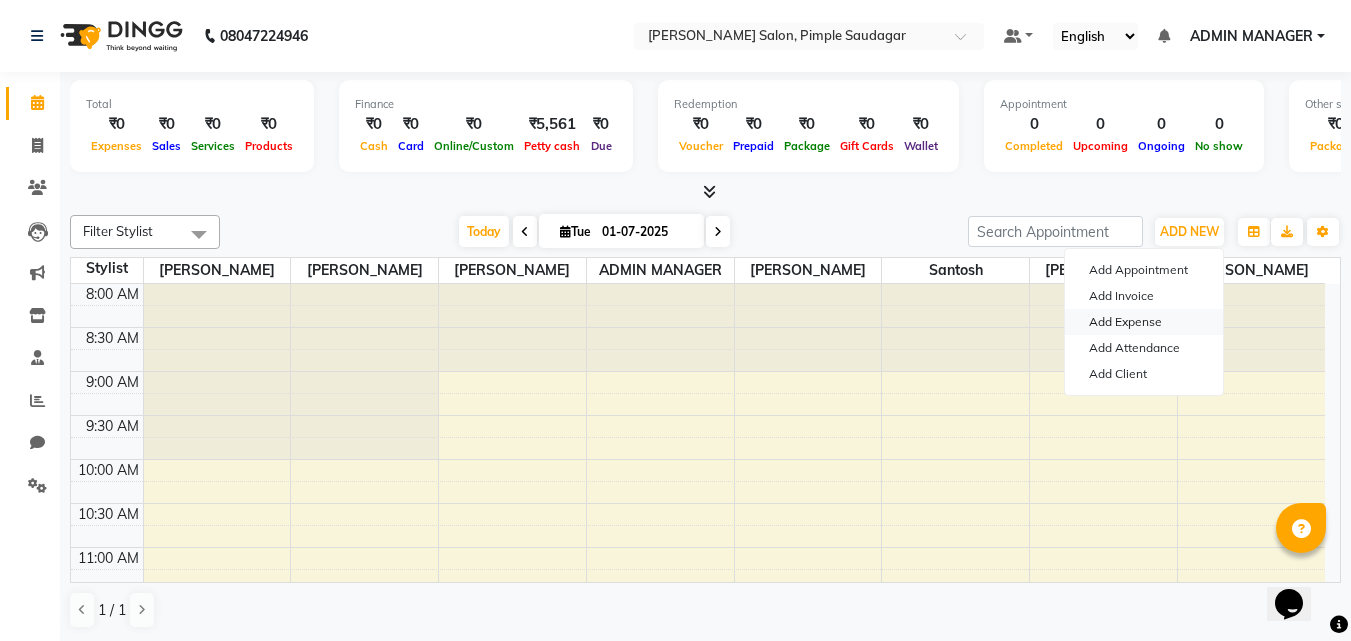 click on "Add Expense" at bounding box center (1144, 322) 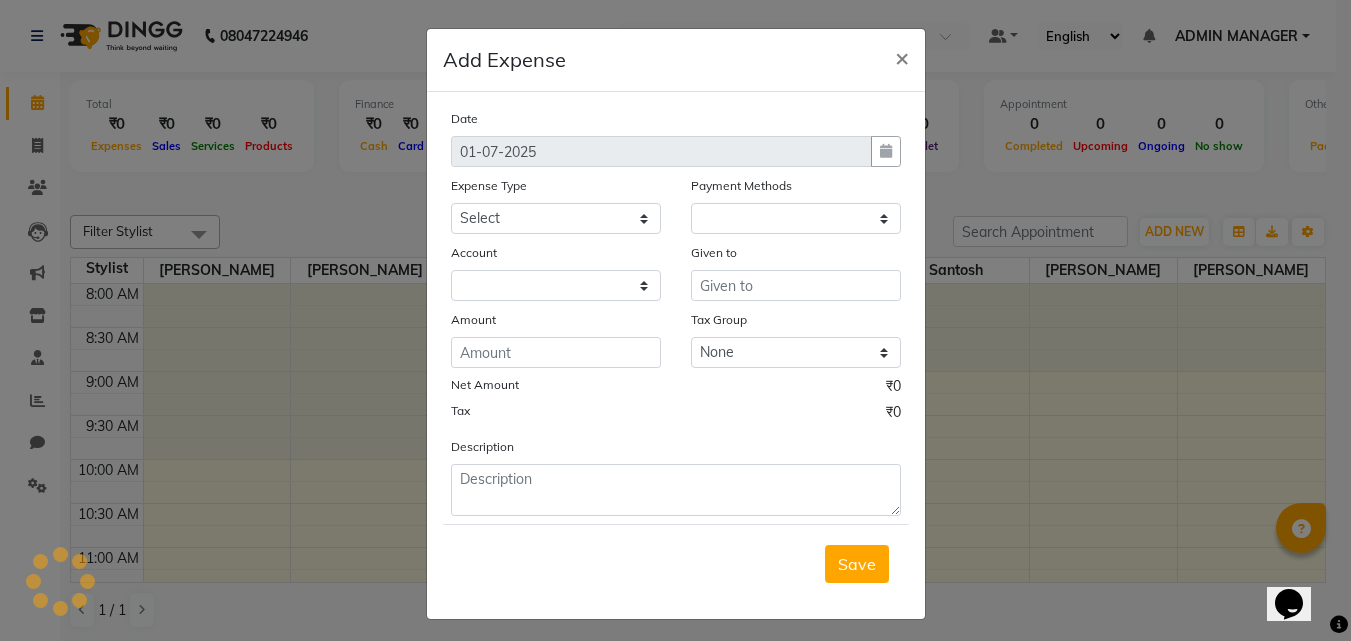 select on "1" 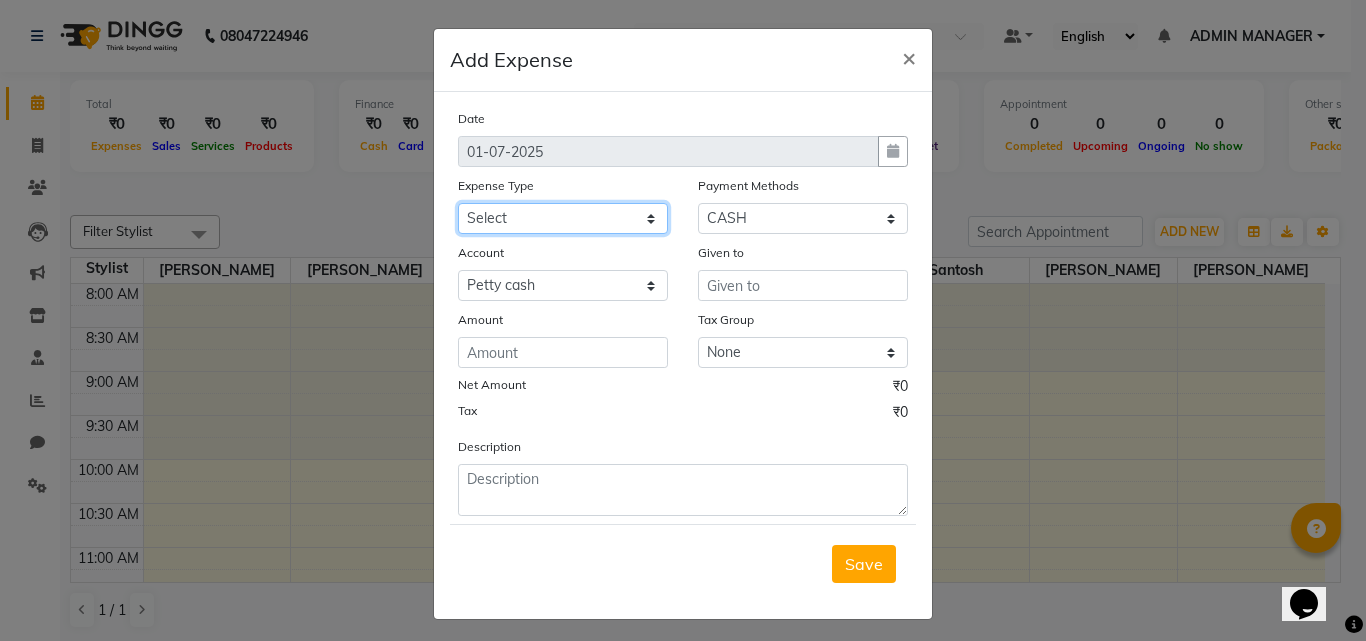click on "Select Advance Salary Bank charges BLINKIT Car maintenance  Cash transfer to bank Client Snacks Clinical charges [PERSON_NAME] snaks Equipment Fuel Govt fee Hand Over To [PERSON_NAME] Sir Incentive Insurance International purchase kacharawala Laundry Loan Repayment Maintenance Marketing milk Miscellaneous MRA Other Pantry portar Product Rent room deposit Salary Staff Snacks Staff Tip staff welfare Tea & Refreshment Utilities" 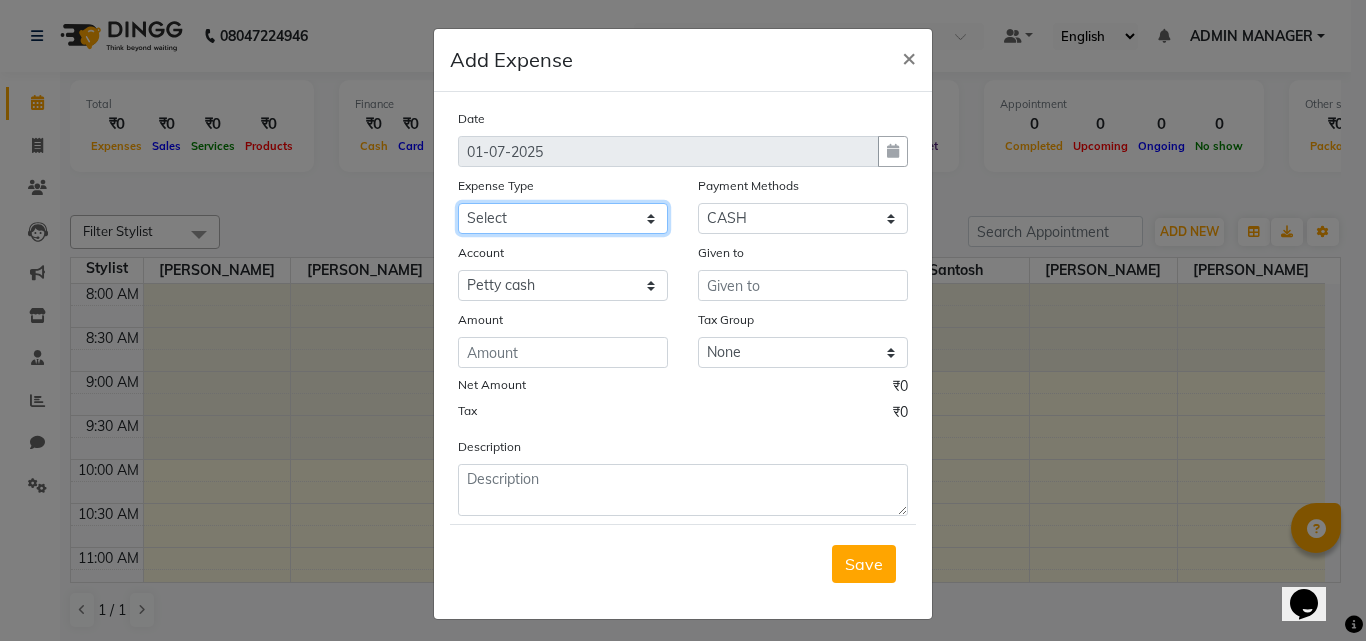 select on "18287" 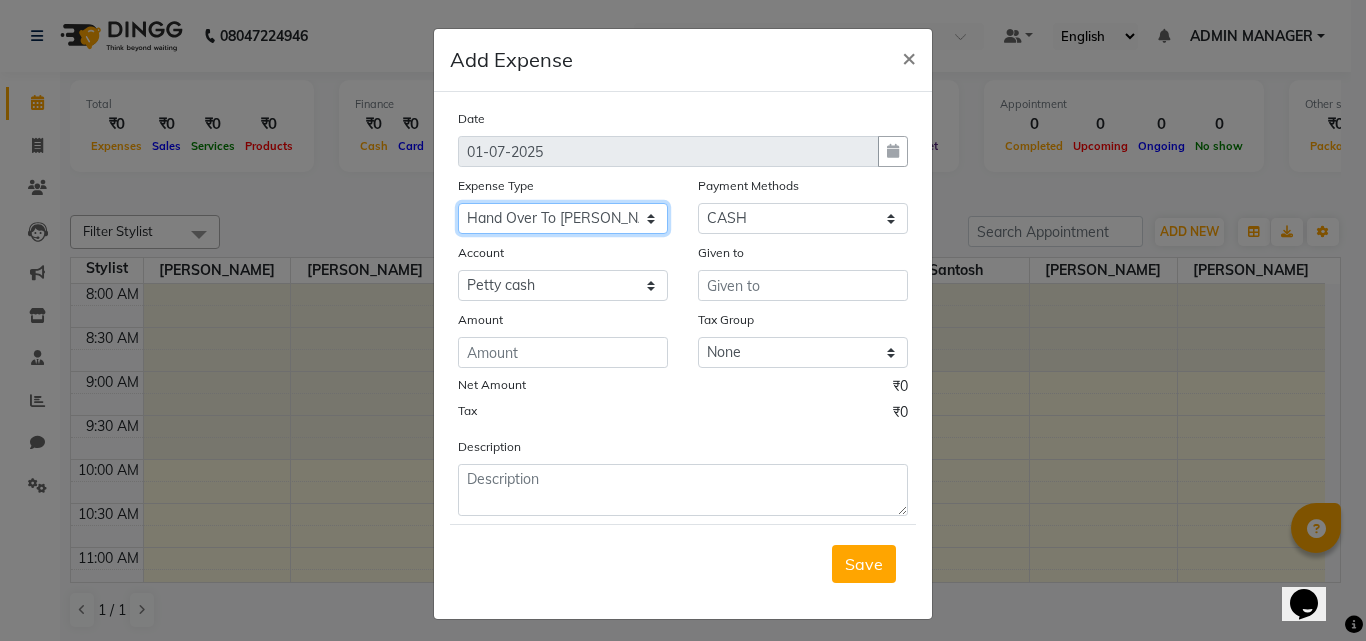 click on "Select Advance Salary Bank charges BLINKIT Car maintenance  Cash transfer to bank Client Snacks Clinical charges [PERSON_NAME] snaks Equipment Fuel Govt fee Hand Over To [PERSON_NAME] Sir Incentive Insurance International purchase kacharawala Laundry Loan Repayment Maintenance Marketing milk Miscellaneous MRA Other Pantry portar Product Rent room deposit Salary Staff Snacks Staff Tip staff welfare Tea & Refreshment Utilities" 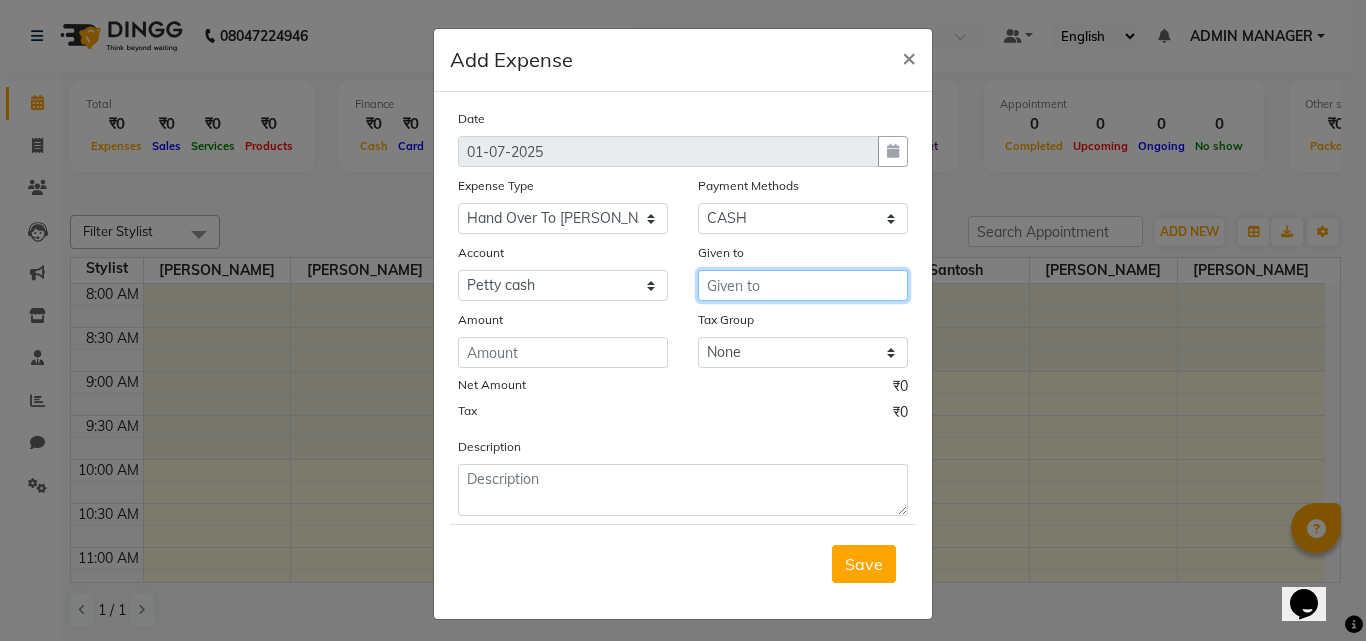 click at bounding box center [803, 285] 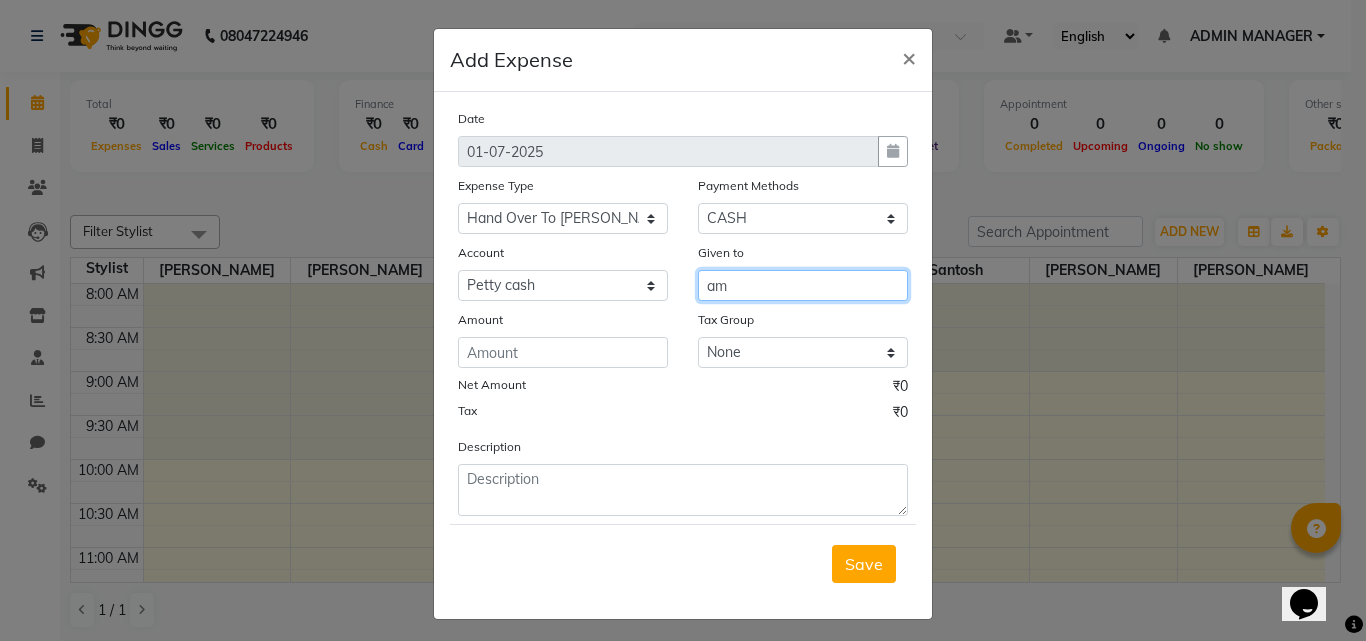 type on "a" 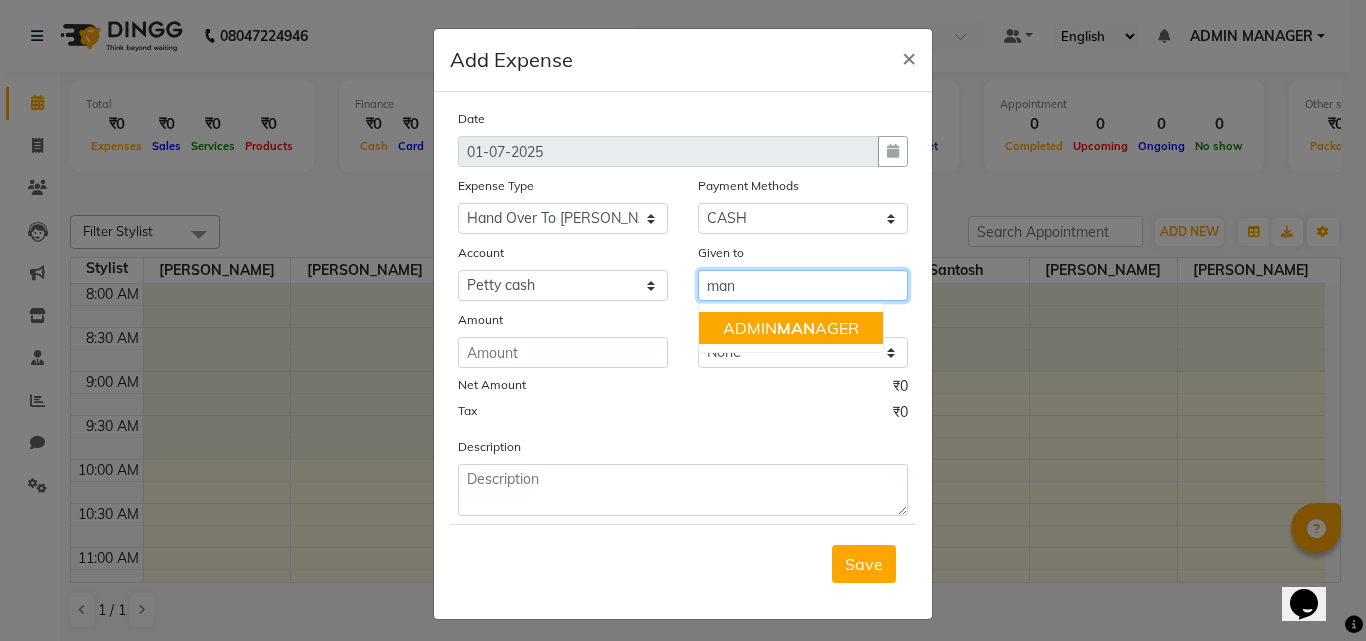 click on "MAN" at bounding box center (796, 328) 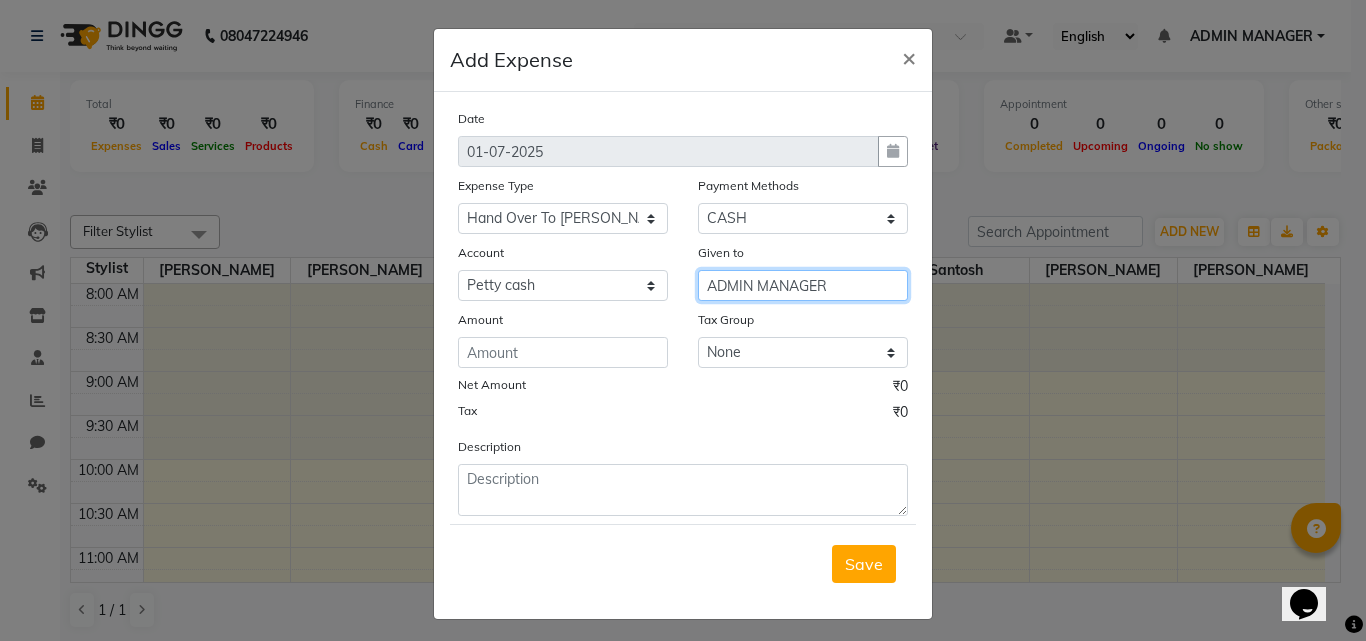 type on "ADMIN MANAGER" 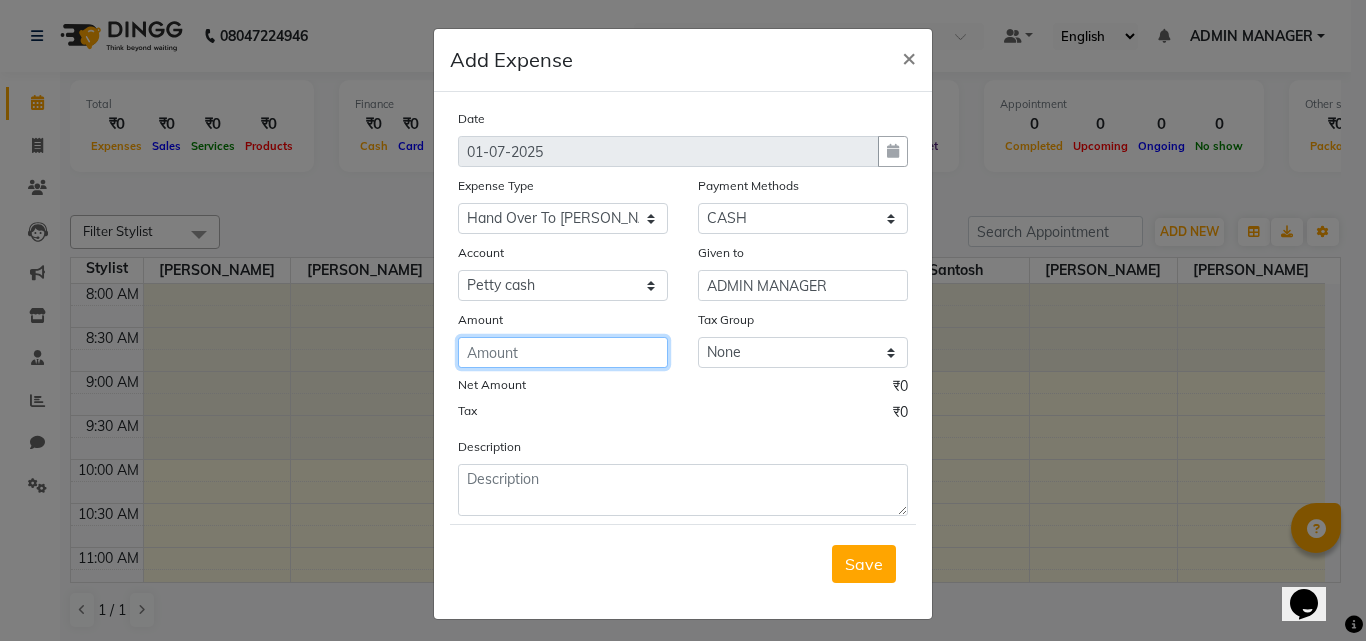 click 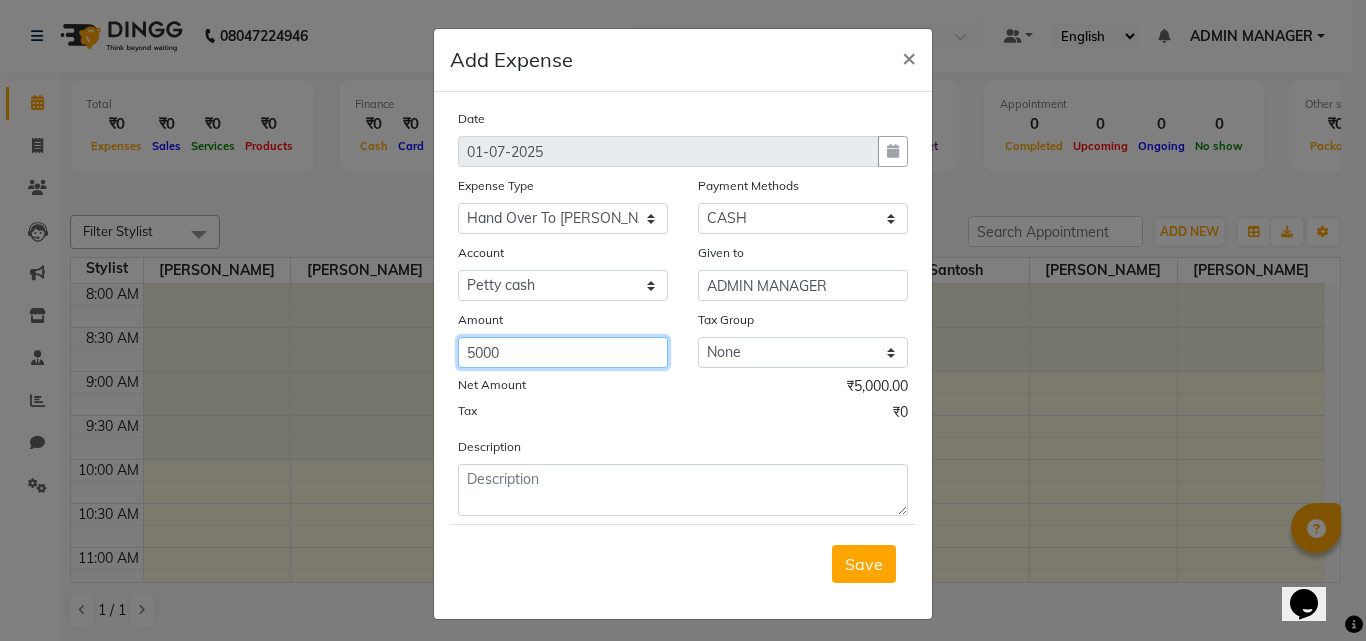 type on "5000" 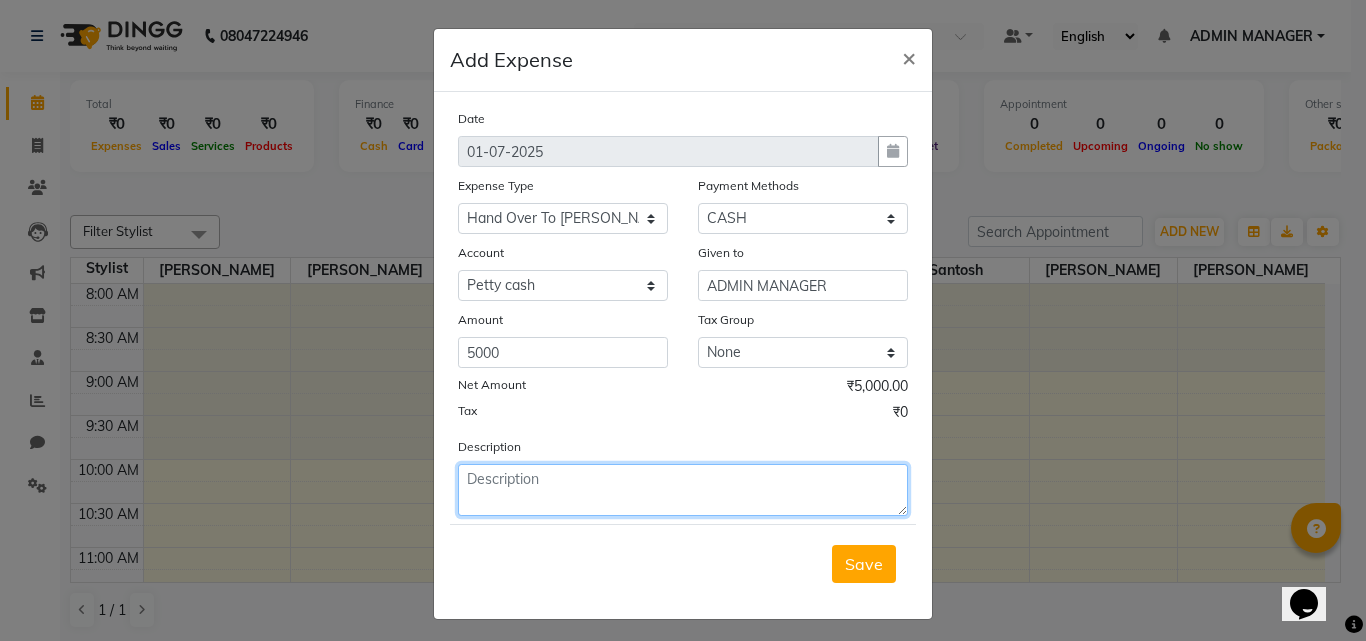 click 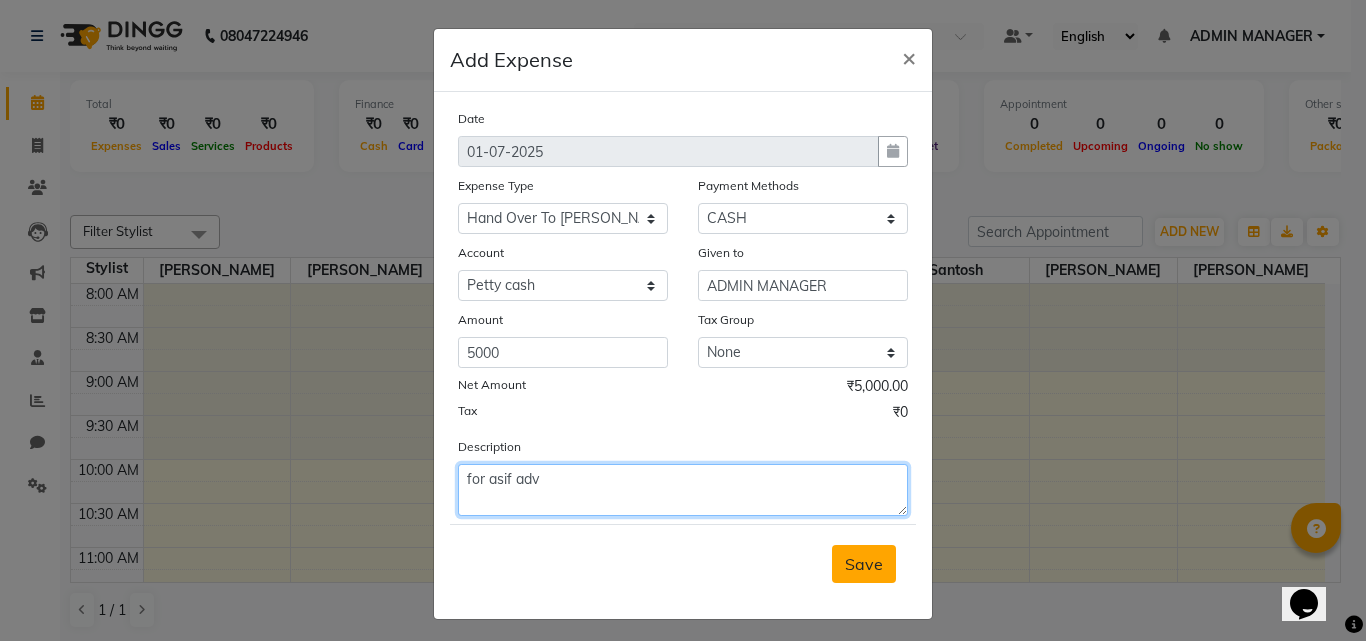 type on "for asif adv" 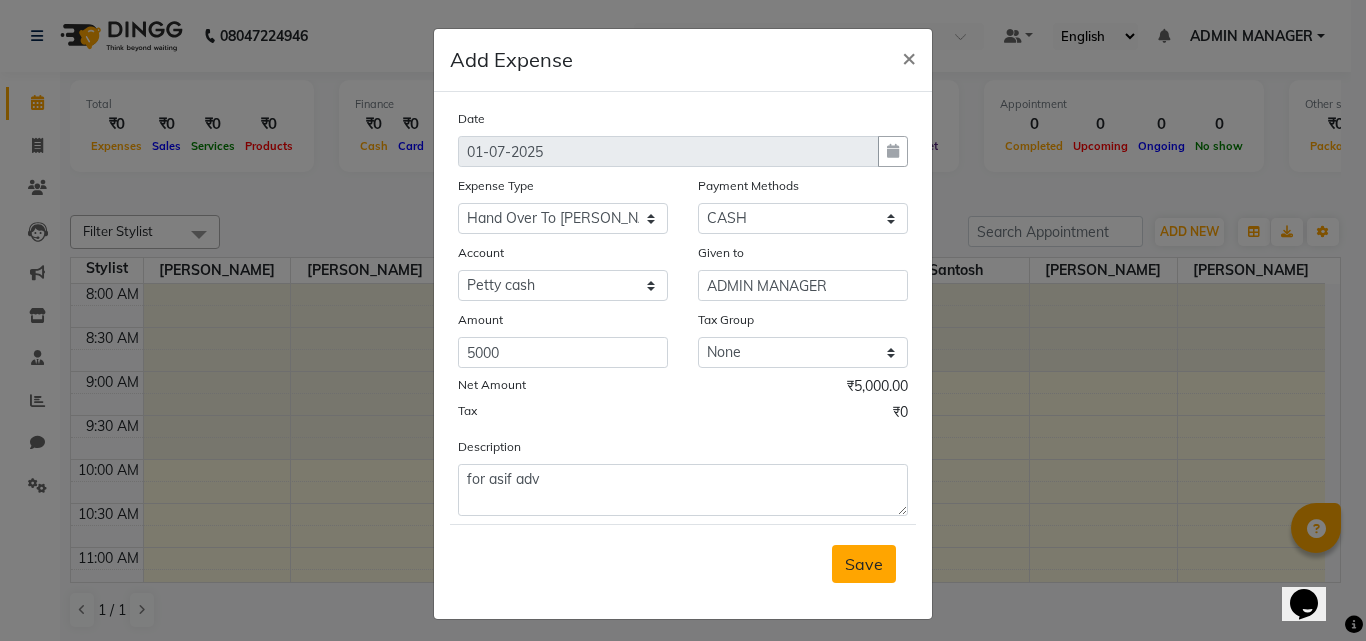 click on "Save" at bounding box center (864, 564) 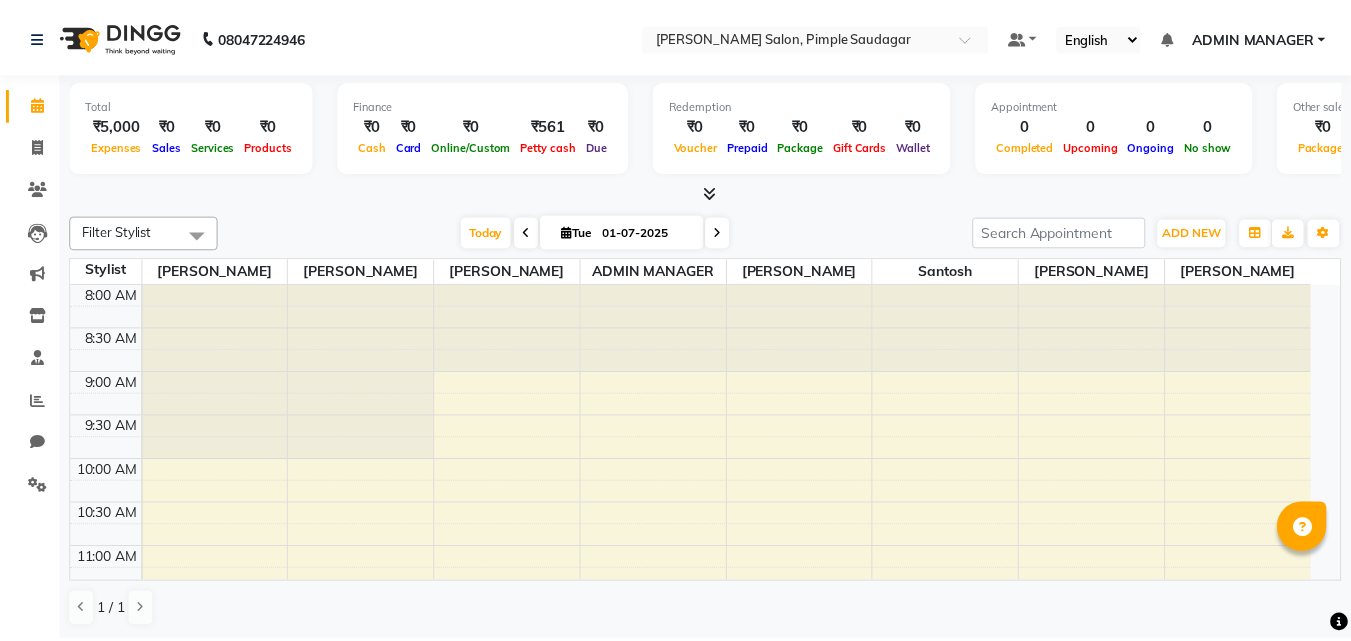 scroll, scrollTop: 0, scrollLeft: 0, axis: both 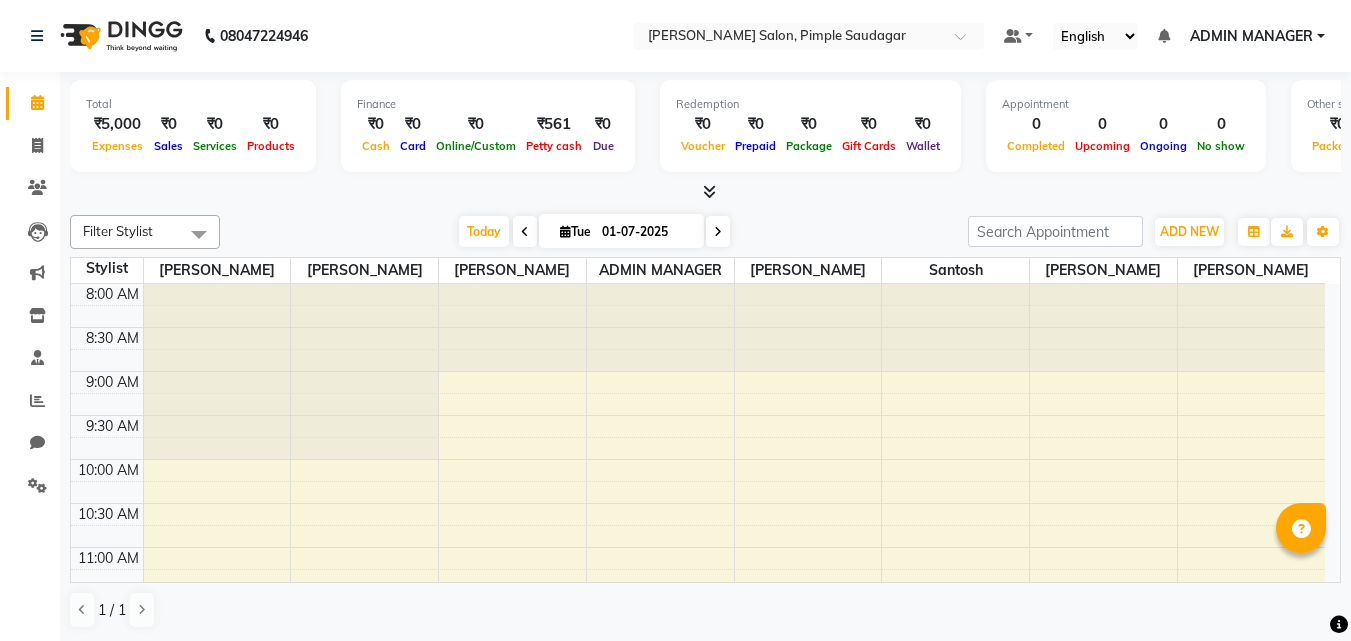 click at bounding box center [709, 191] 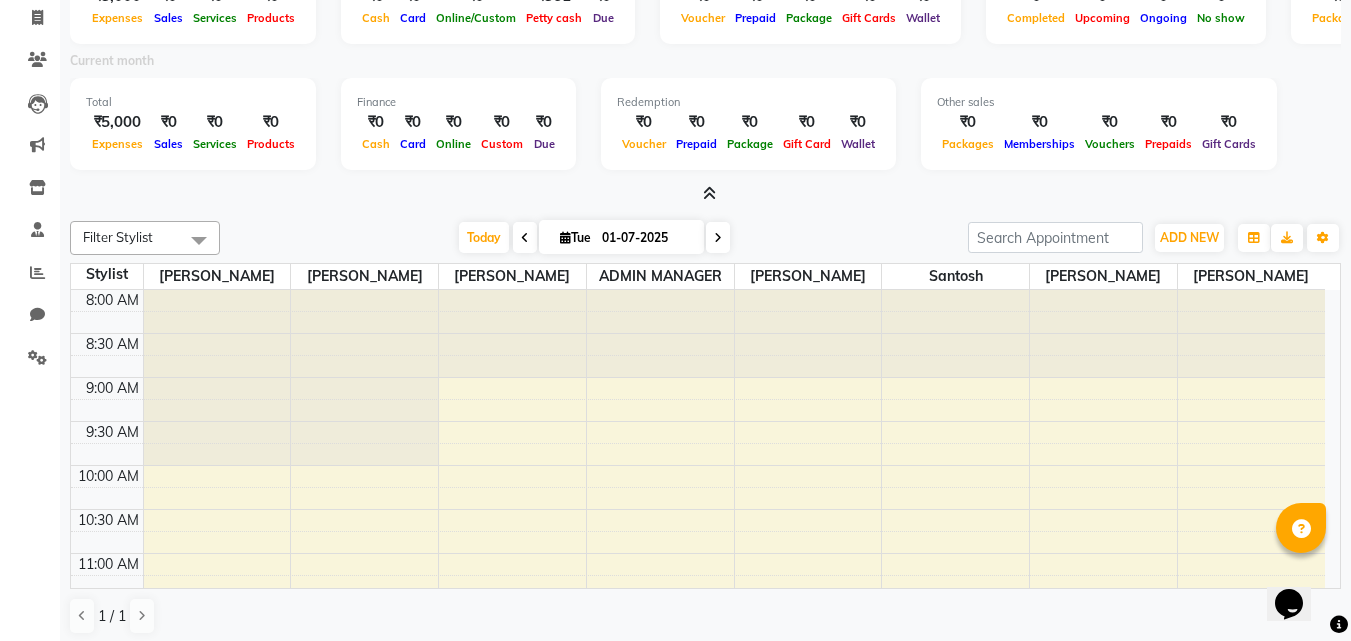 scroll, scrollTop: 0, scrollLeft: 0, axis: both 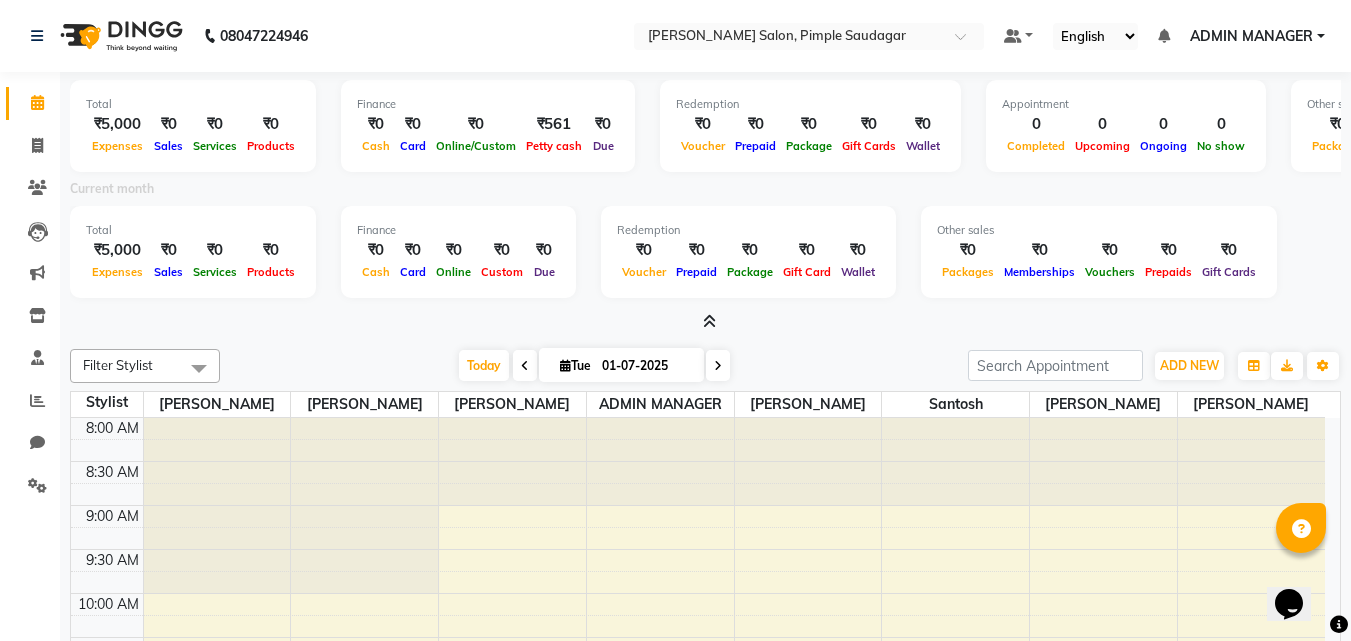 click at bounding box center [705, 322] 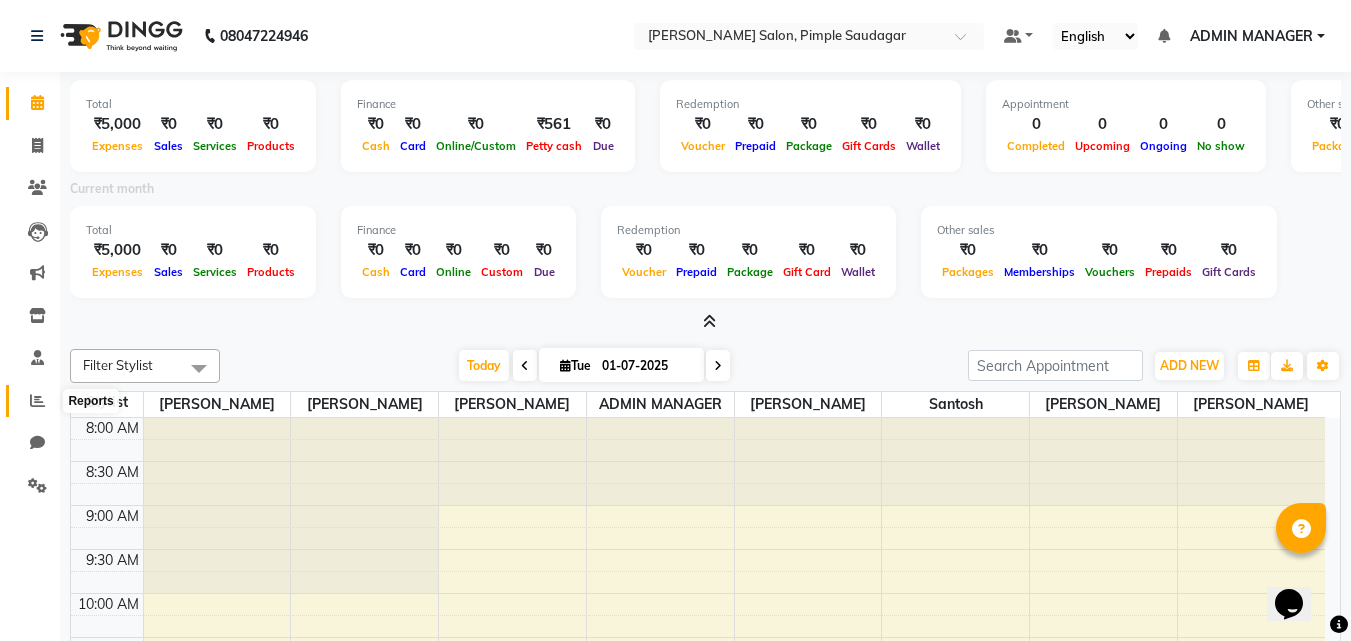 click 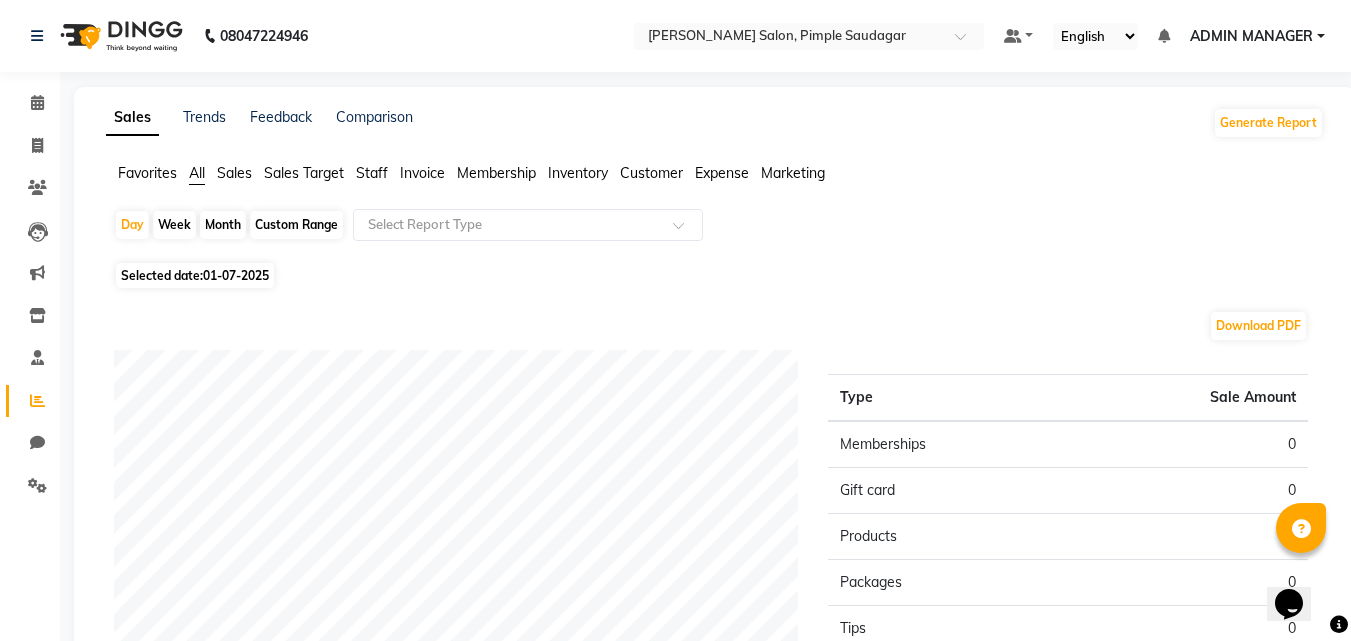 click on "Month" 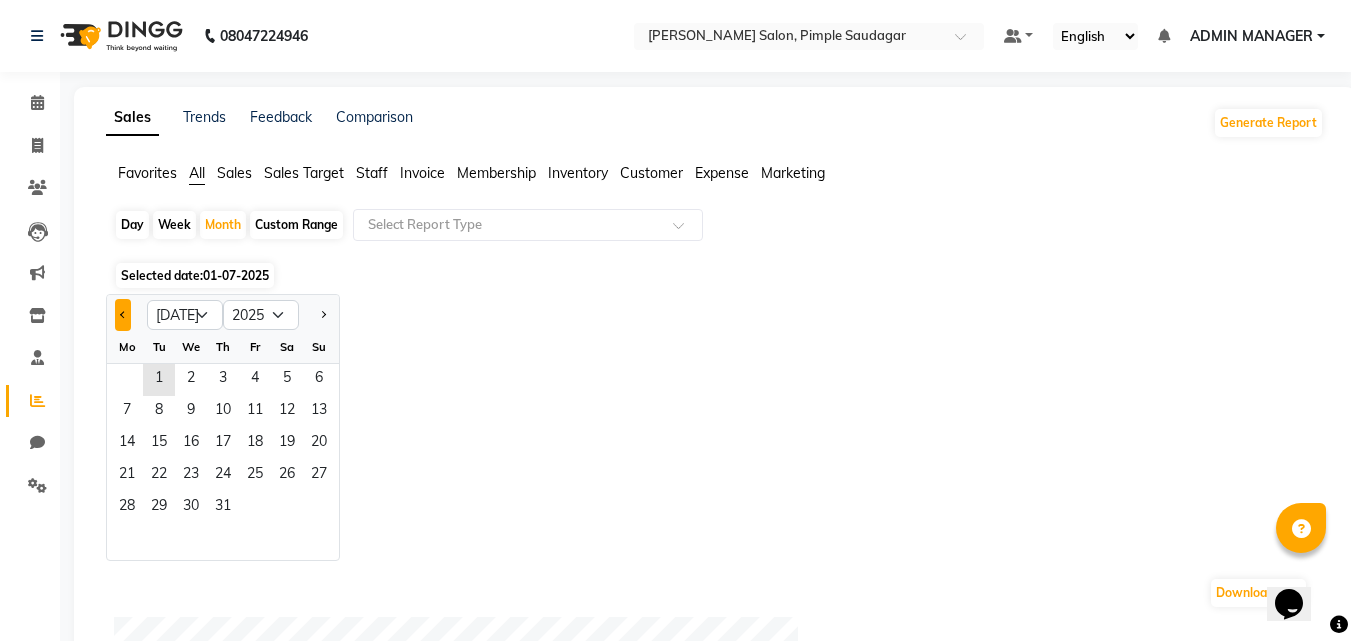 click 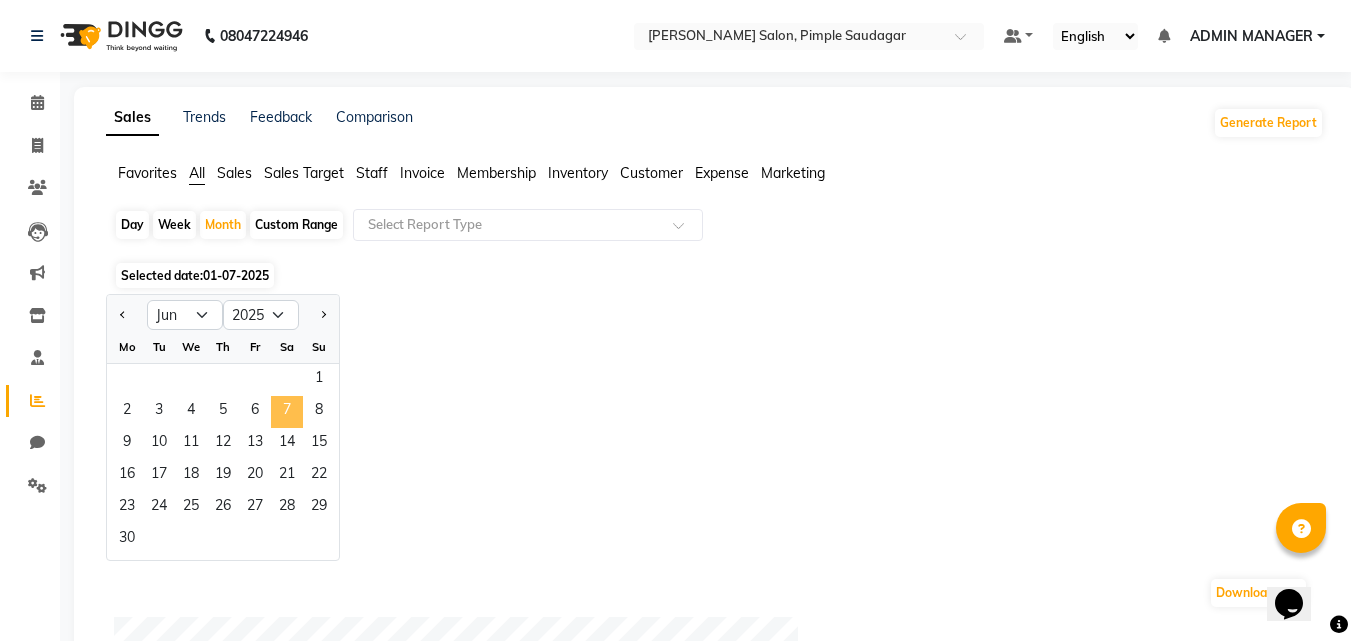 click on "7" 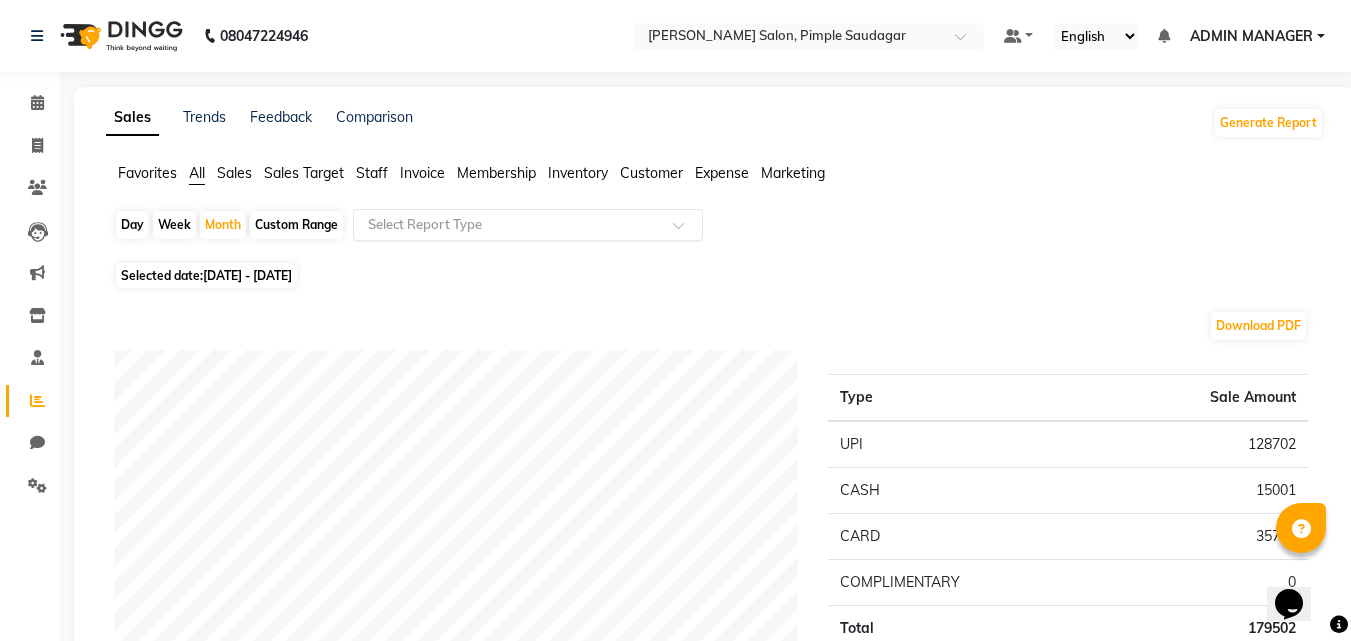 click 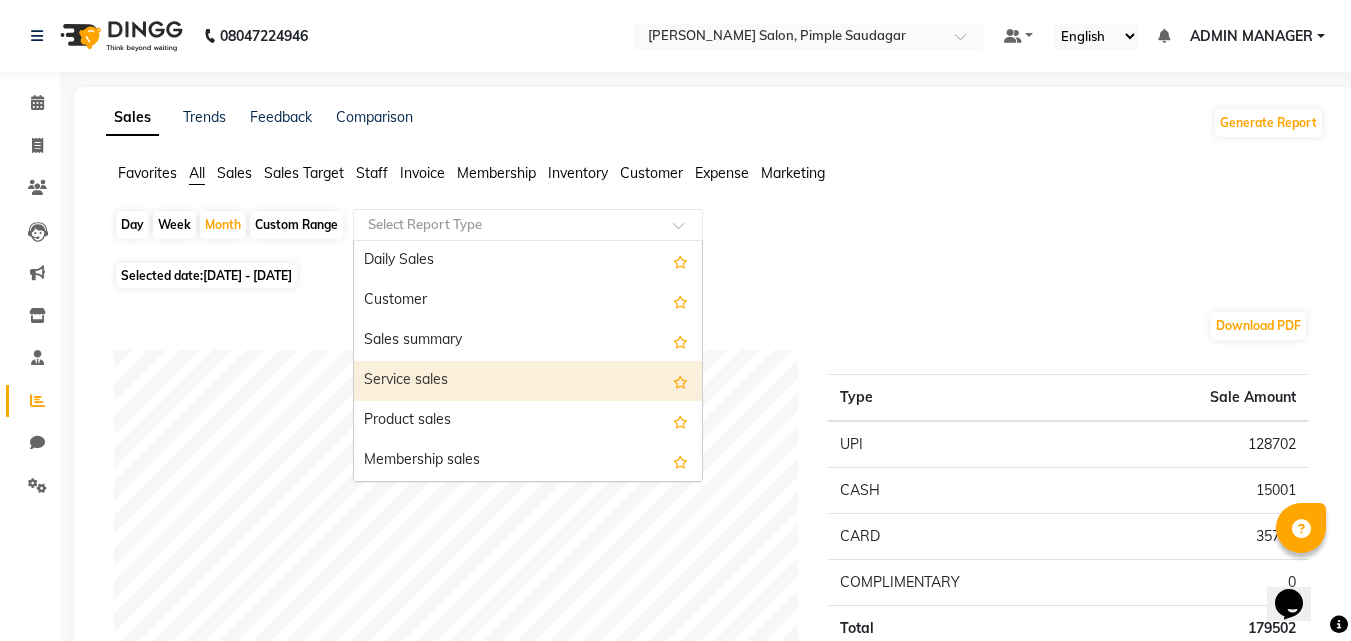 click on "Service sales" at bounding box center [528, 381] 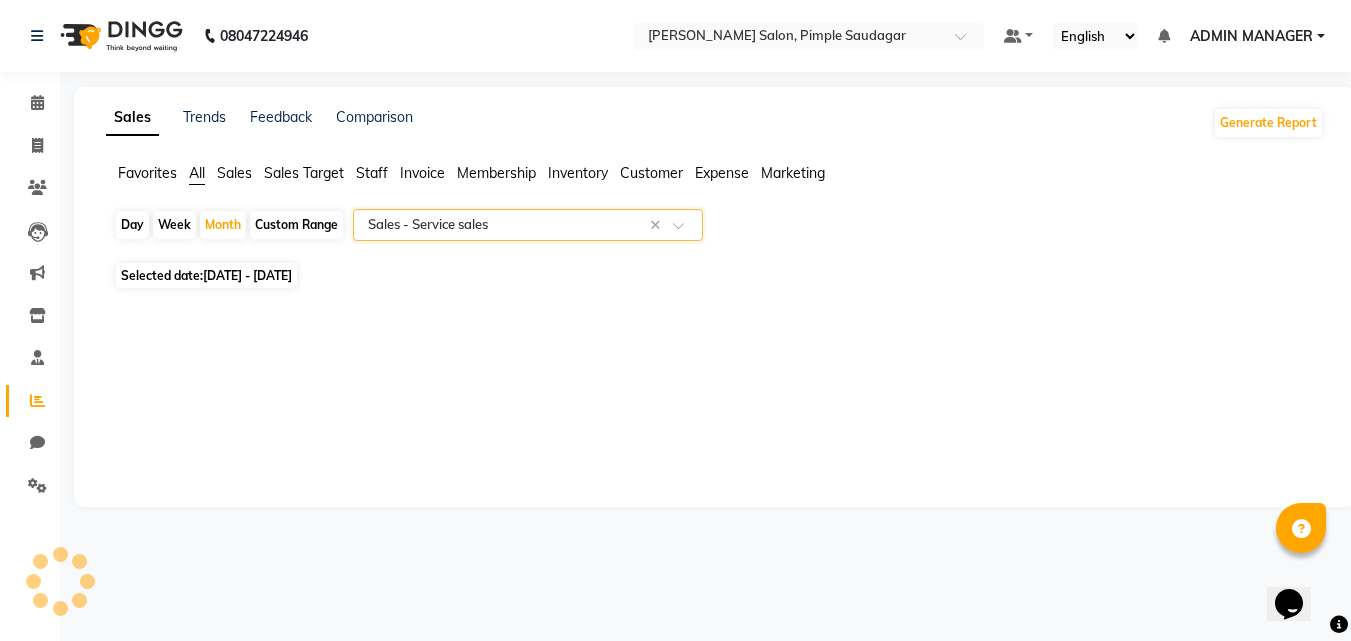 select on "full_report" 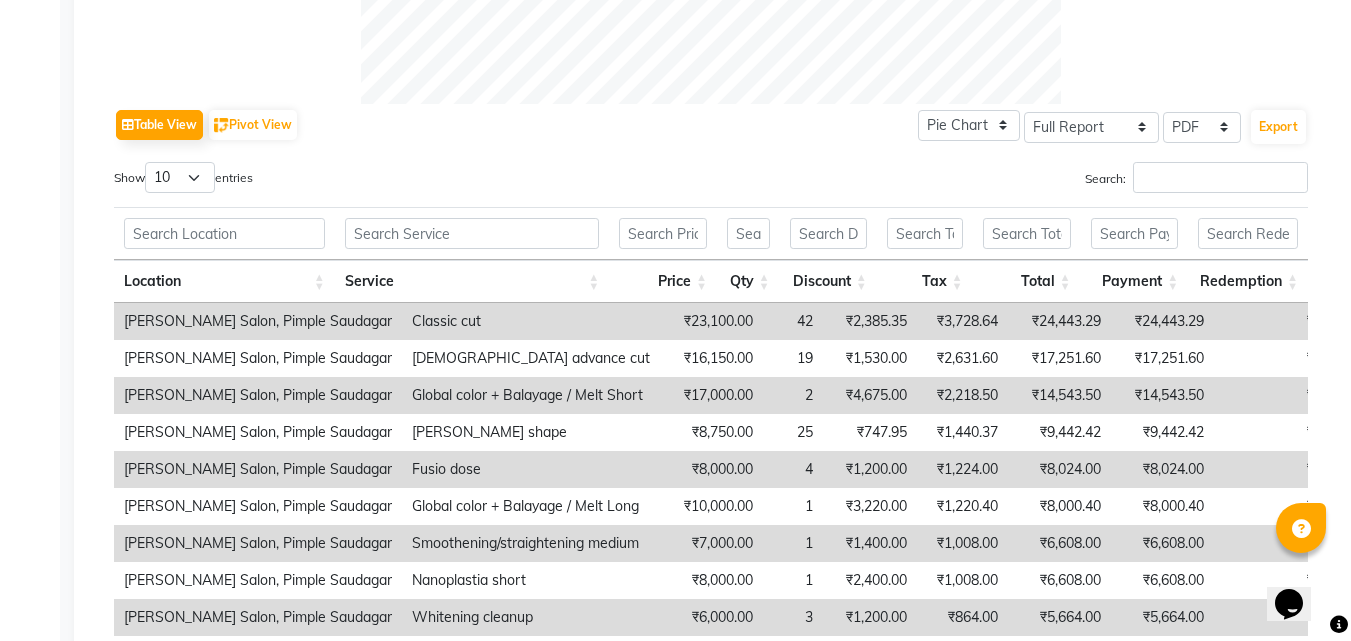 scroll, scrollTop: 928, scrollLeft: 0, axis: vertical 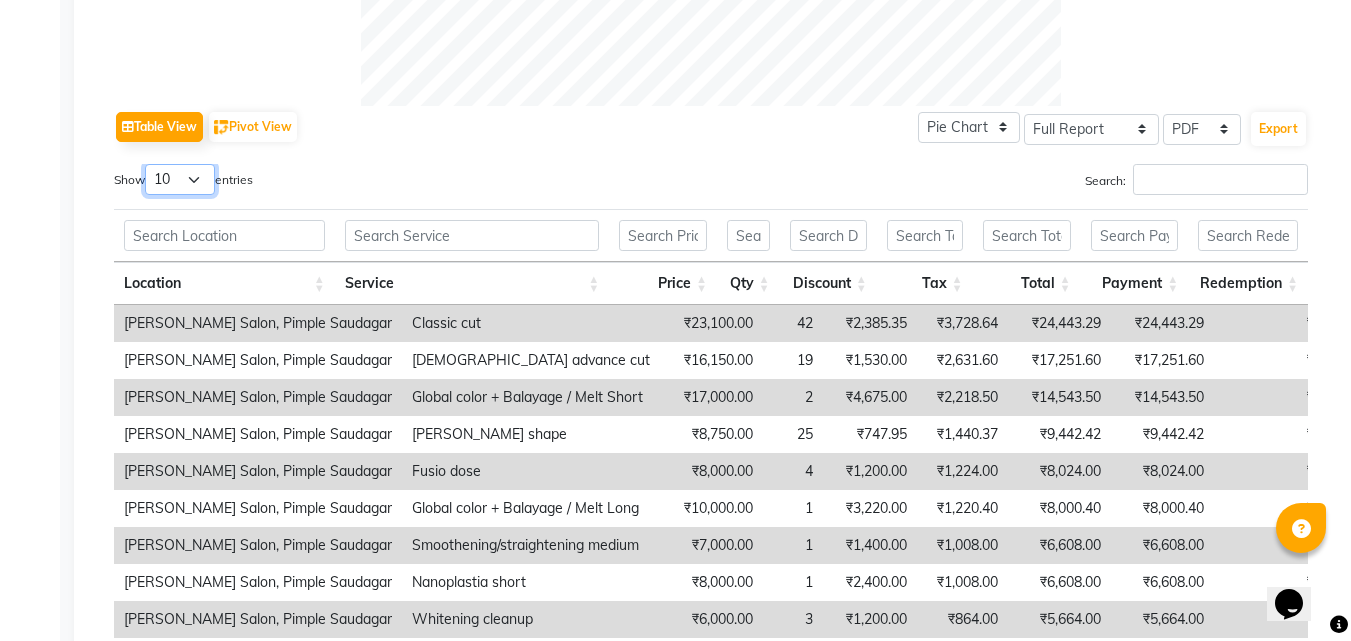 drag, startPoint x: 202, startPoint y: 178, endPoint x: 202, endPoint y: 190, distance: 12 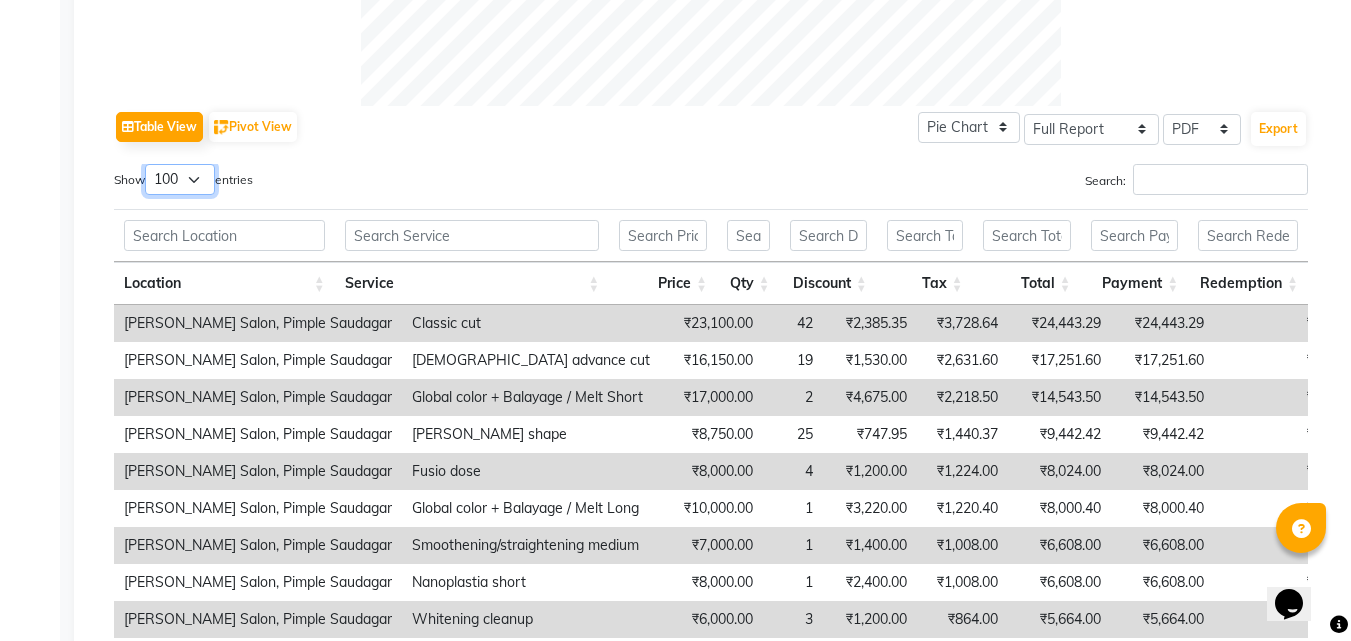 click on "10 25 50 100" at bounding box center (180, 179) 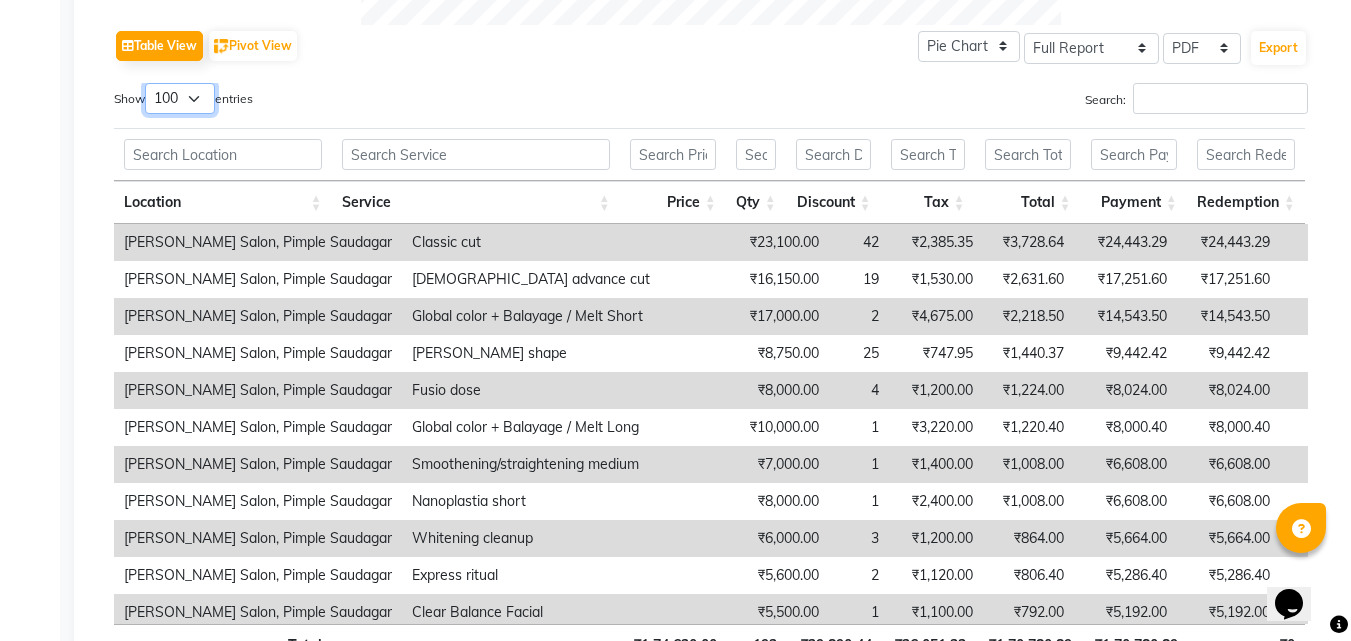 scroll, scrollTop: 1158, scrollLeft: 0, axis: vertical 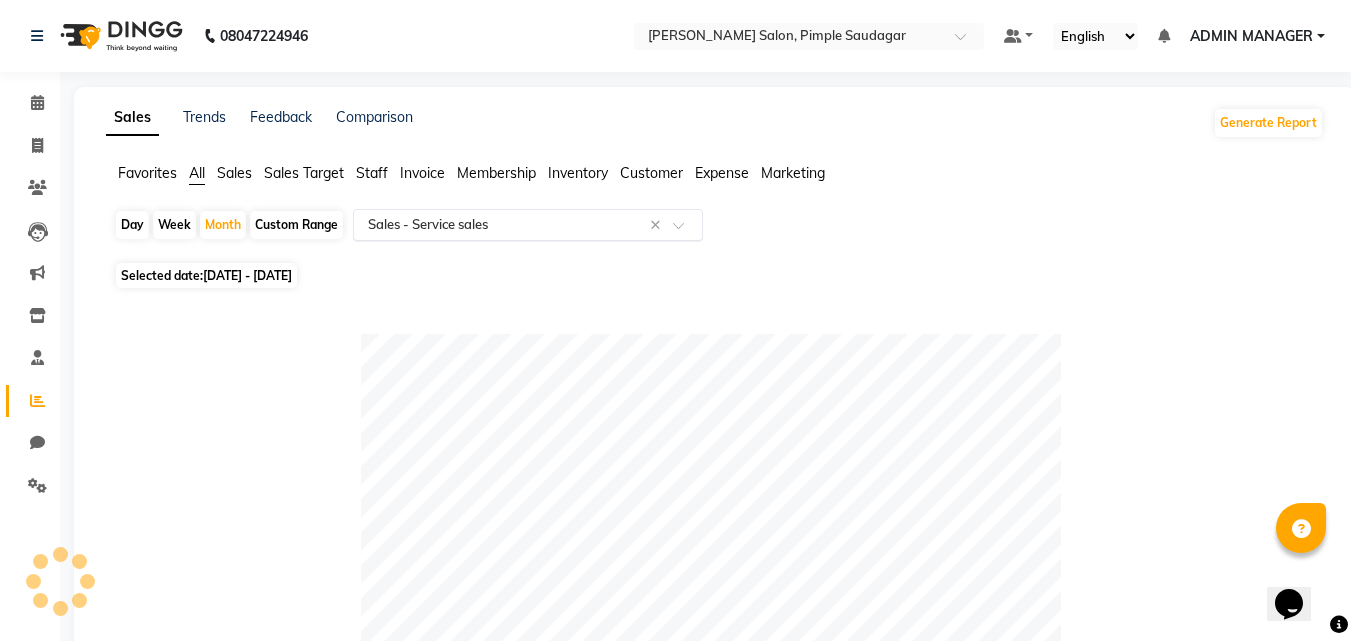 click 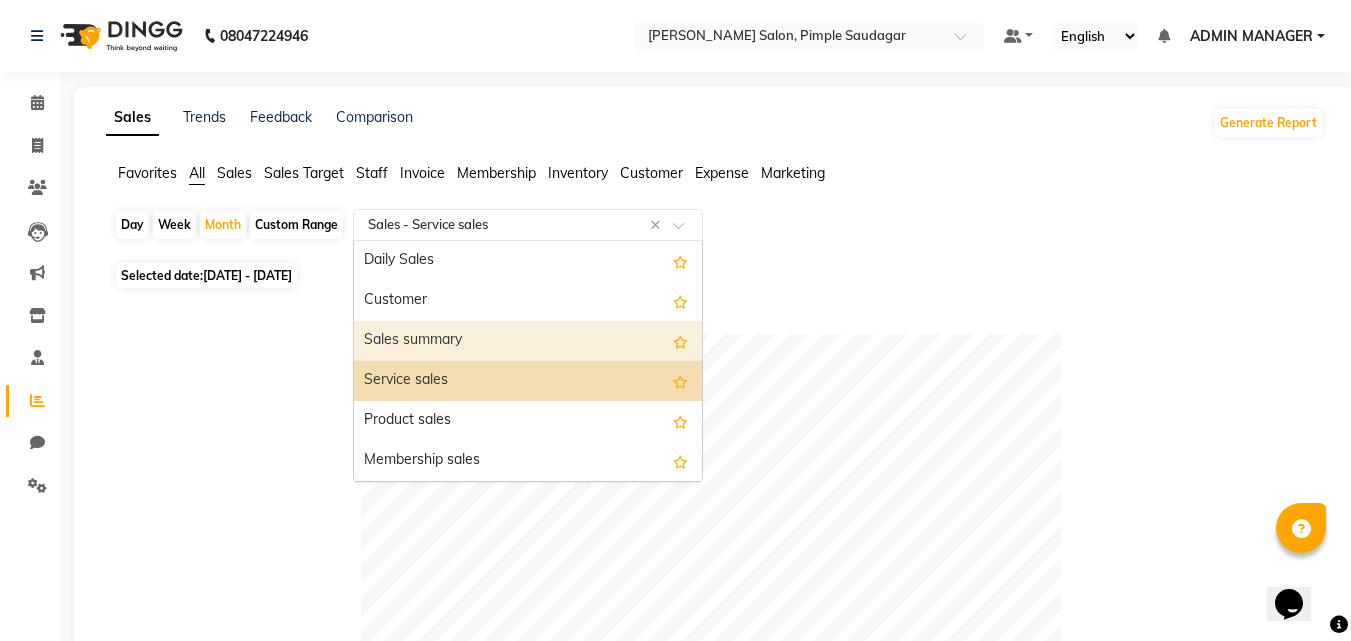 click on "Sales summary" at bounding box center [528, 341] 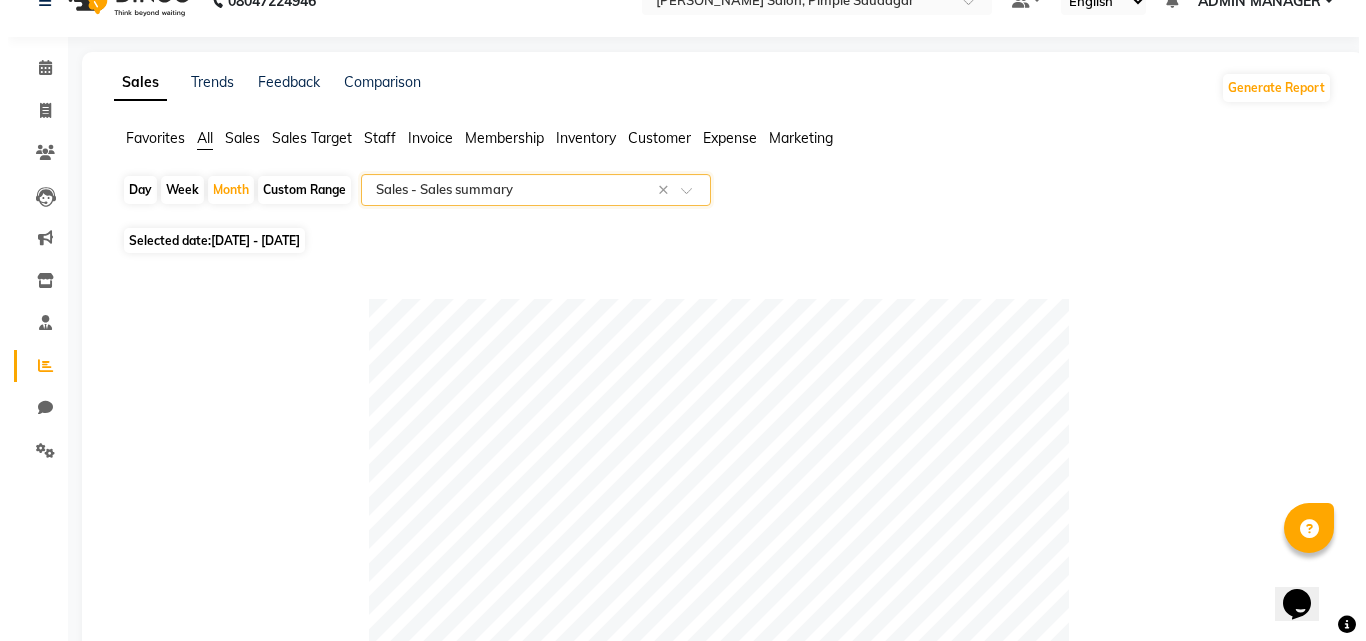 scroll, scrollTop: 0, scrollLeft: 0, axis: both 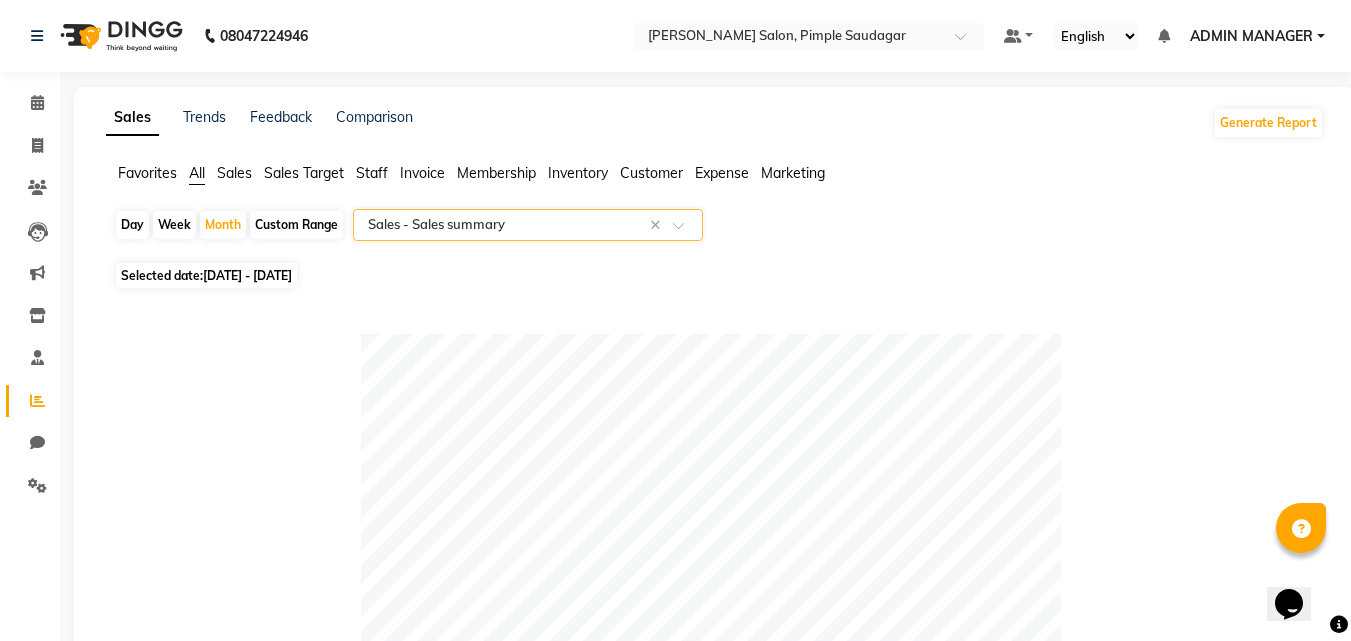 click on "ADMIN MANAGER" at bounding box center [1251, 36] 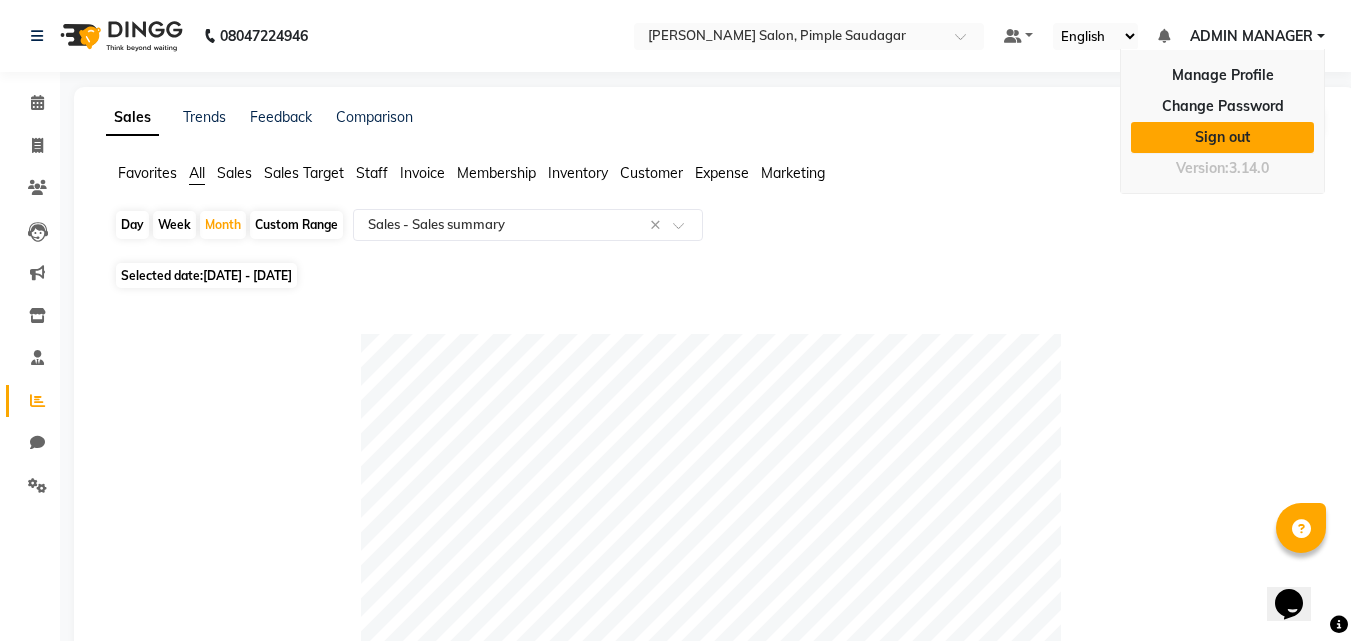 click on "Sign out" at bounding box center [1222, 137] 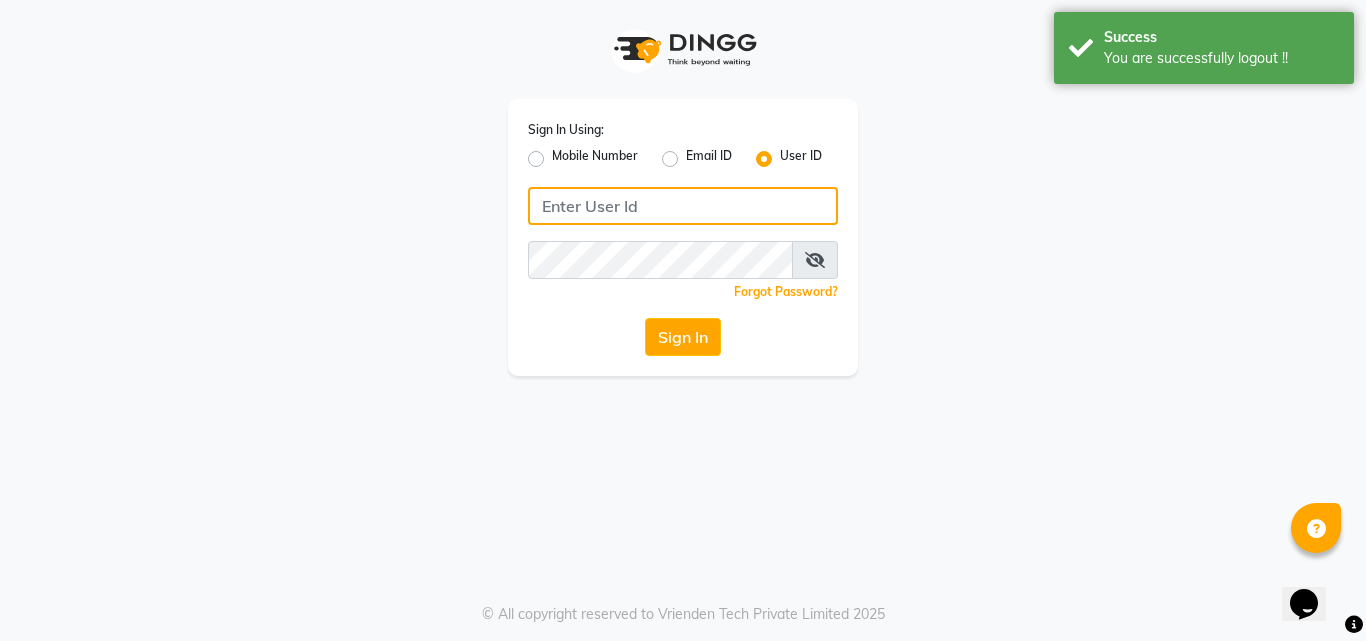 type on "9657515199" 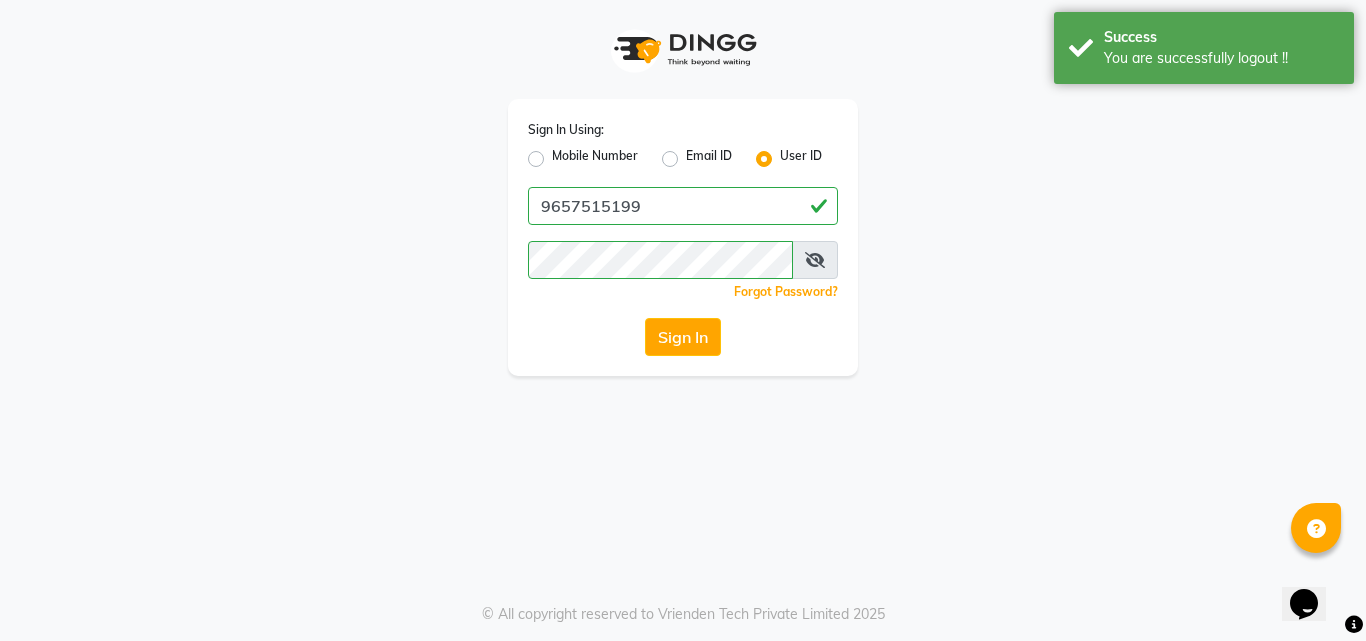 drag, startPoint x: 572, startPoint y: 154, endPoint x: 606, endPoint y: 179, distance: 42.201897 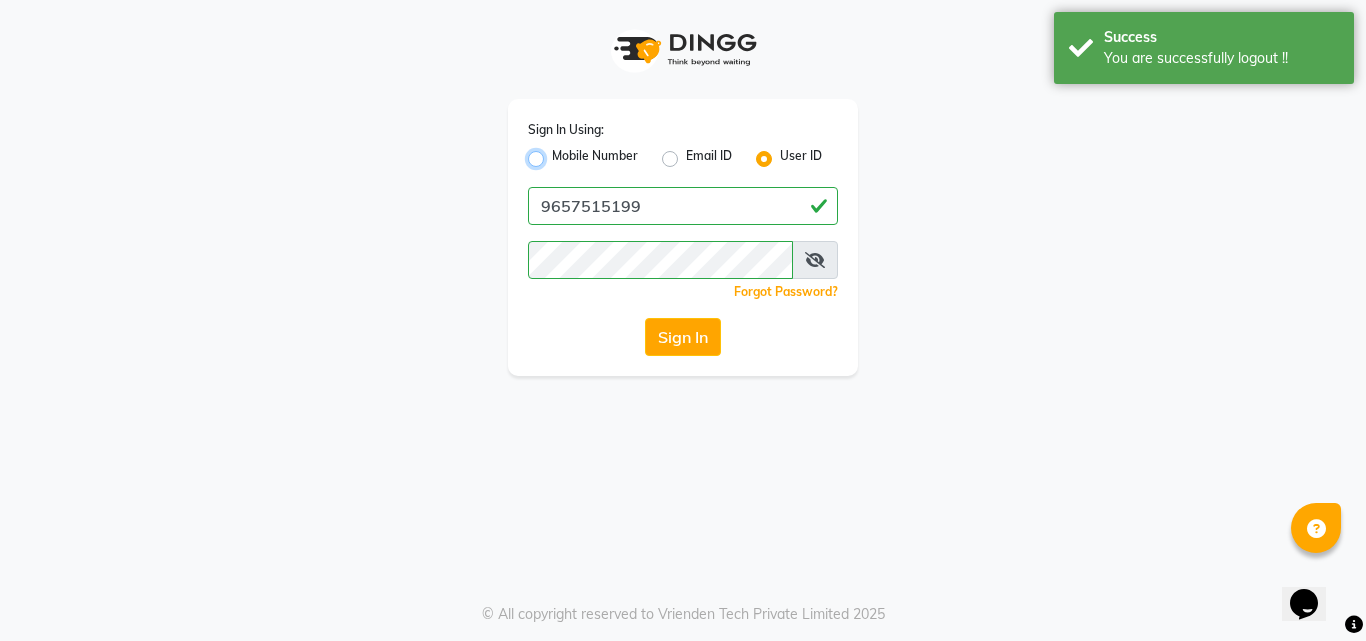 click on "Mobile Number" at bounding box center [558, 153] 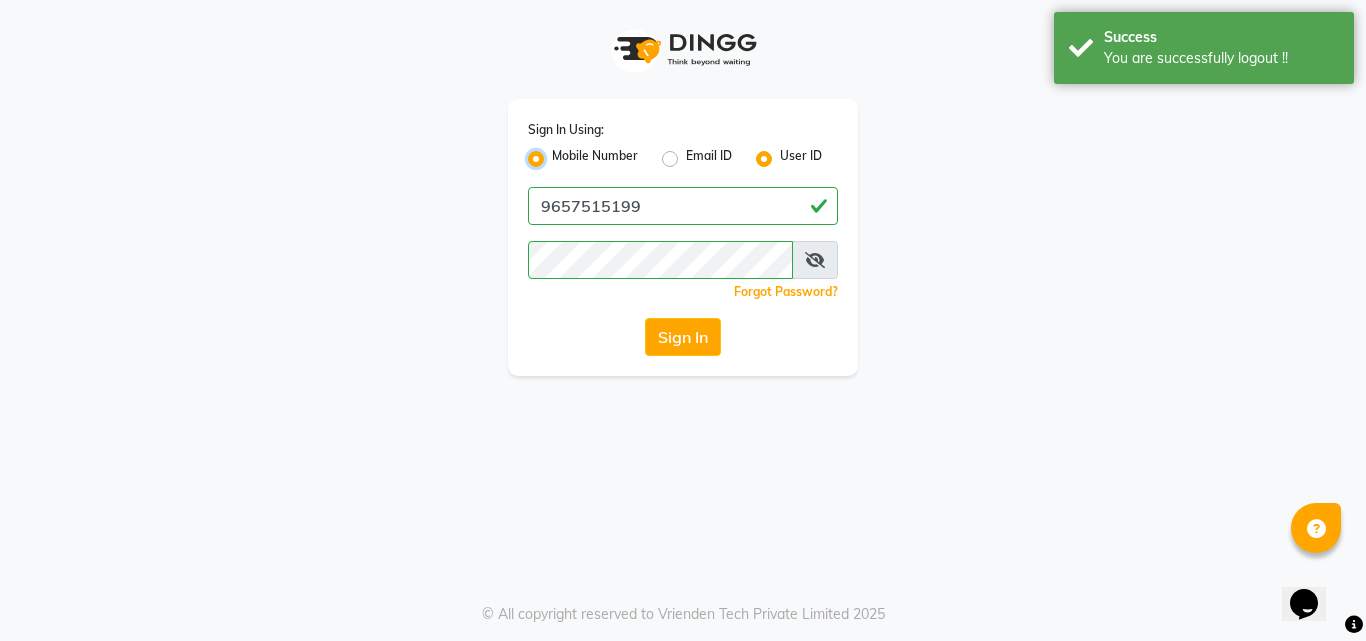 radio on "false" 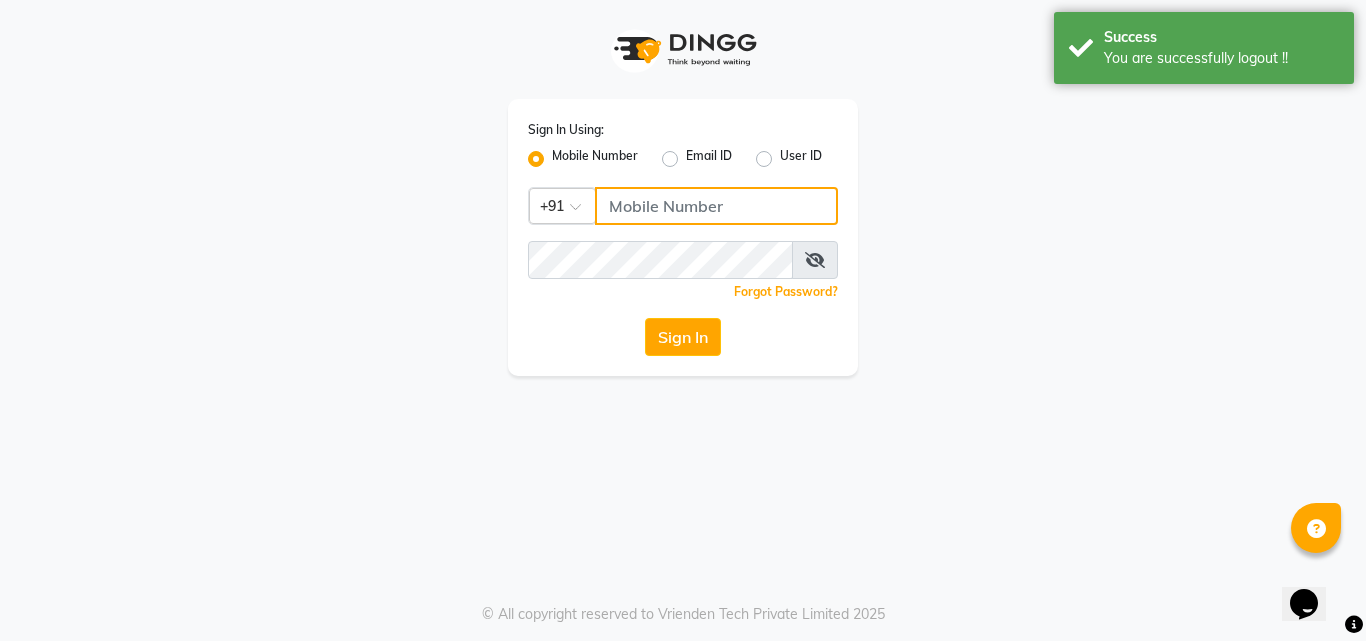 click 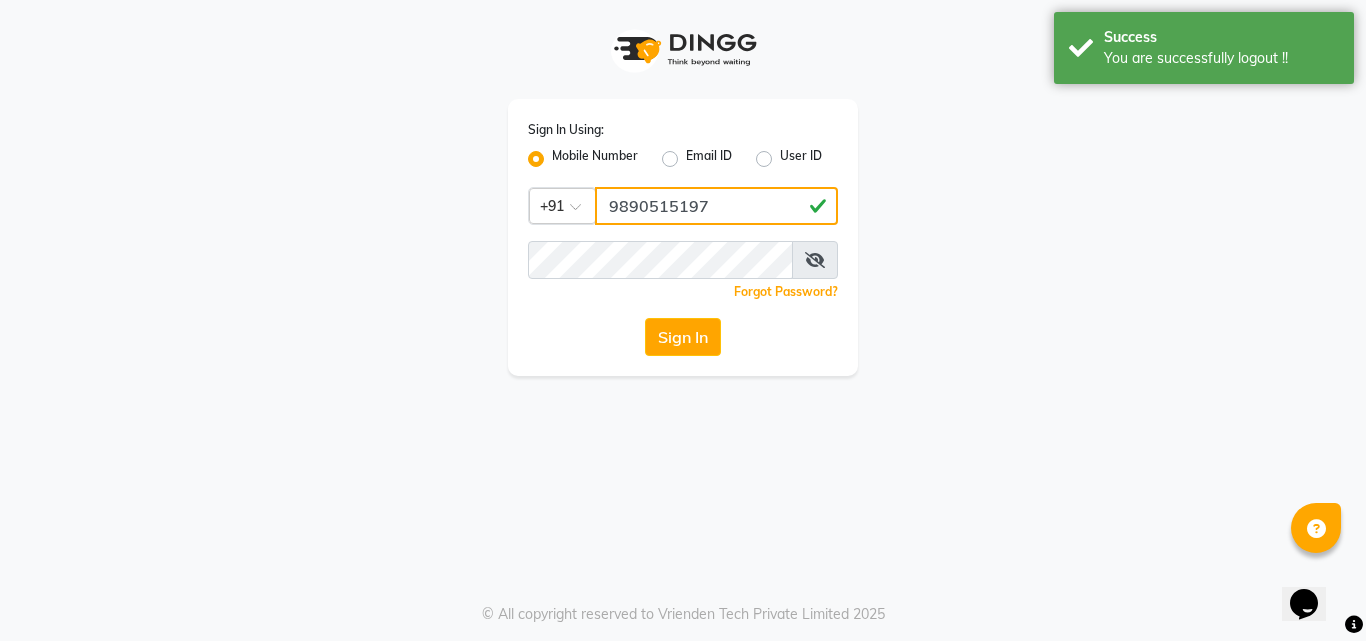 type on "9890515197" 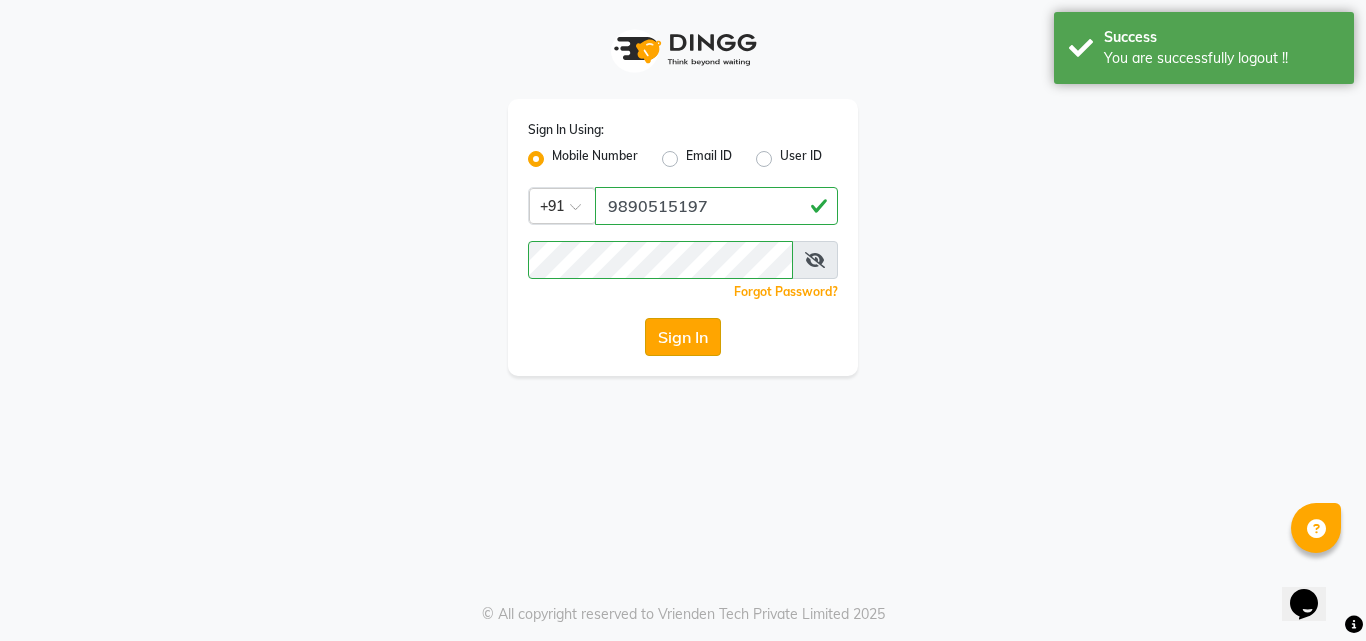 click on "Sign In" 